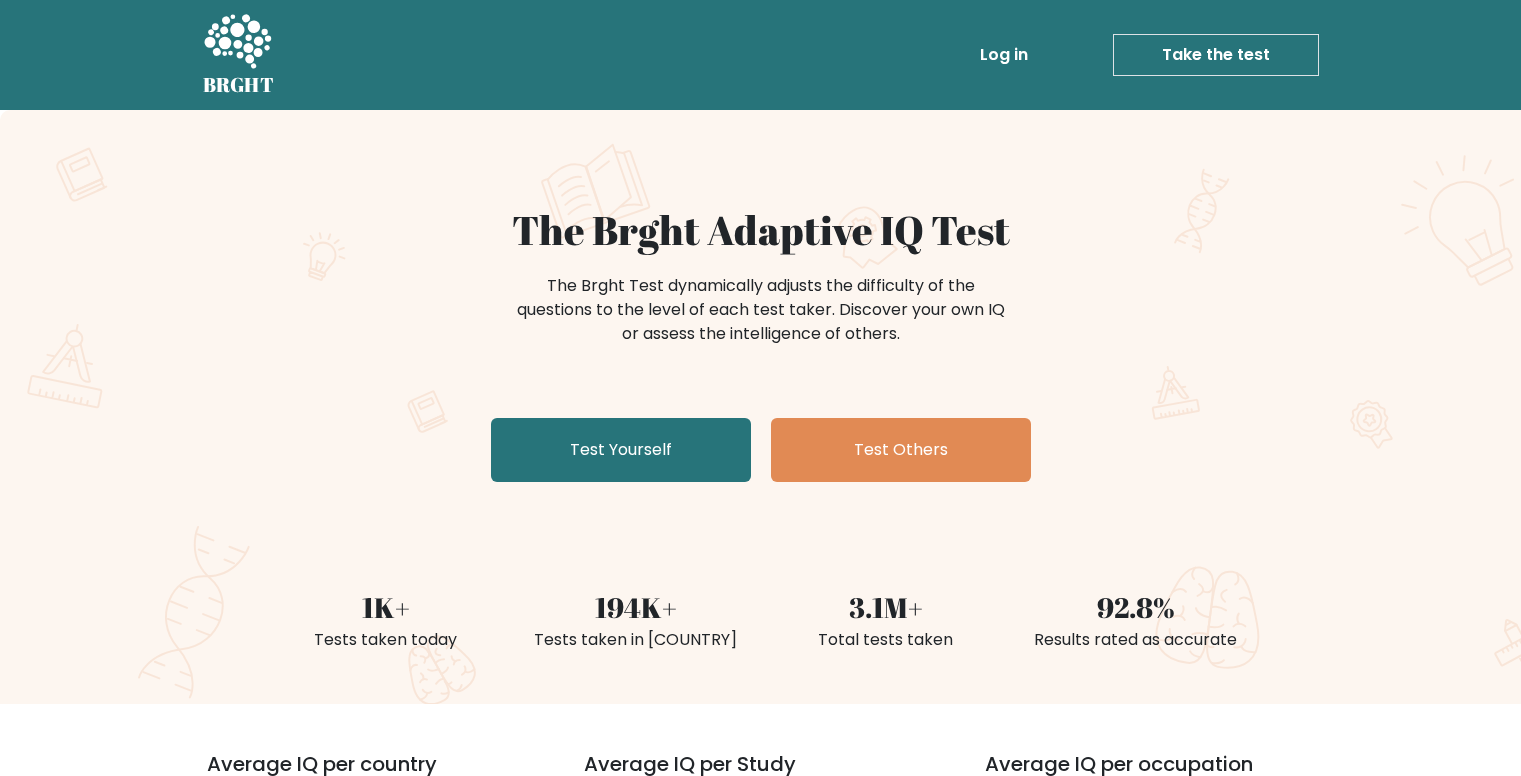 scroll, scrollTop: 0, scrollLeft: 0, axis: both 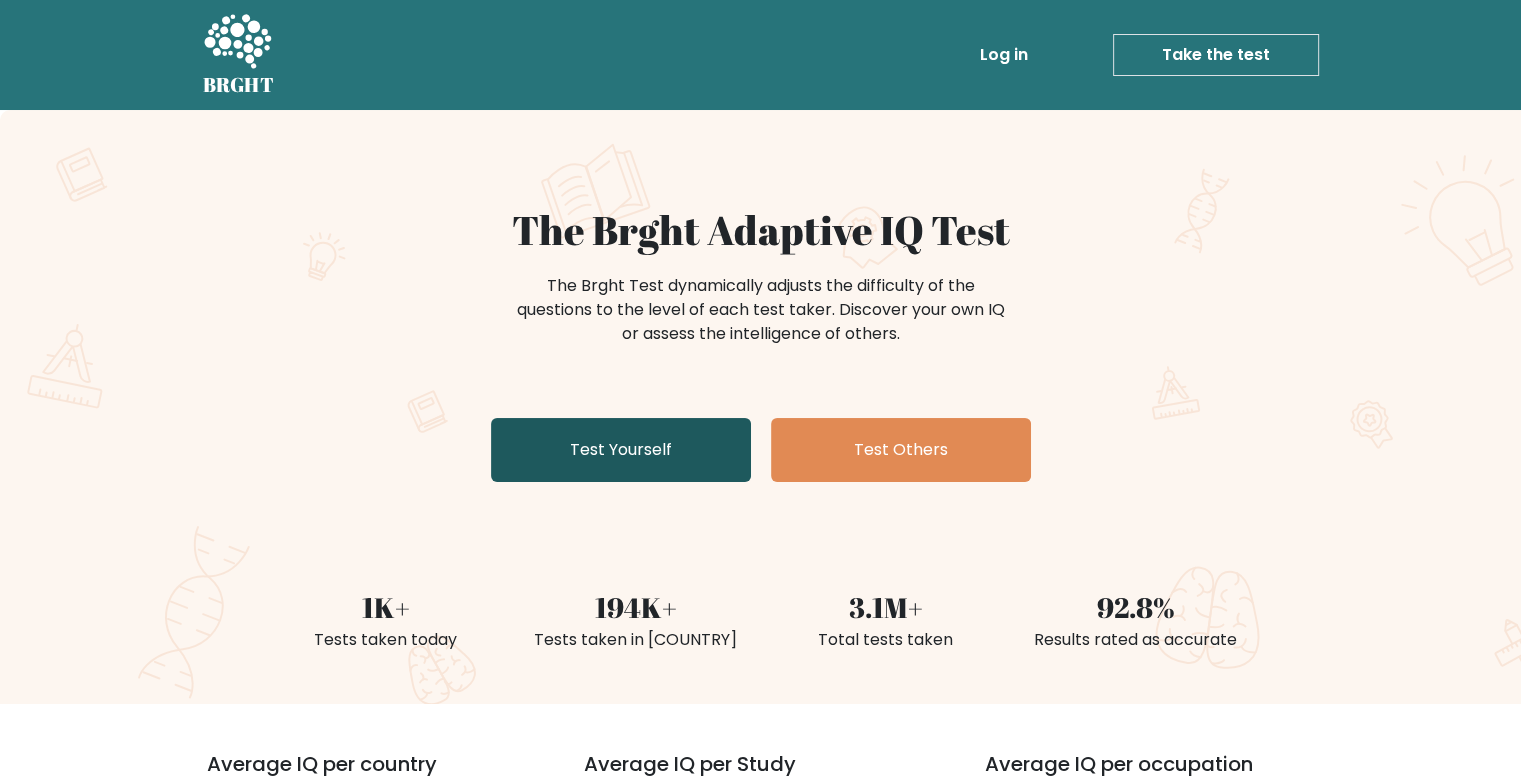 click on "Test Yourself" at bounding box center [621, 450] 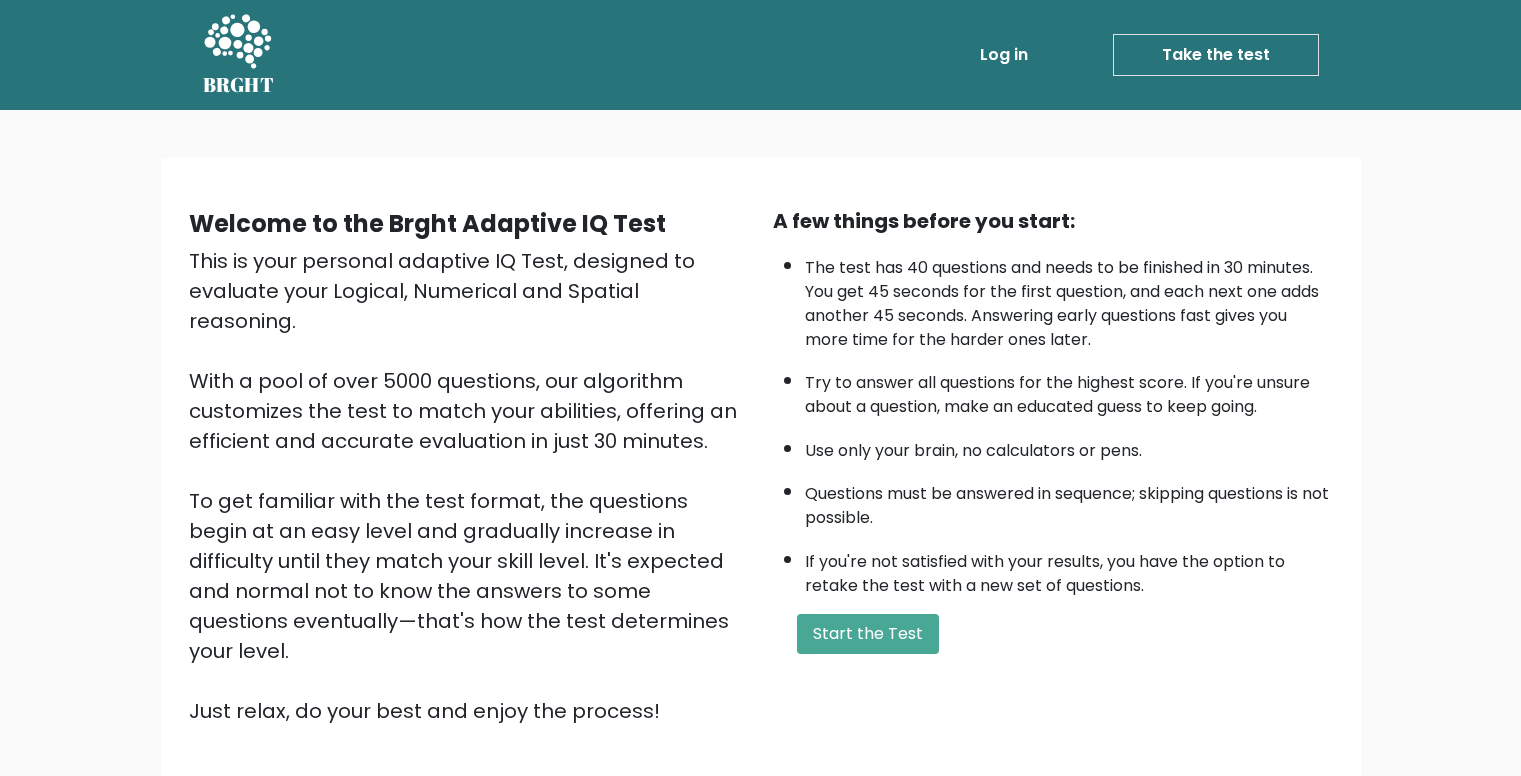 scroll, scrollTop: 0, scrollLeft: 0, axis: both 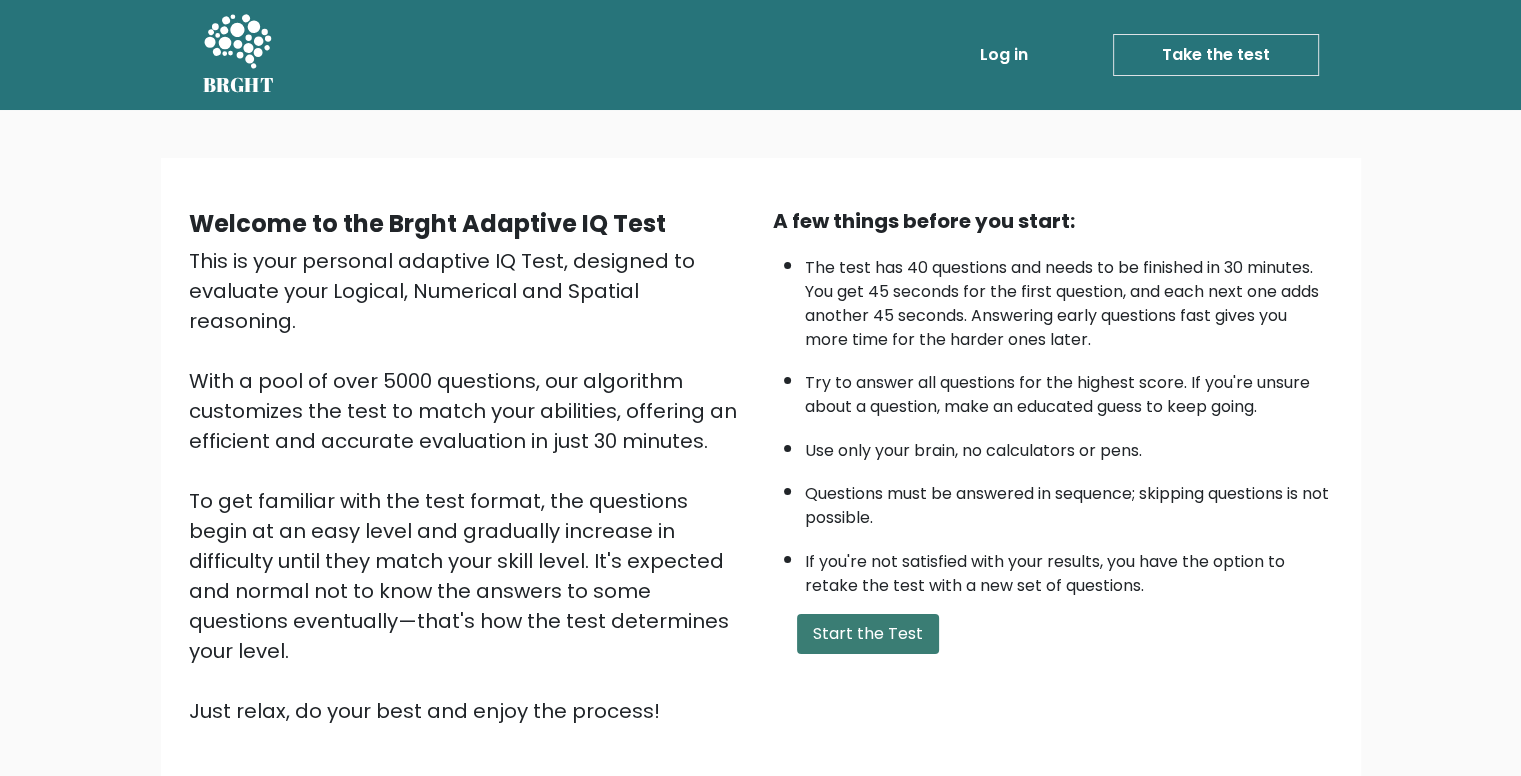 click on "Start the Test" at bounding box center (868, 634) 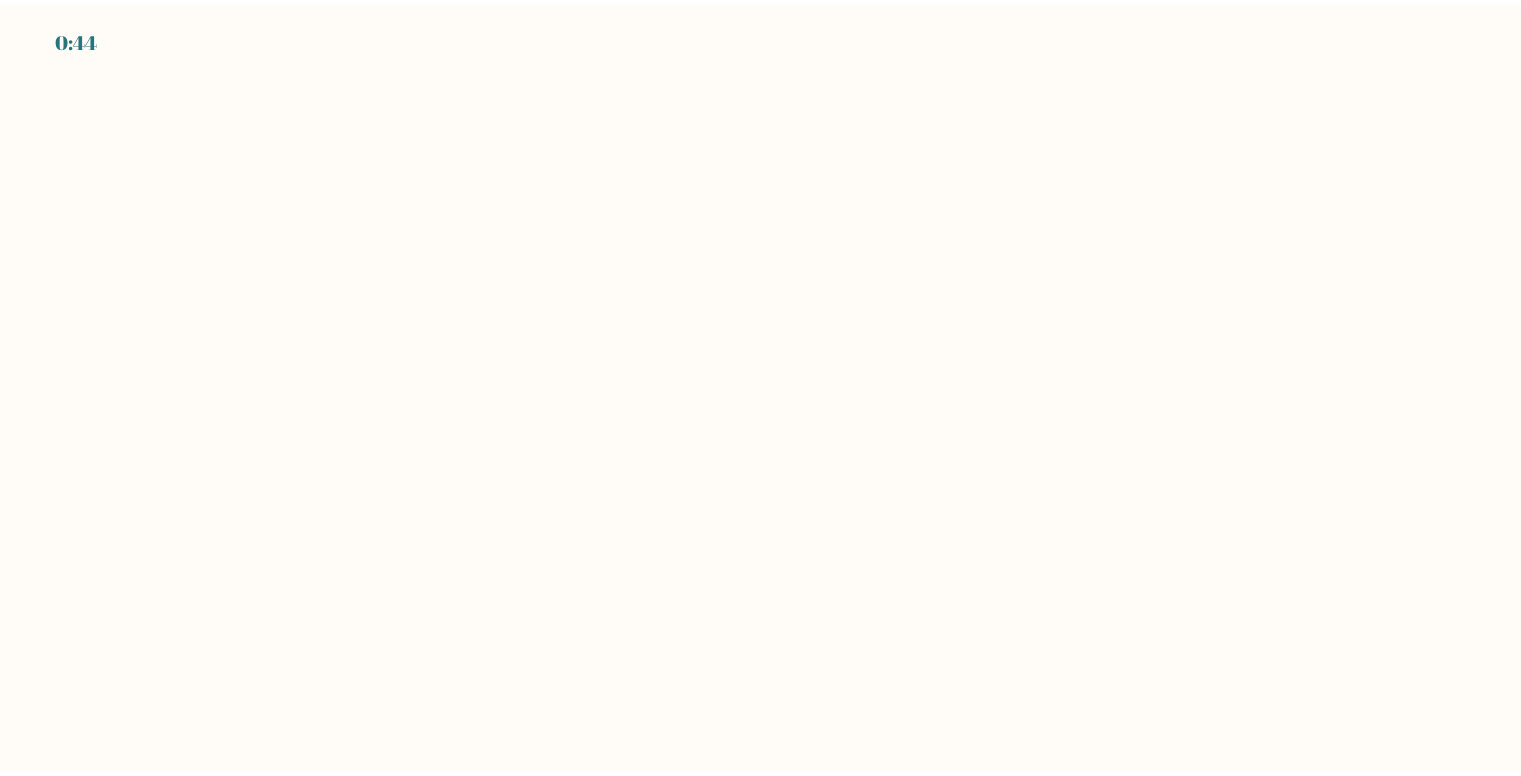 scroll, scrollTop: 0, scrollLeft: 0, axis: both 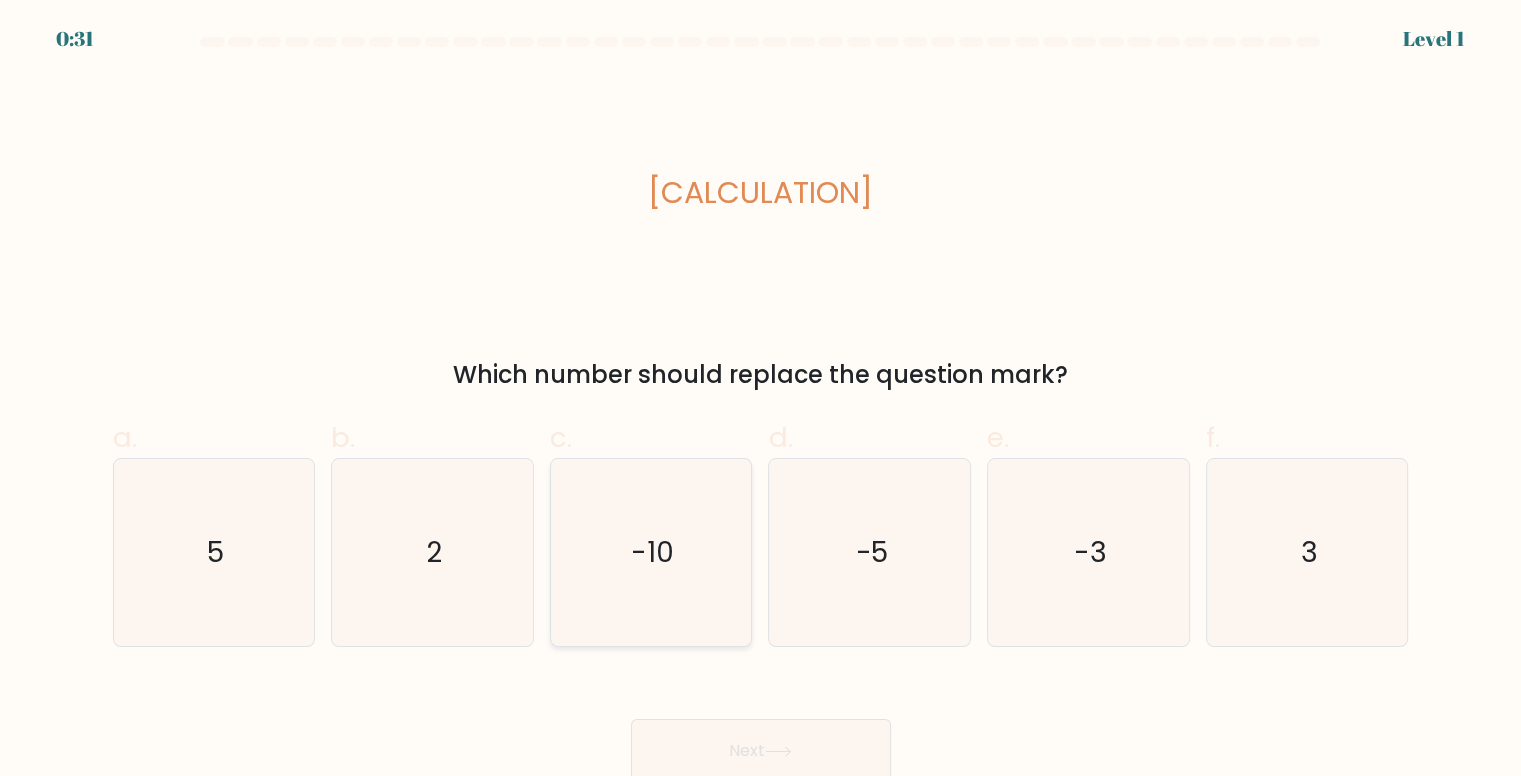click on "-10" at bounding box center [651, 552] 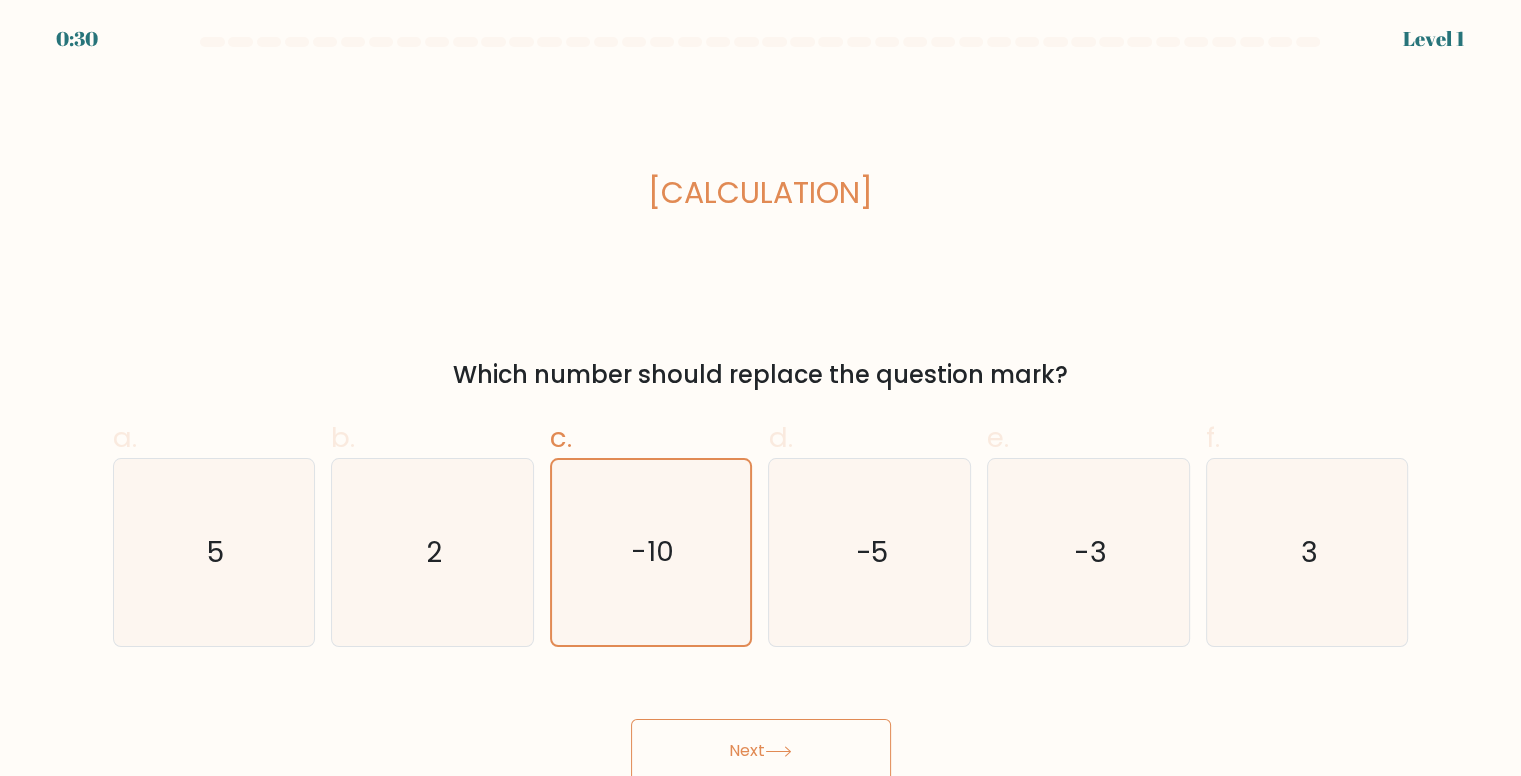 click on "Next" at bounding box center [761, 751] 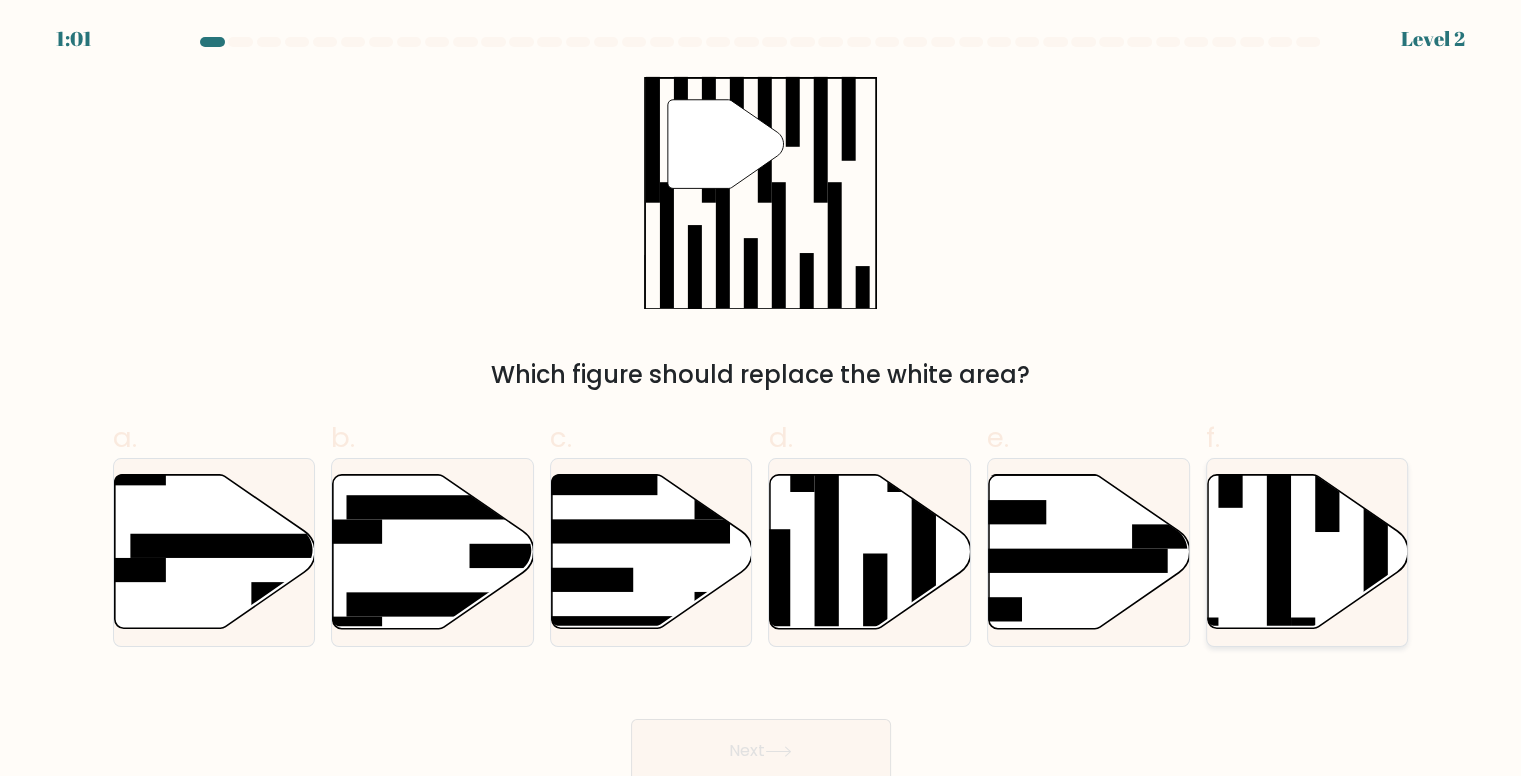 click at bounding box center (1279, 544) 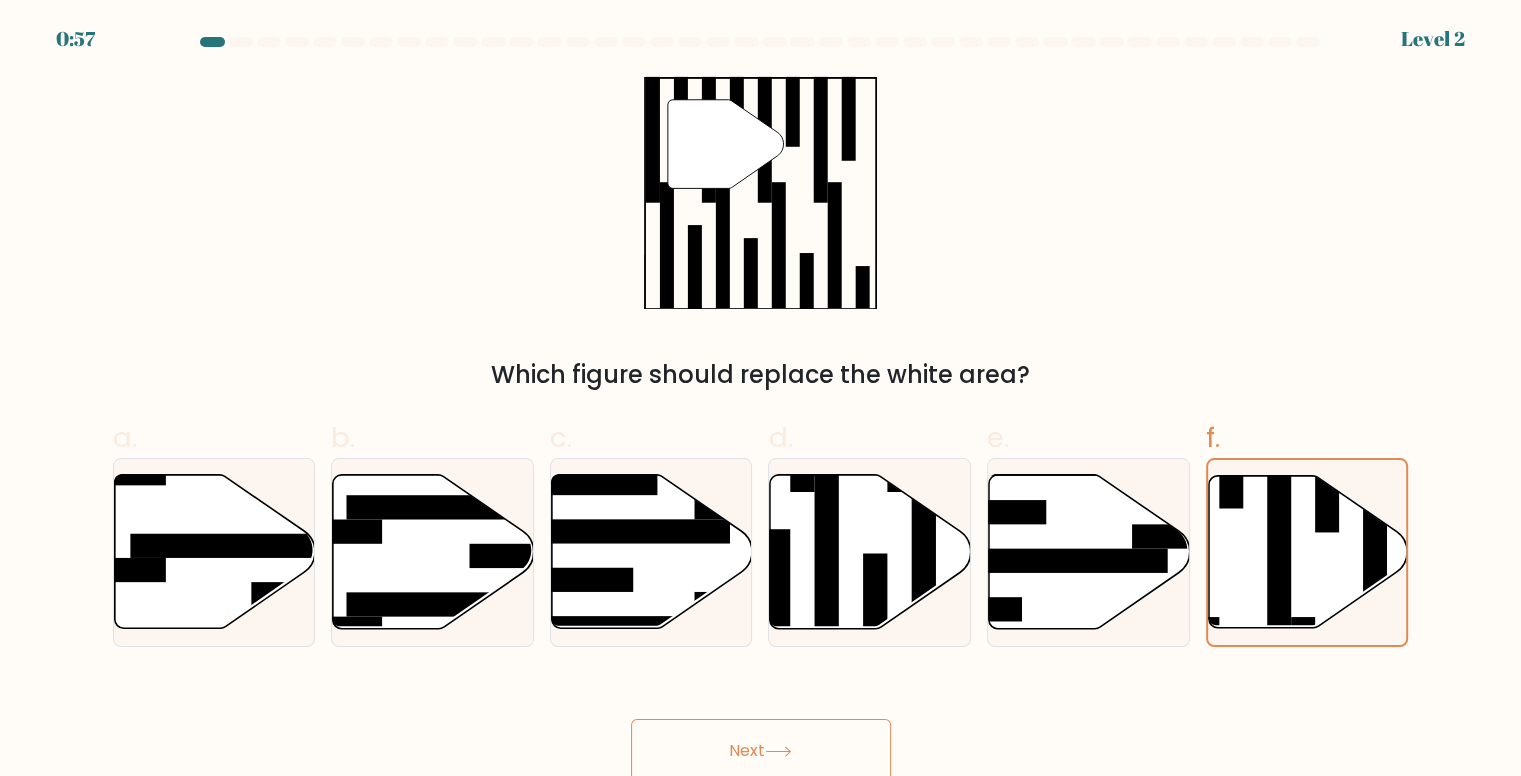 click on "Next" at bounding box center (761, 751) 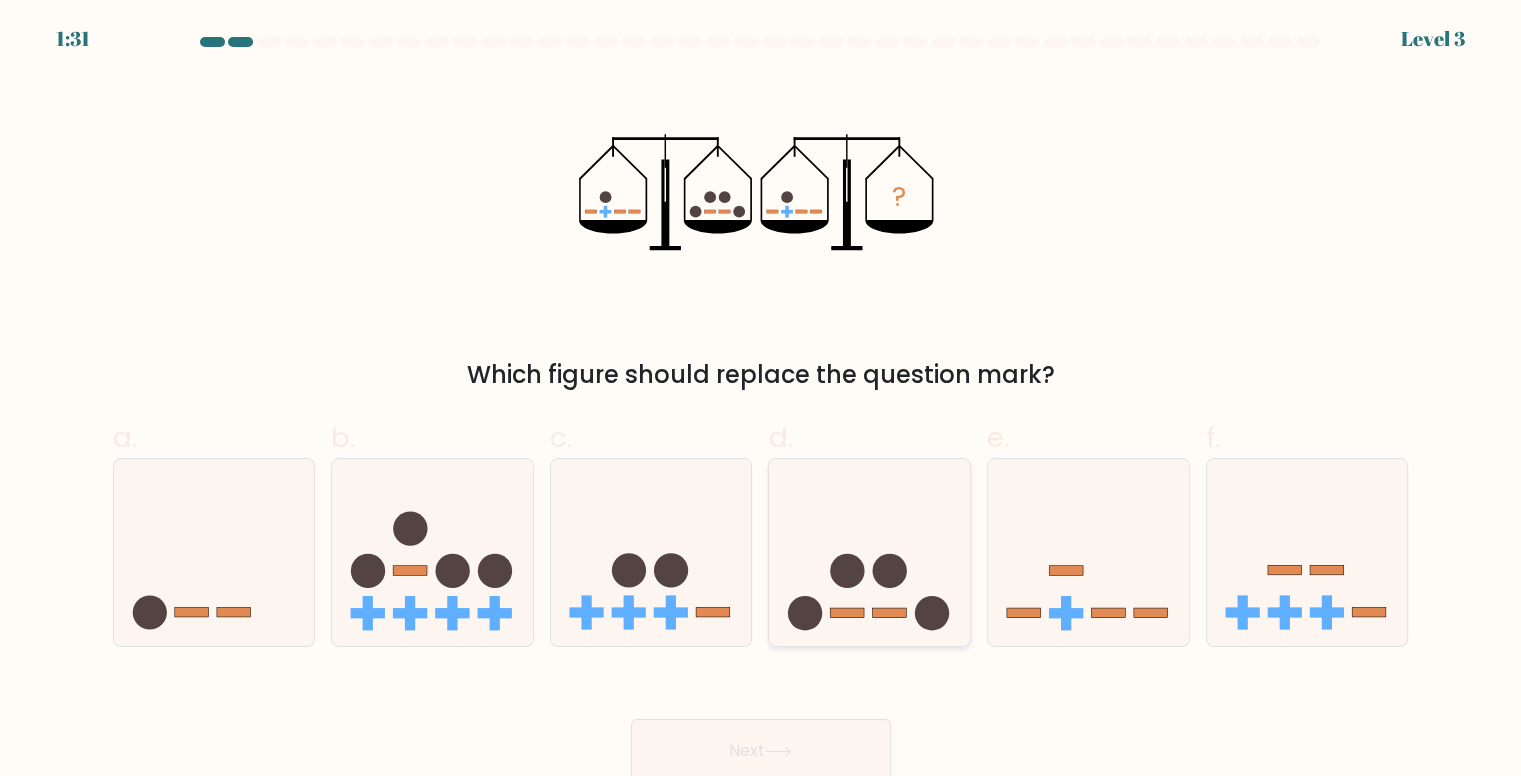 click at bounding box center [869, 552] 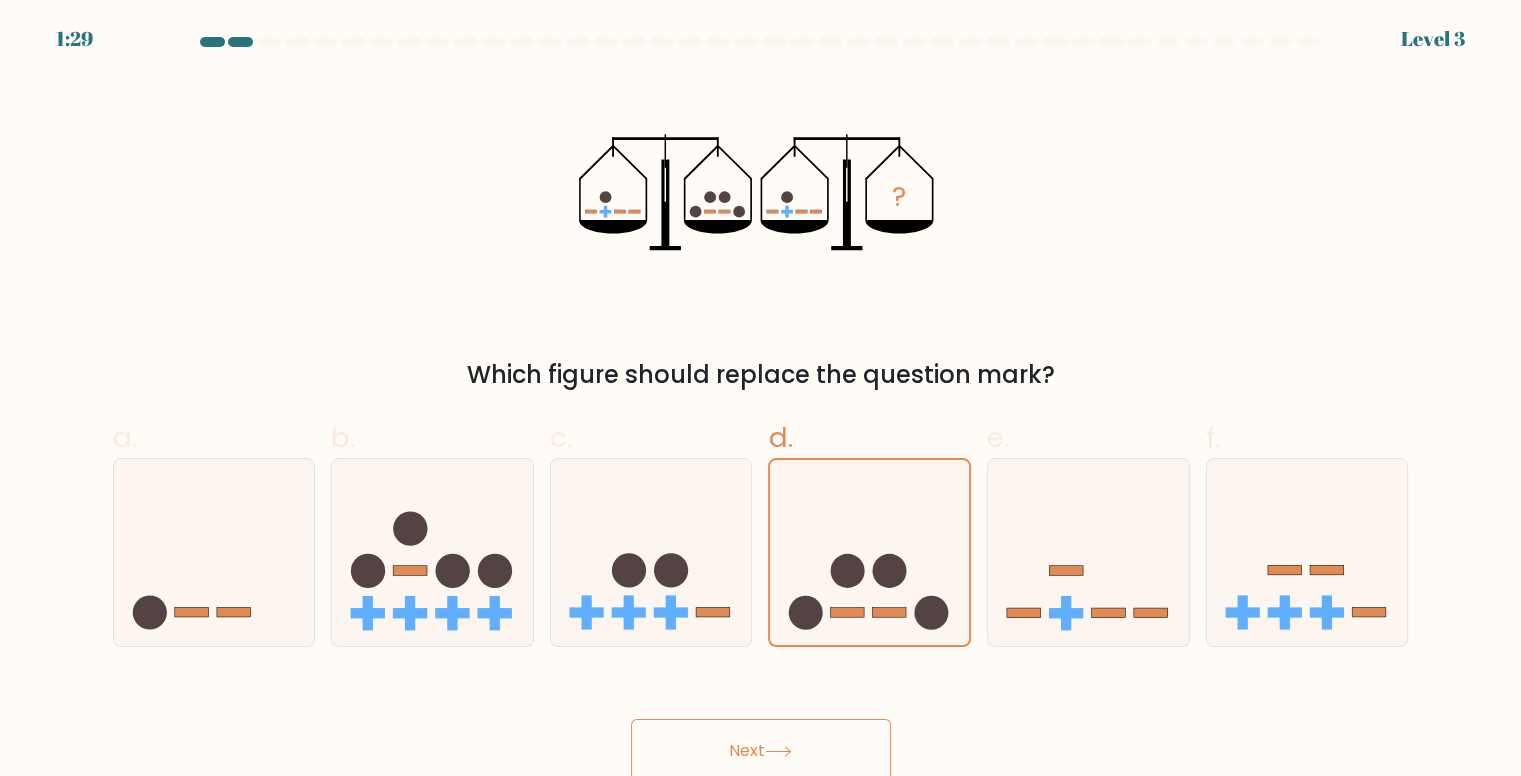 click on "Next" at bounding box center [761, 751] 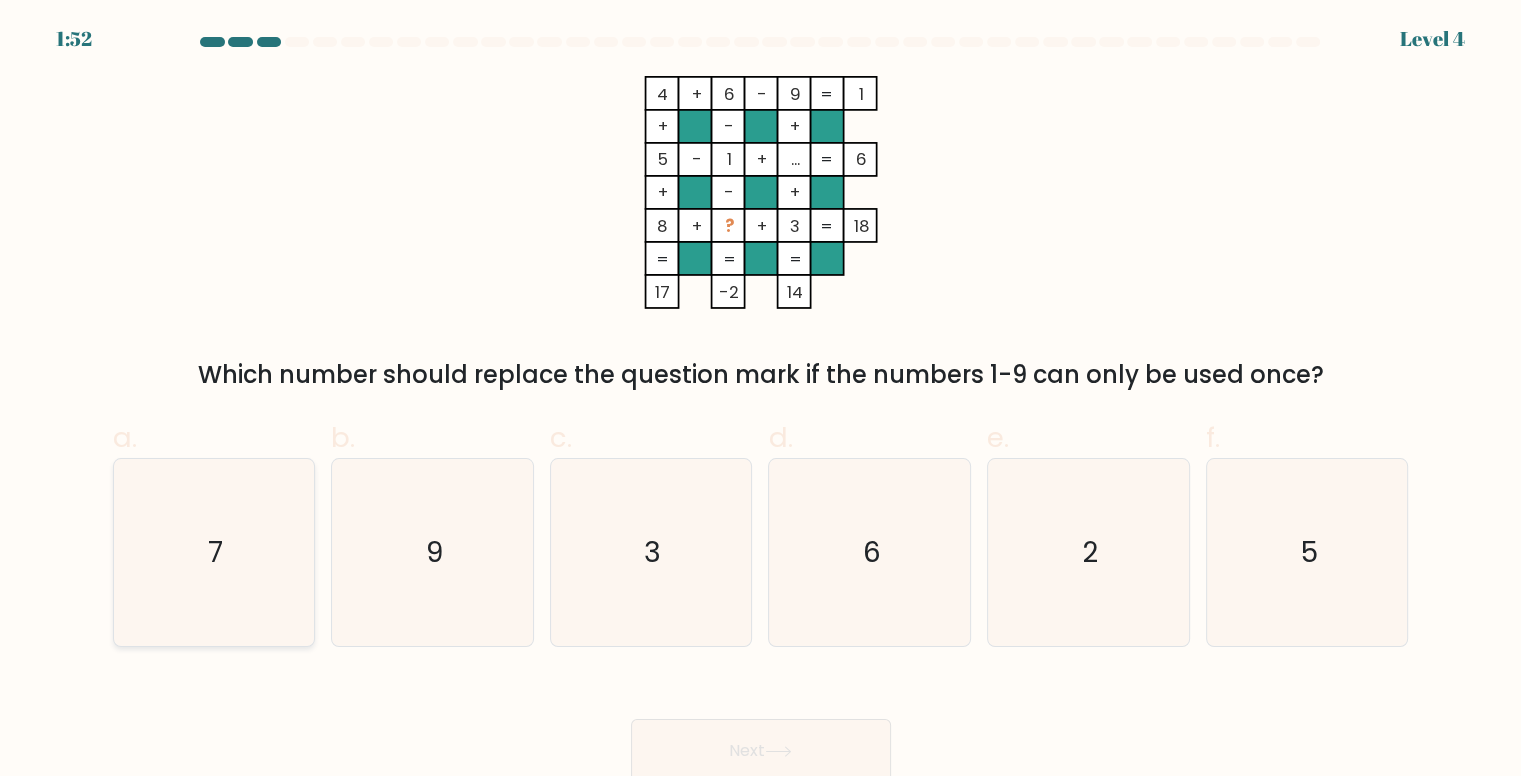 click on "7" at bounding box center (214, 552) 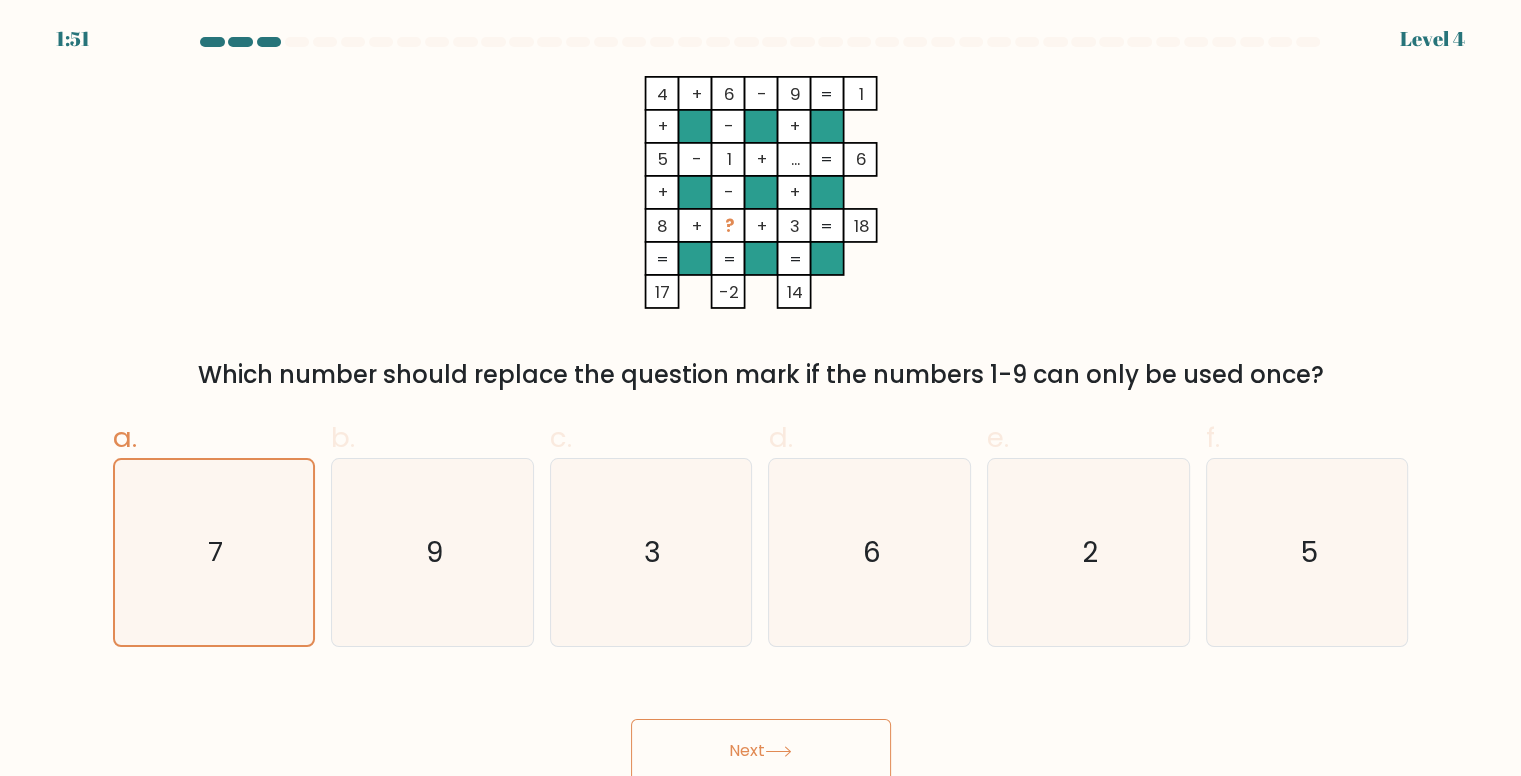 click on "Next" at bounding box center [761, 751] 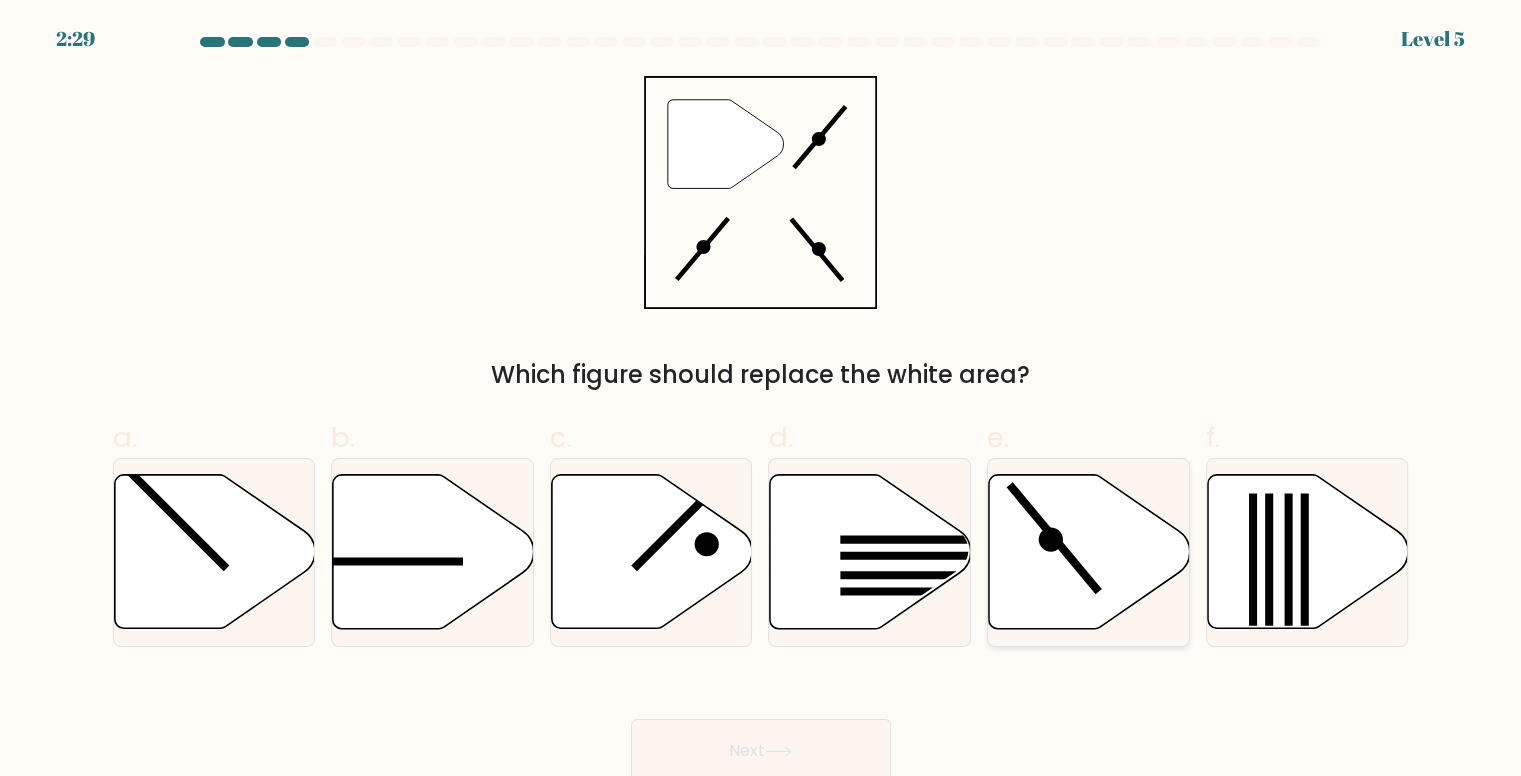 click at bounding box center [1054, 538] 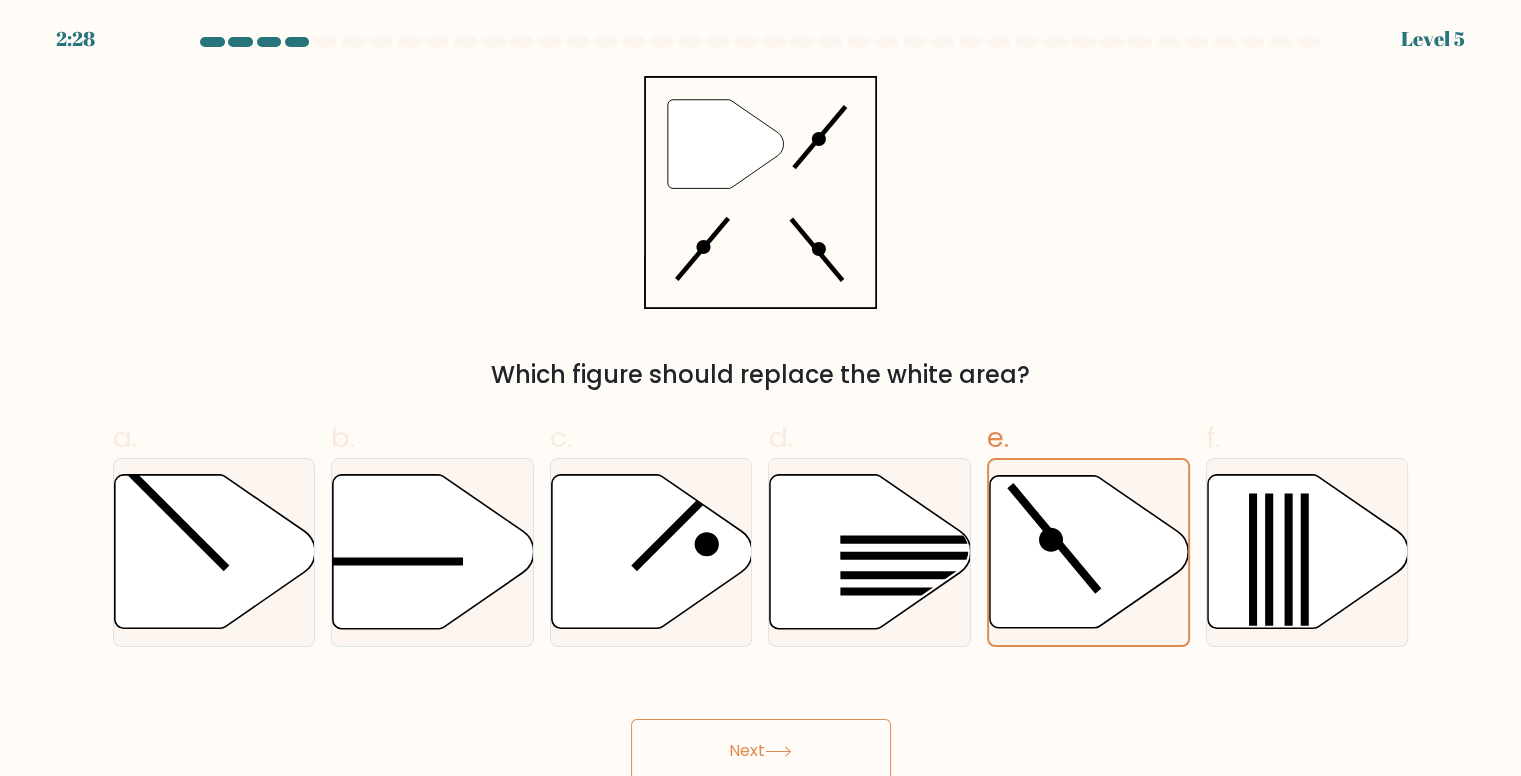 click at bounding box center [778, 751] 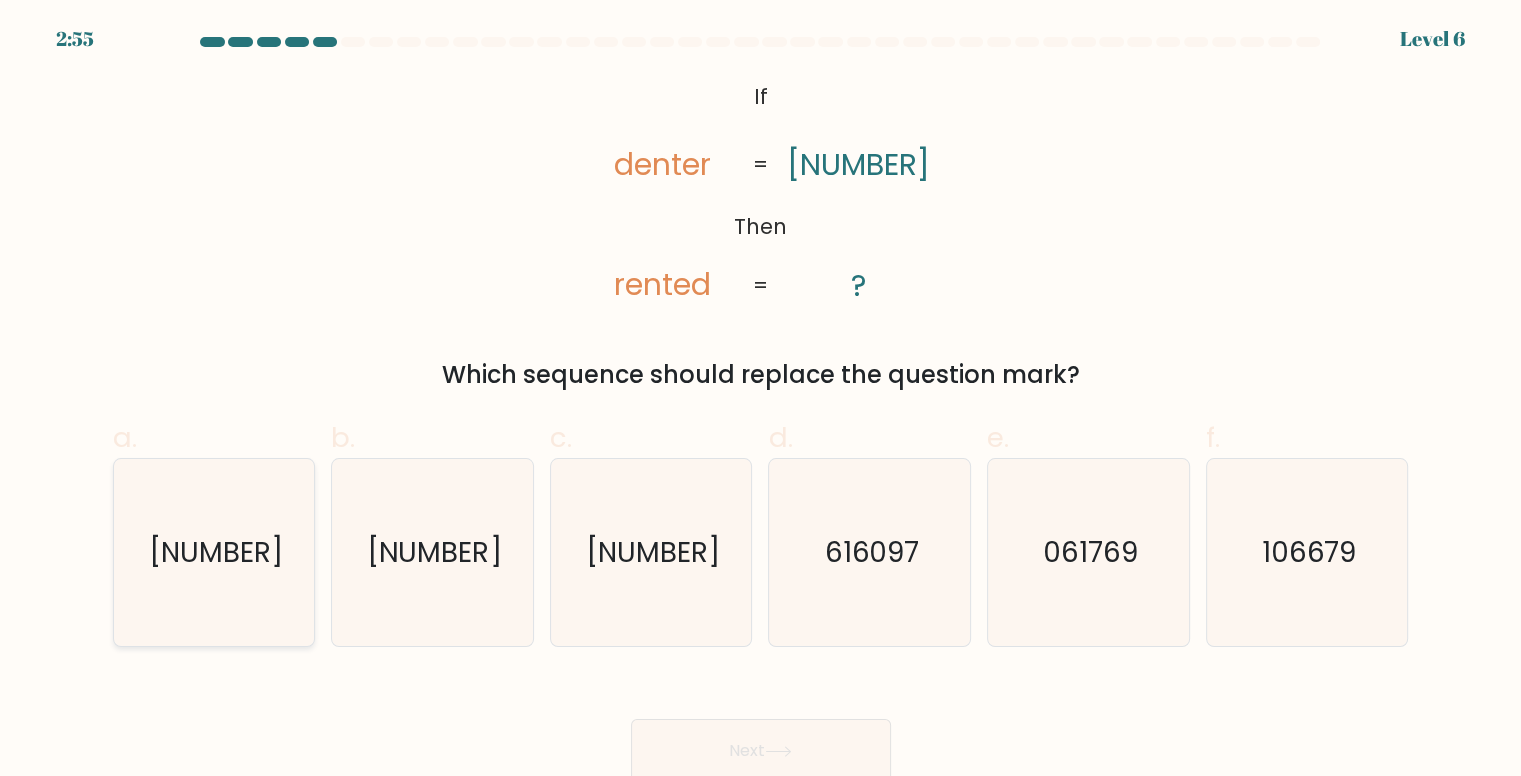 click on "761069" at bounding box center [214, 552] 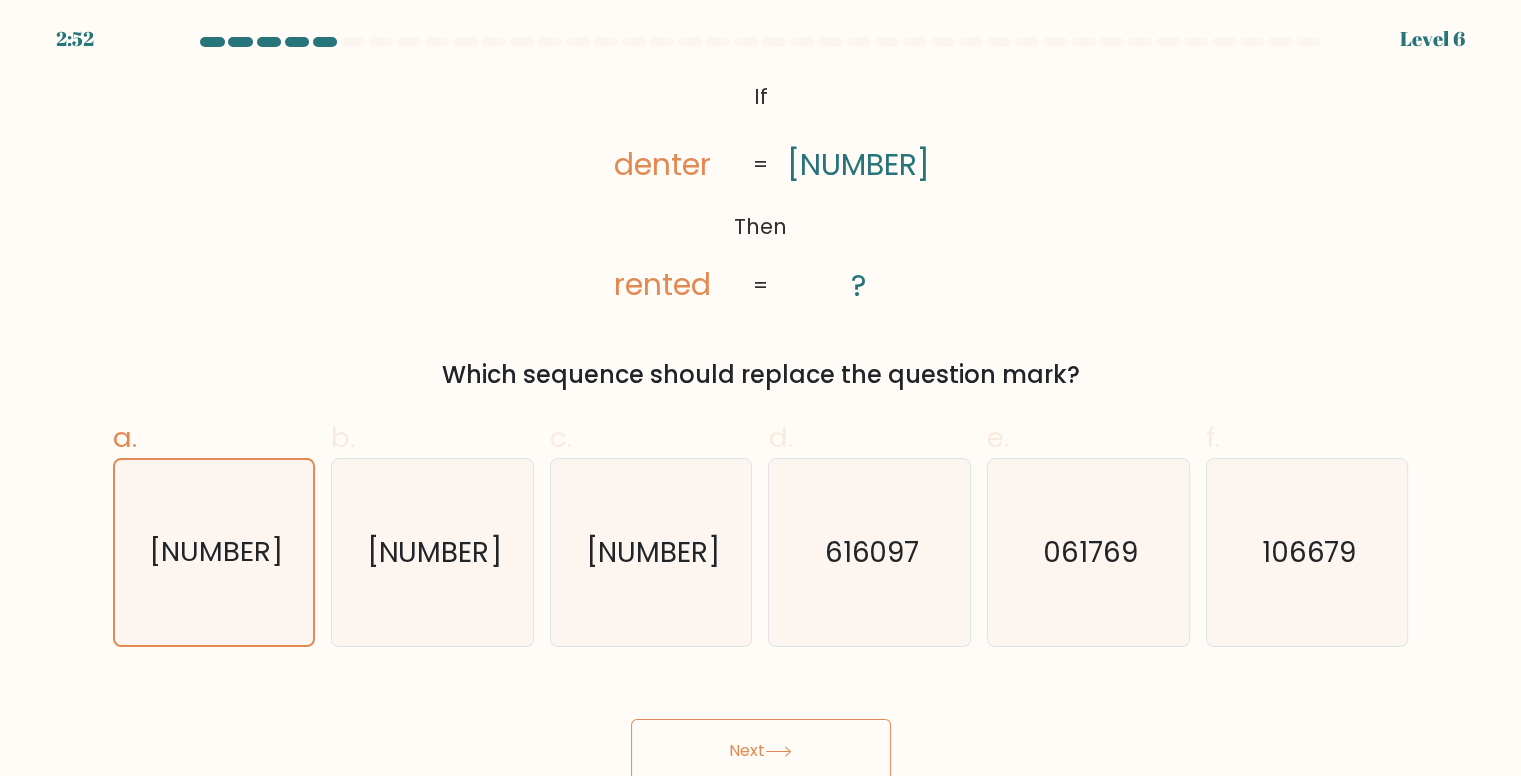 click on "Next" at bounding box center [761, 751] 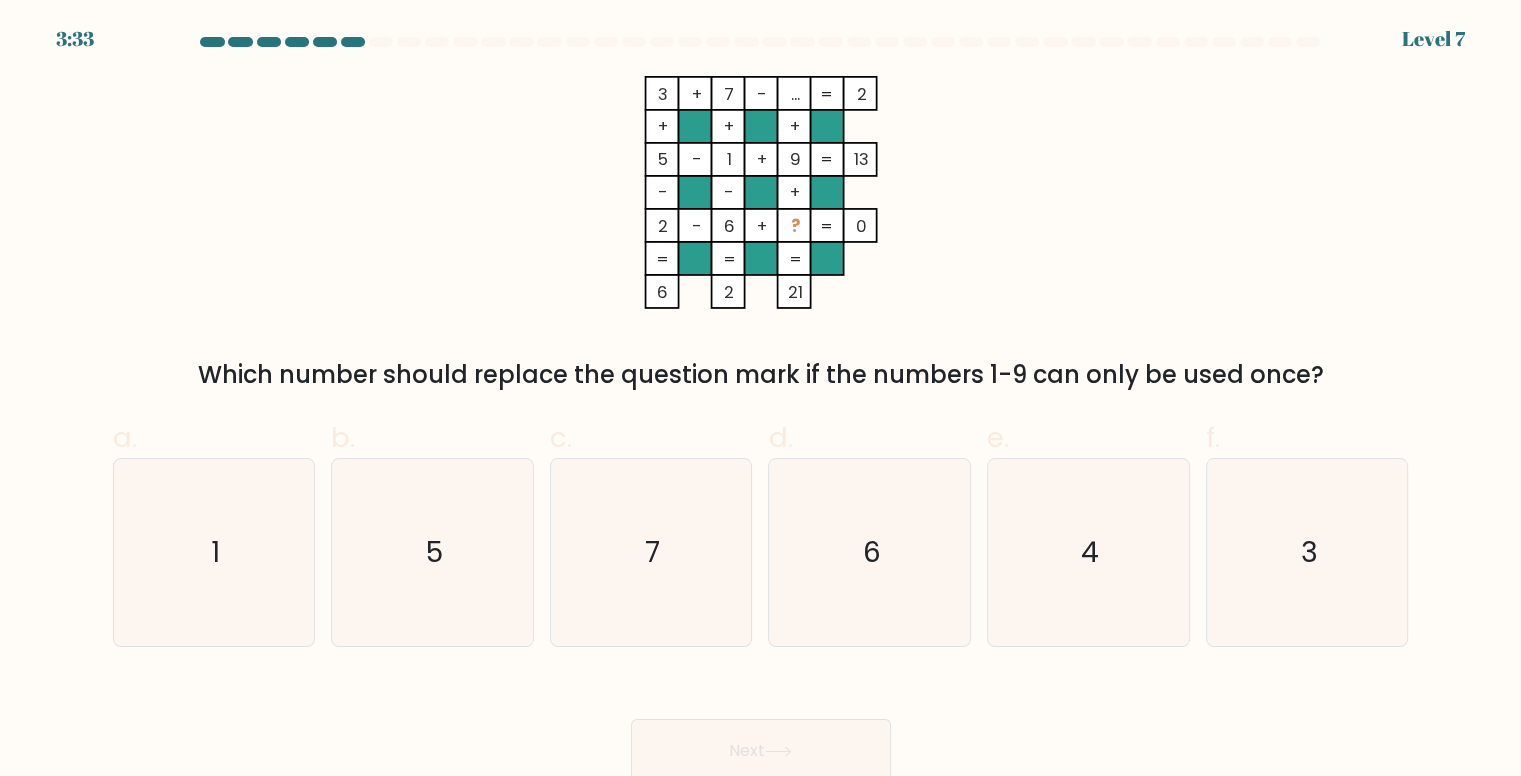 click on "3    +    7    -    ...    2    +    +    +    5    -    1    +    9    13    -    -    +    2    -    6    +    ?    =   0    =   =   =   =   6    2    21    =
Which number should replace the question mark if the numbers 1-9 can only be used once?" at bounding box center [761, 234] 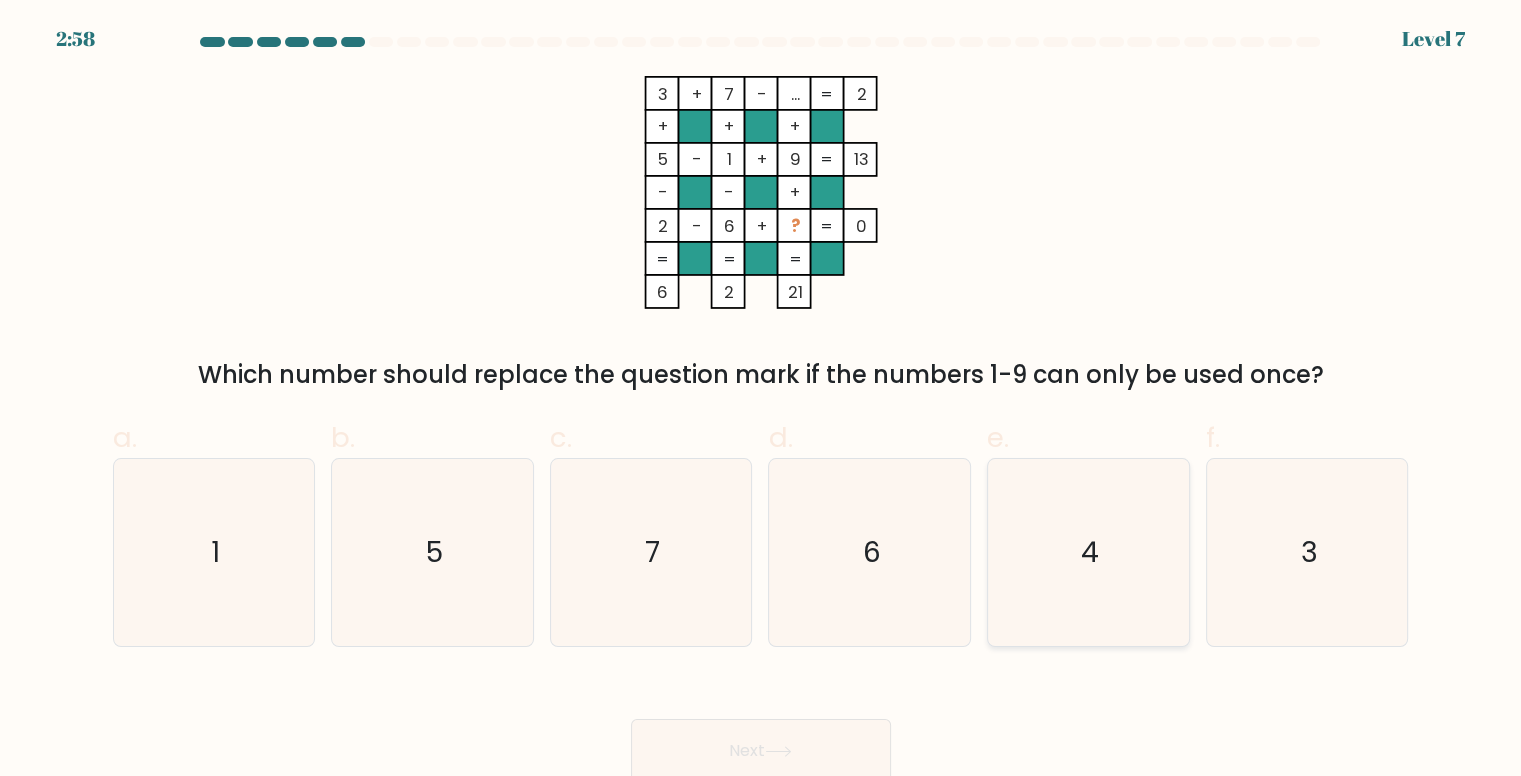 click on "4" at bounding box center (1088, 552) 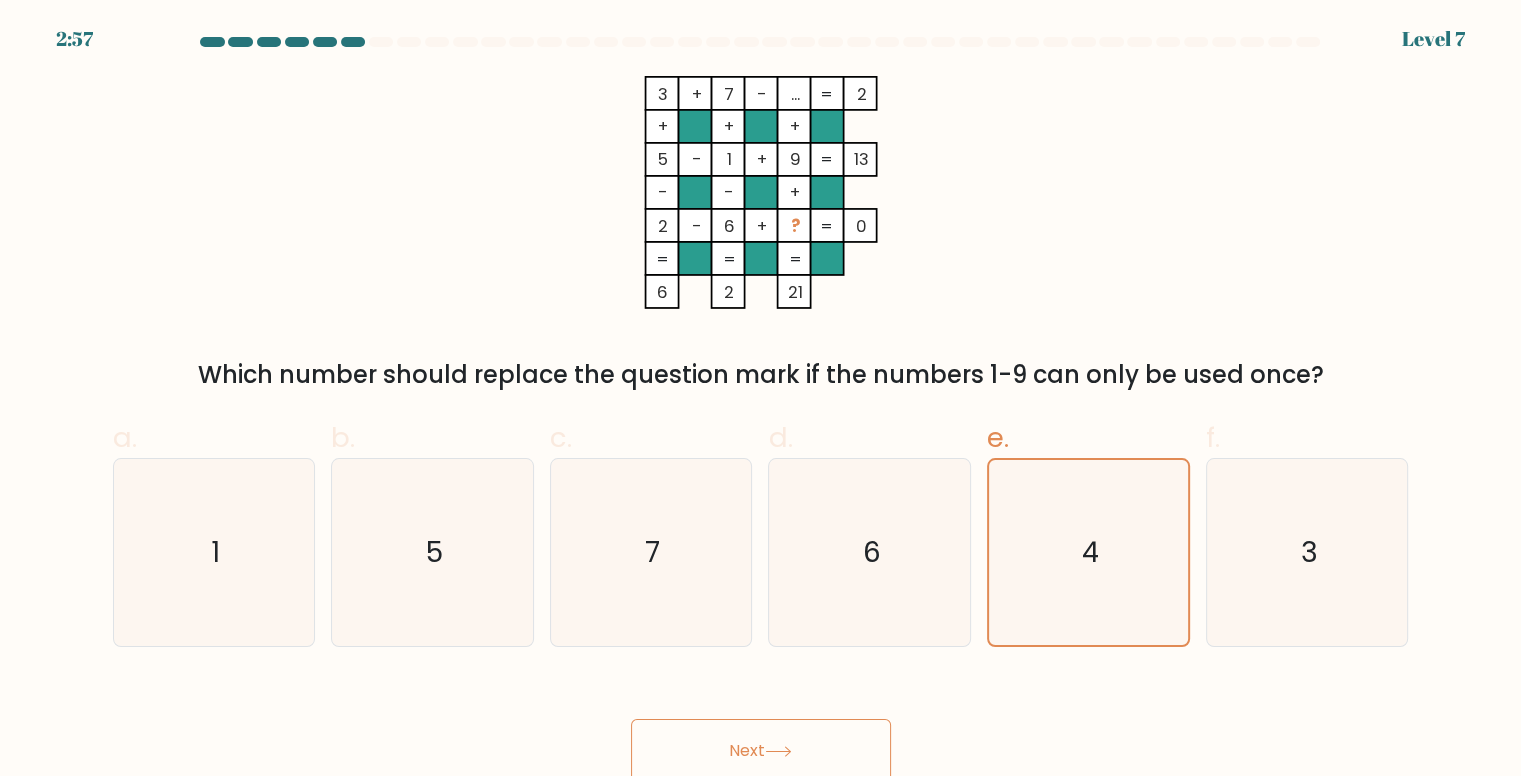 click on "Next" at bounding box center (761, 751) 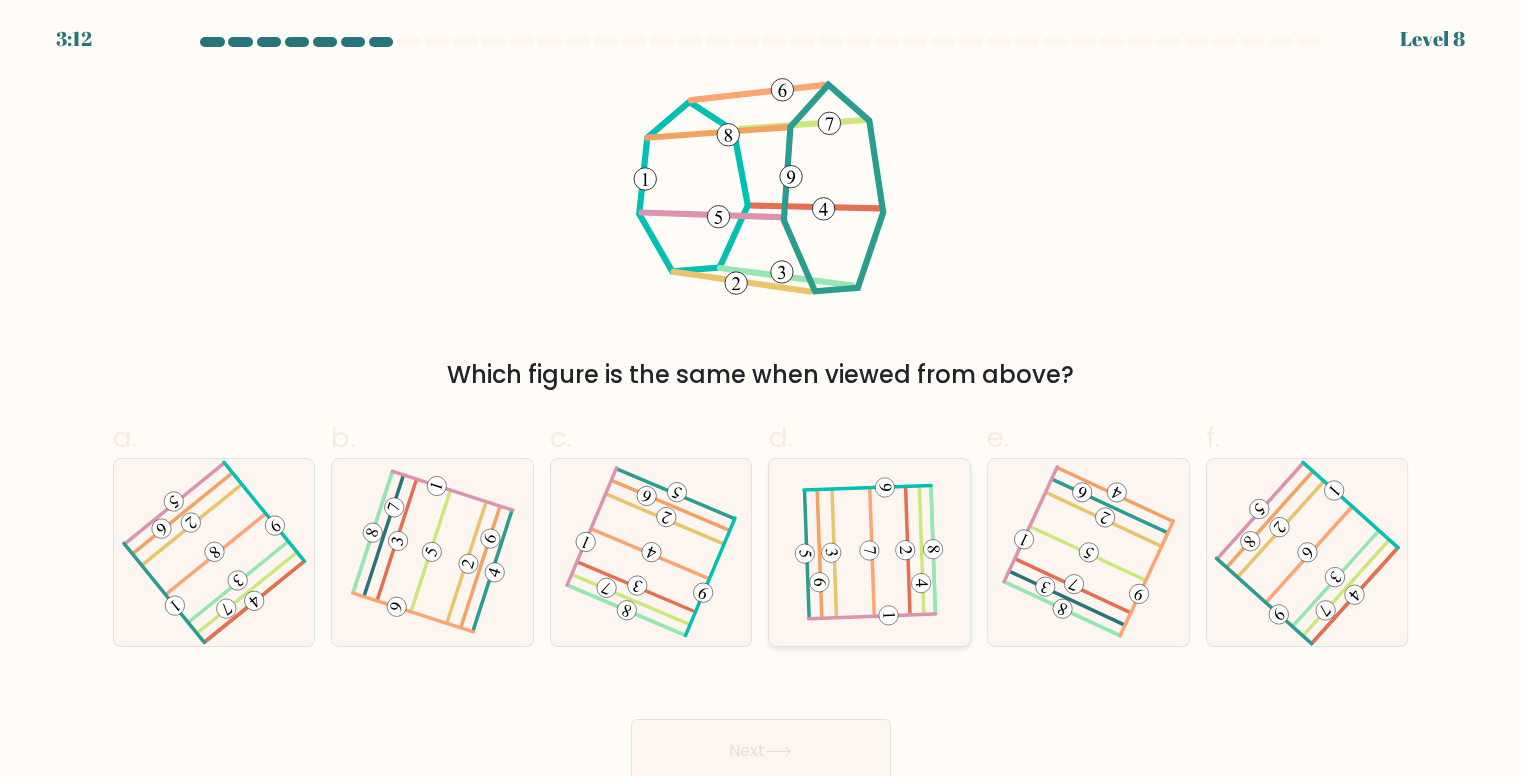 click at bounding box center [870, 552] 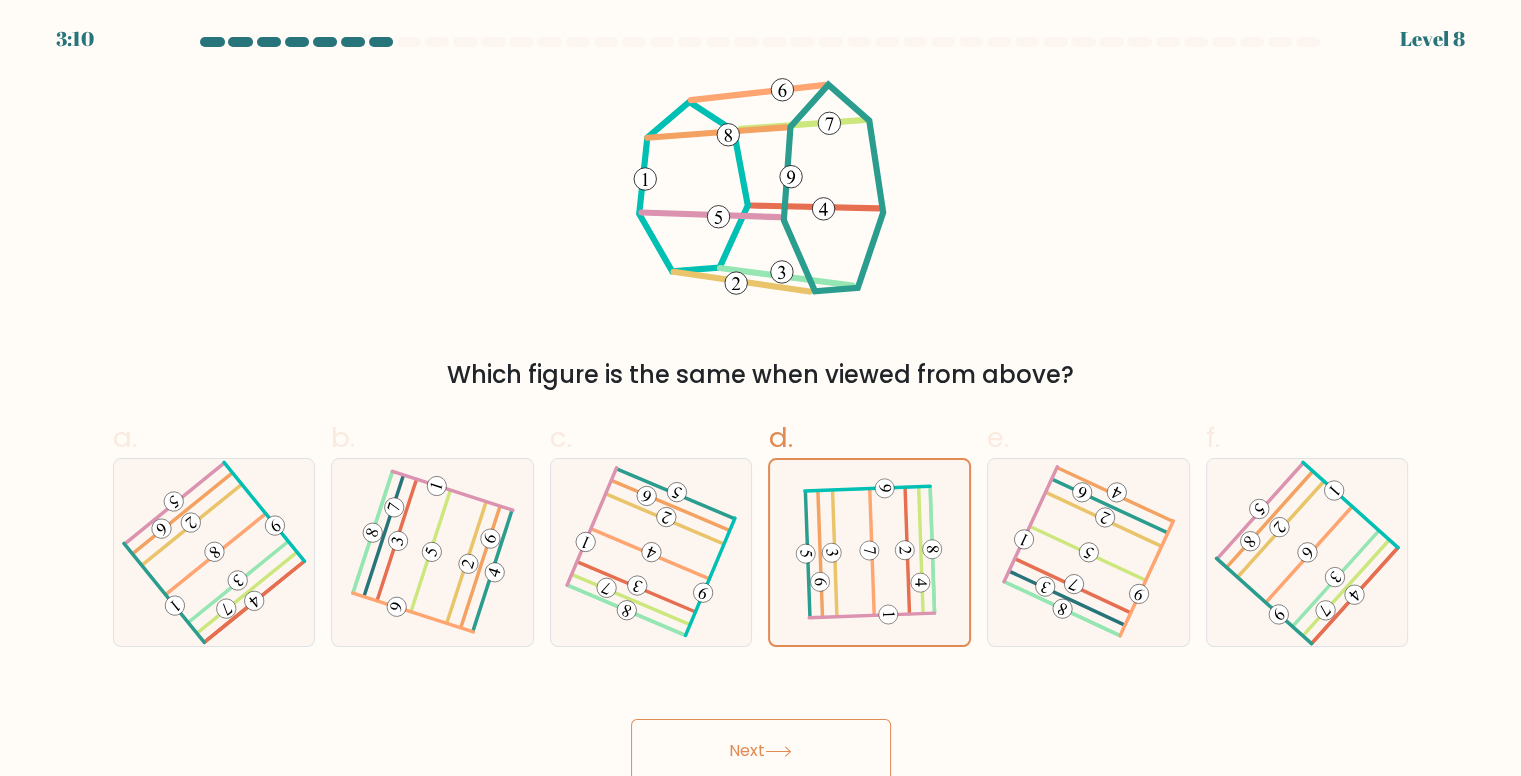 click on "Next" at bounding box center [761, 751] 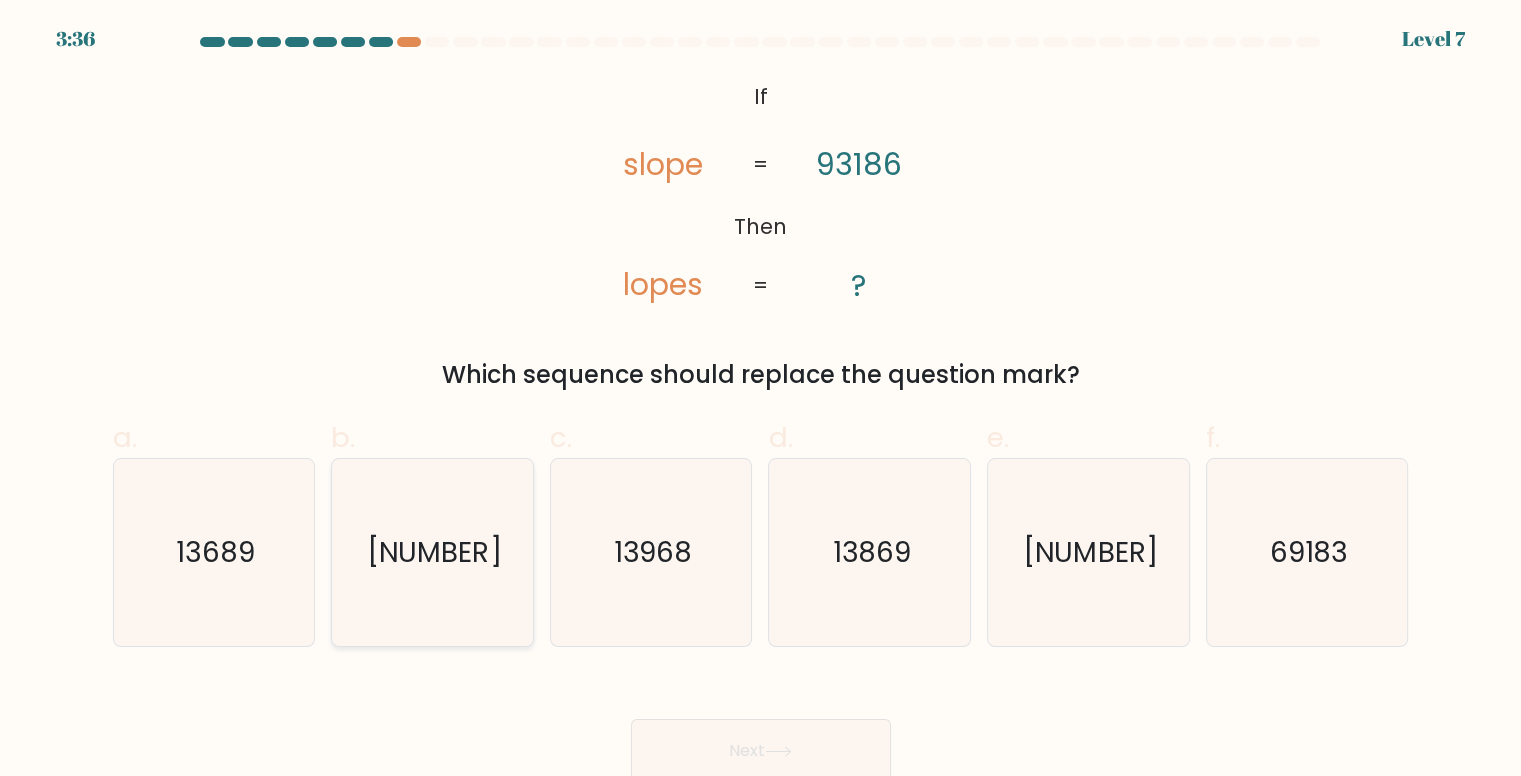 click on "31869" at bounding box center (432, 552) 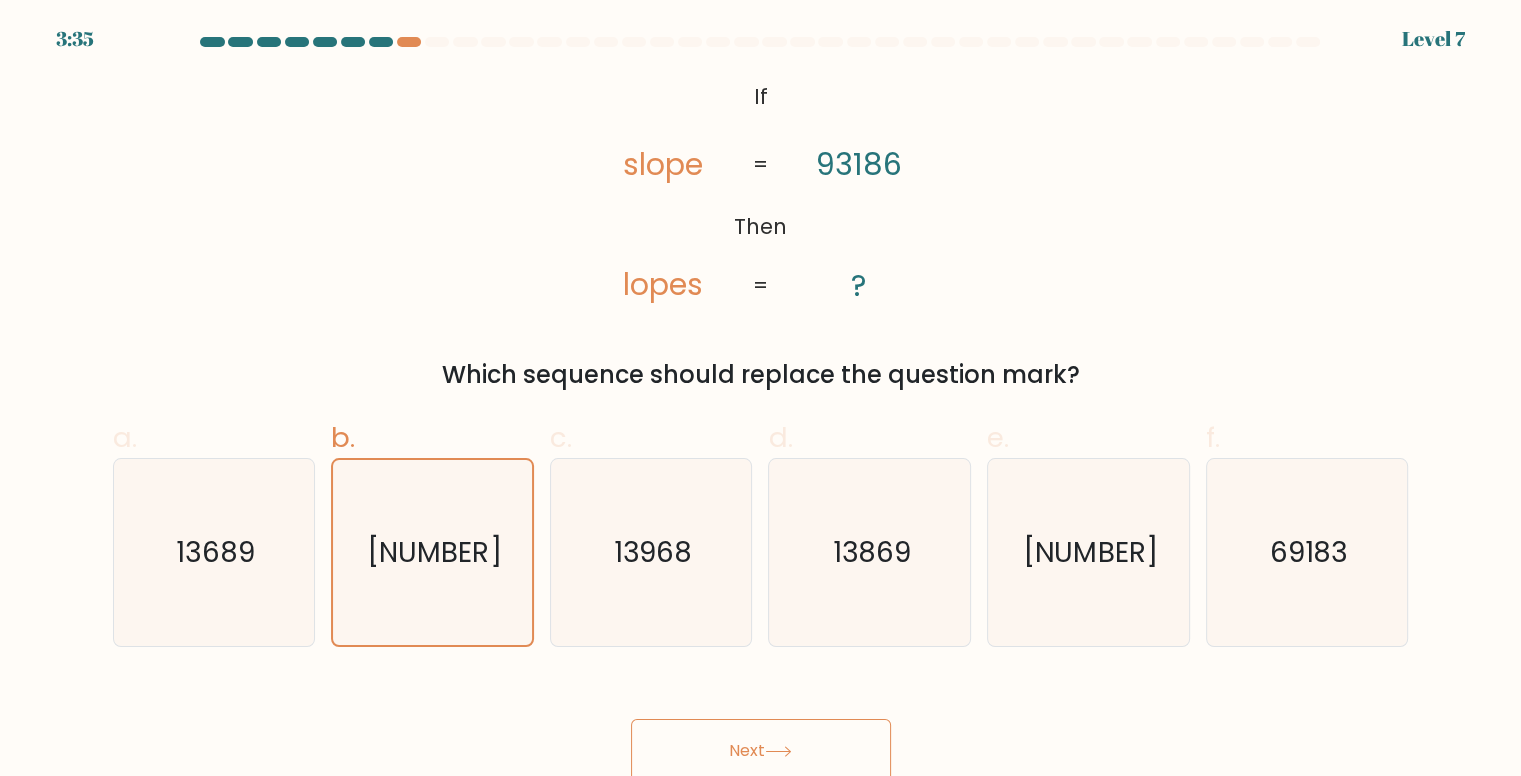 click on "Next" at bounding box center (761, 751) 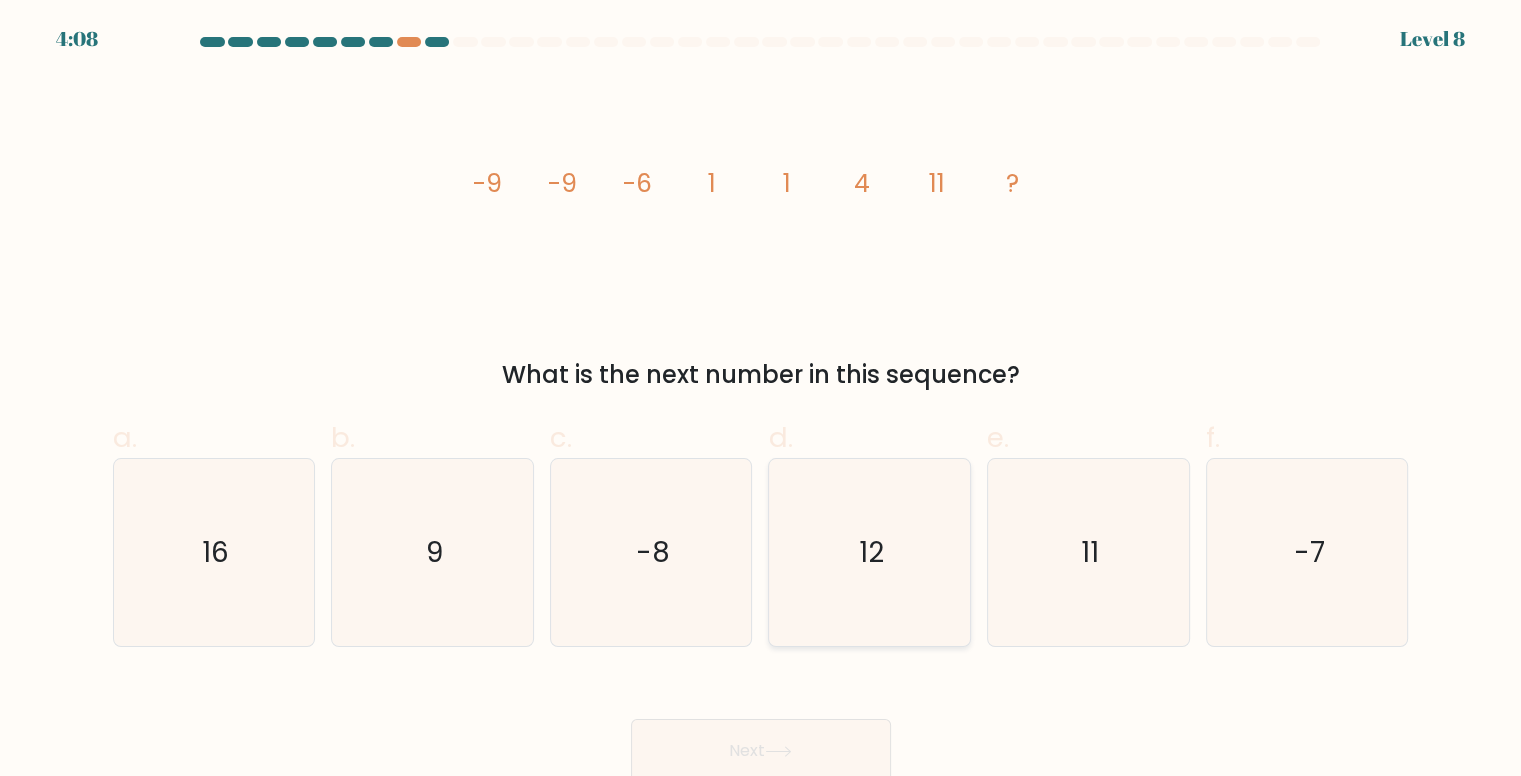 click on "12" at bounding box center [871, 552] 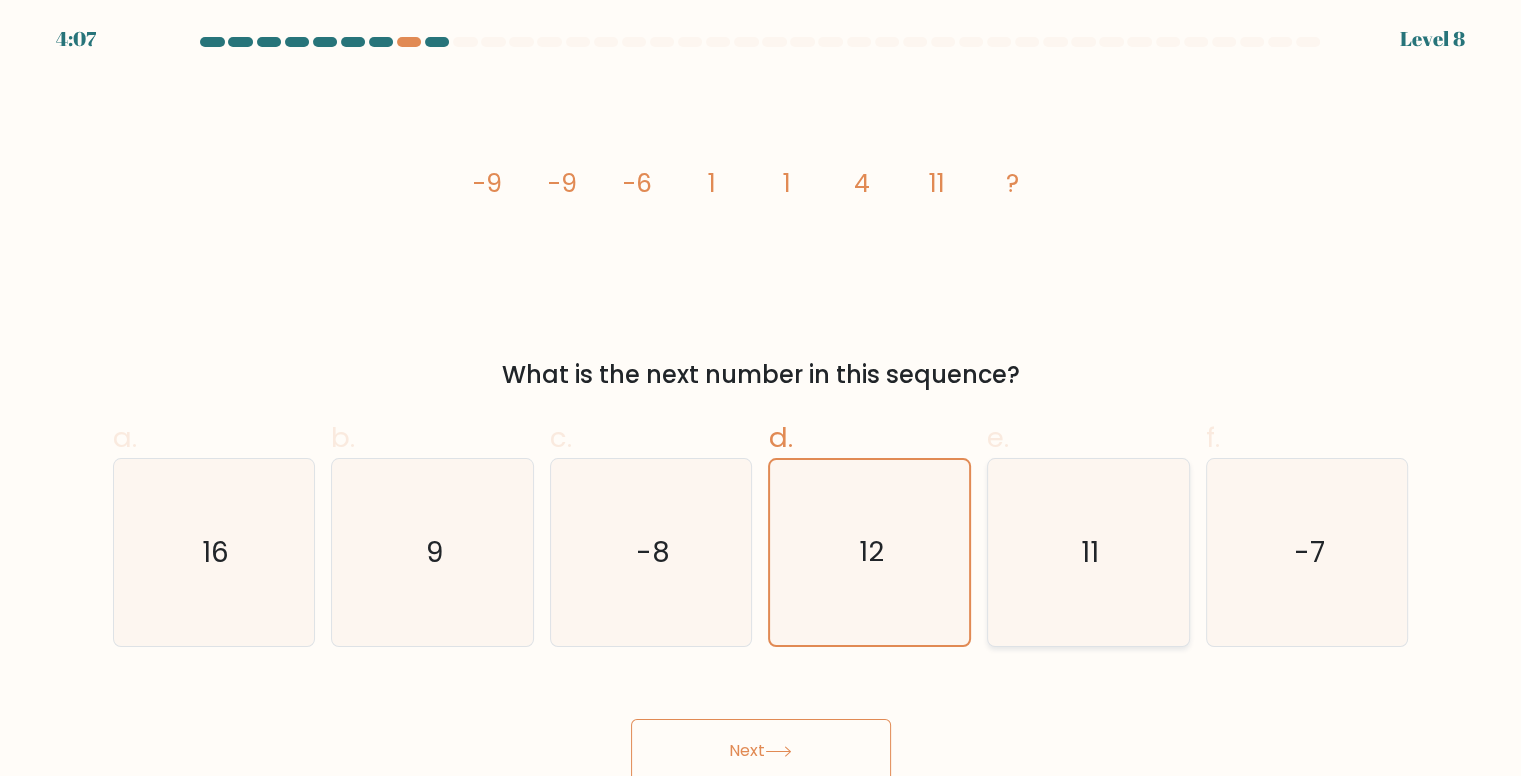 click on "11" at bounding box center [1088, 552] 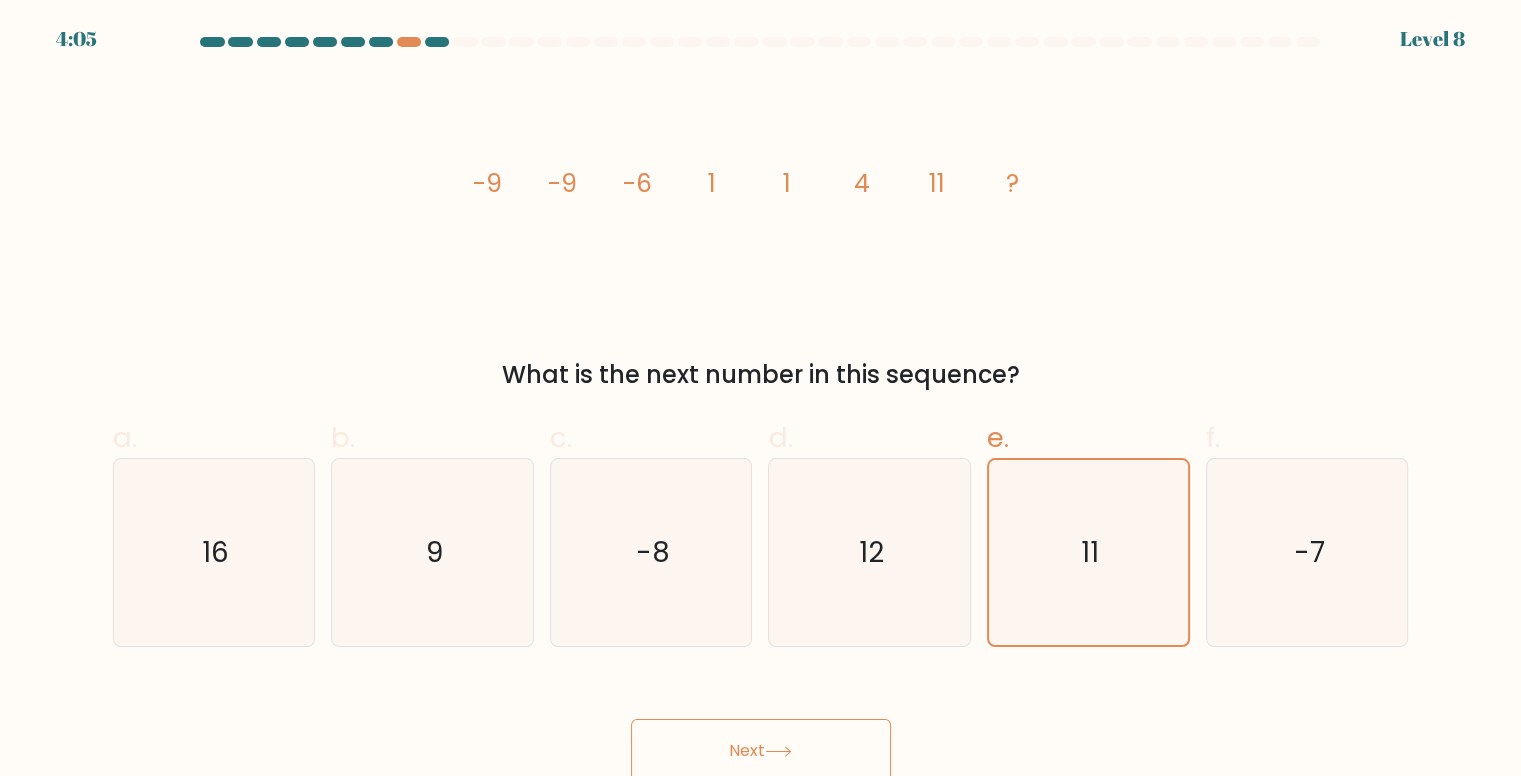 drag, startPoint x: 823, startPoint y: 709, endPoint x: 819, endPoint y: 726, distance: 17.464249 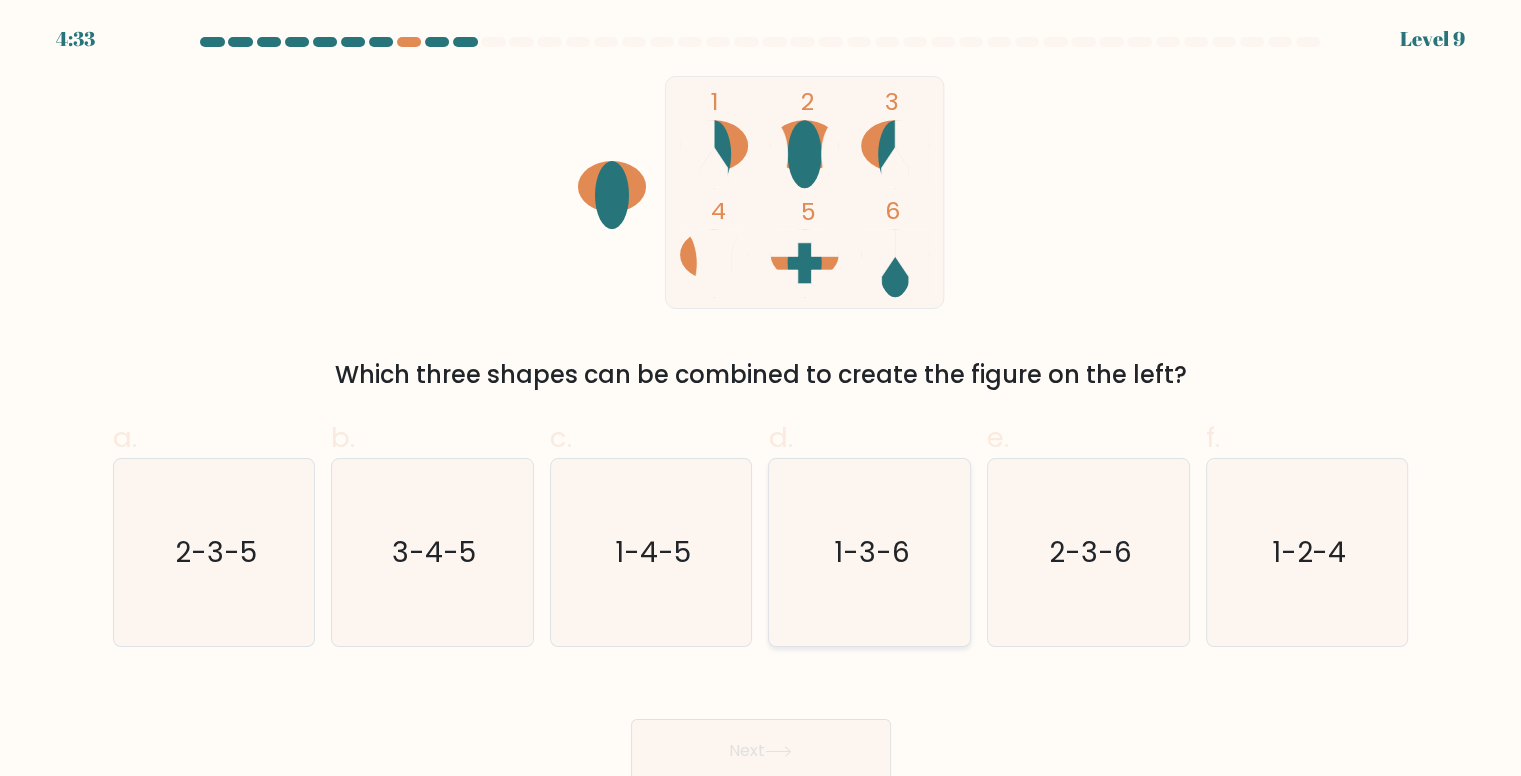 click on "1-3-6" at bounding box center [870, 552] 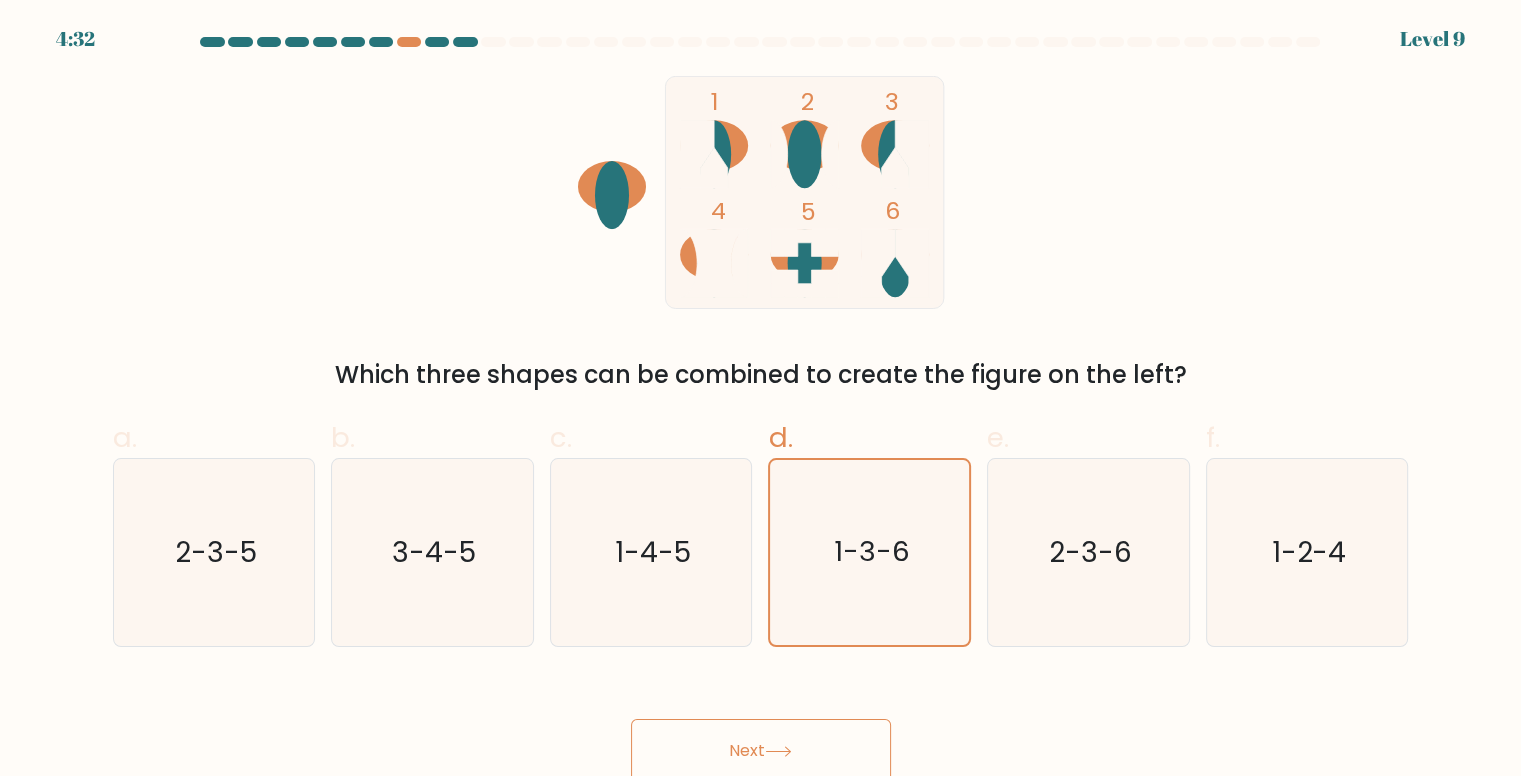 click on "Next" at bounding box center [761, 751] 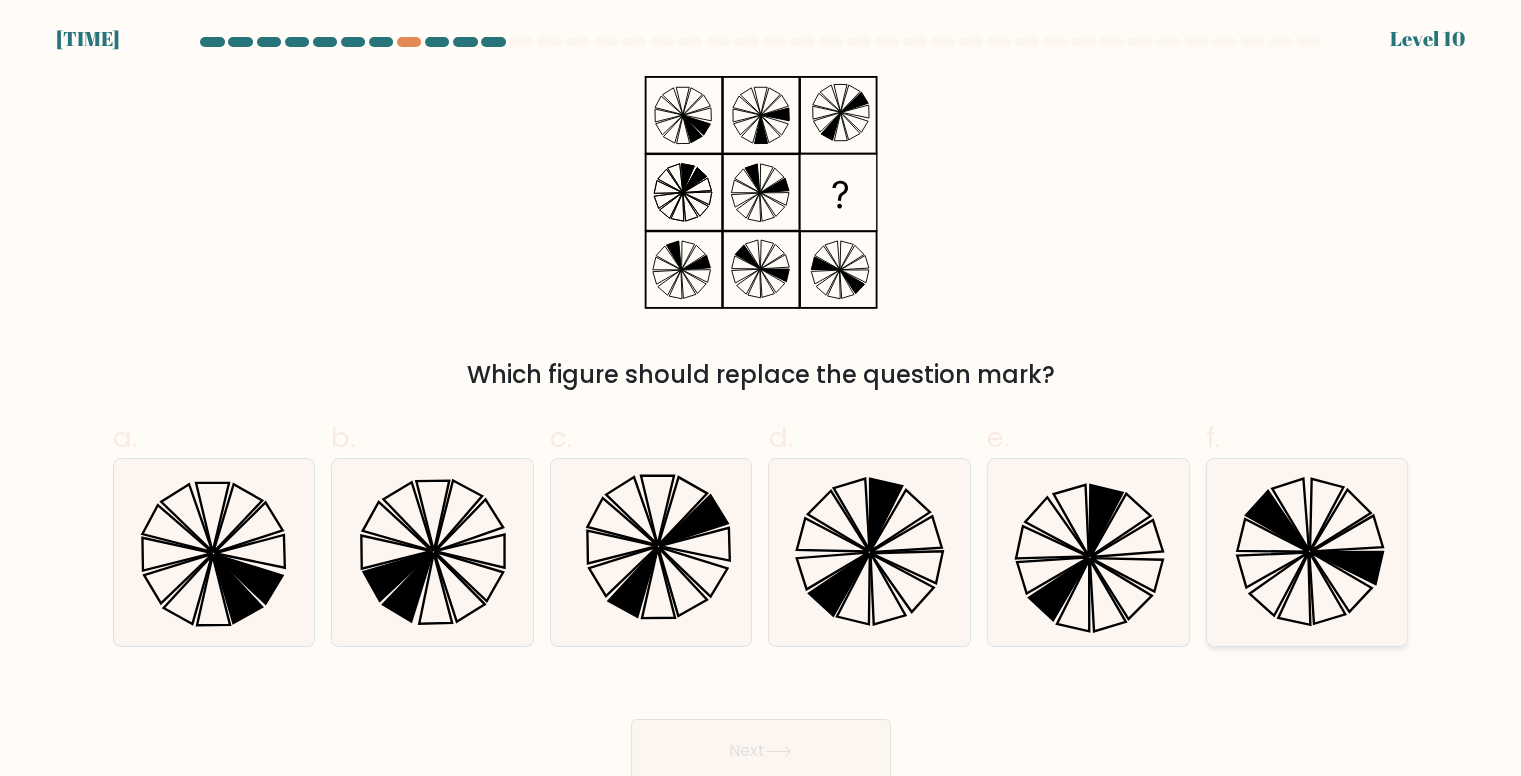 click at bounding box center (1327, 589) 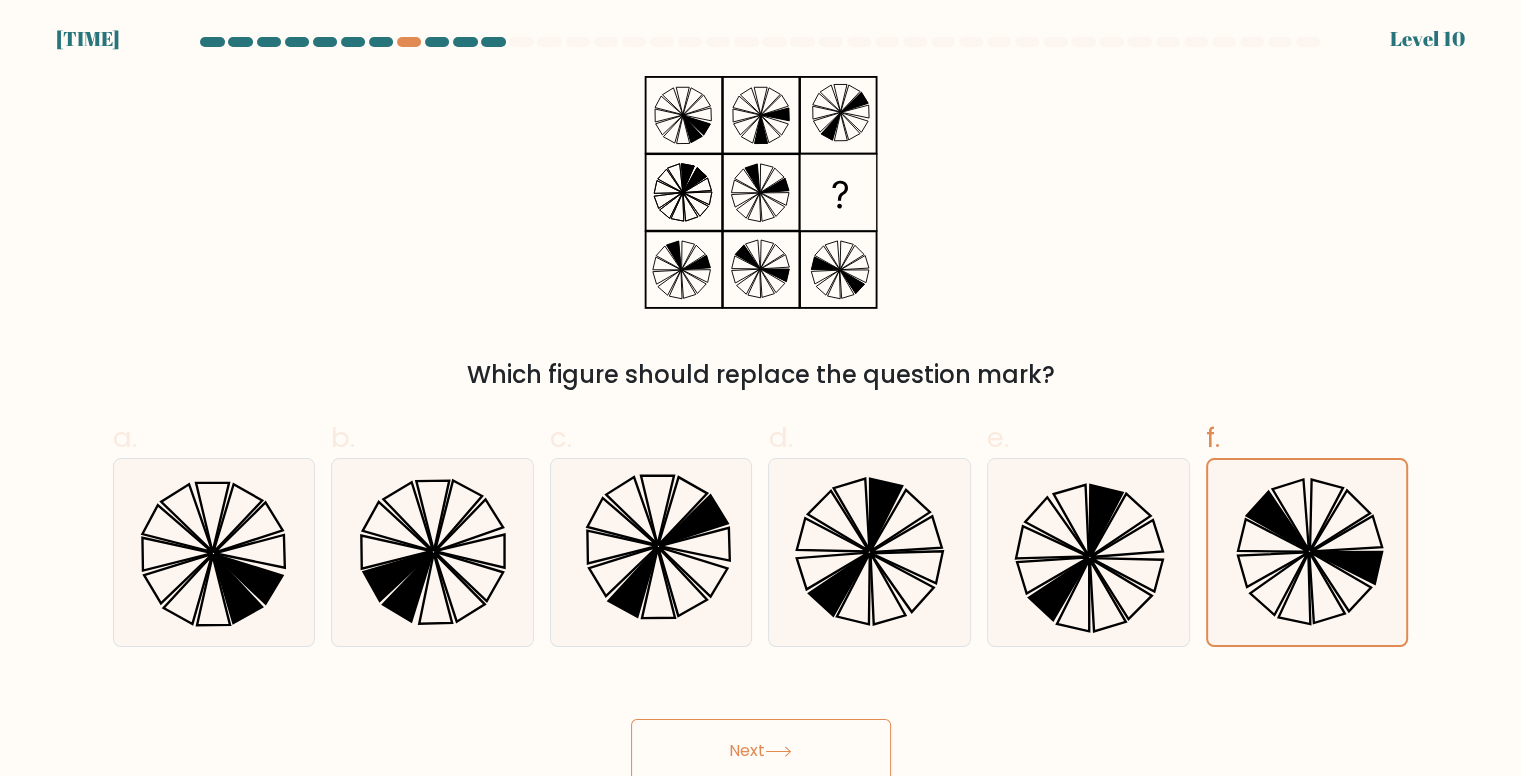 click on "Next" at bounding box center (761, 751) 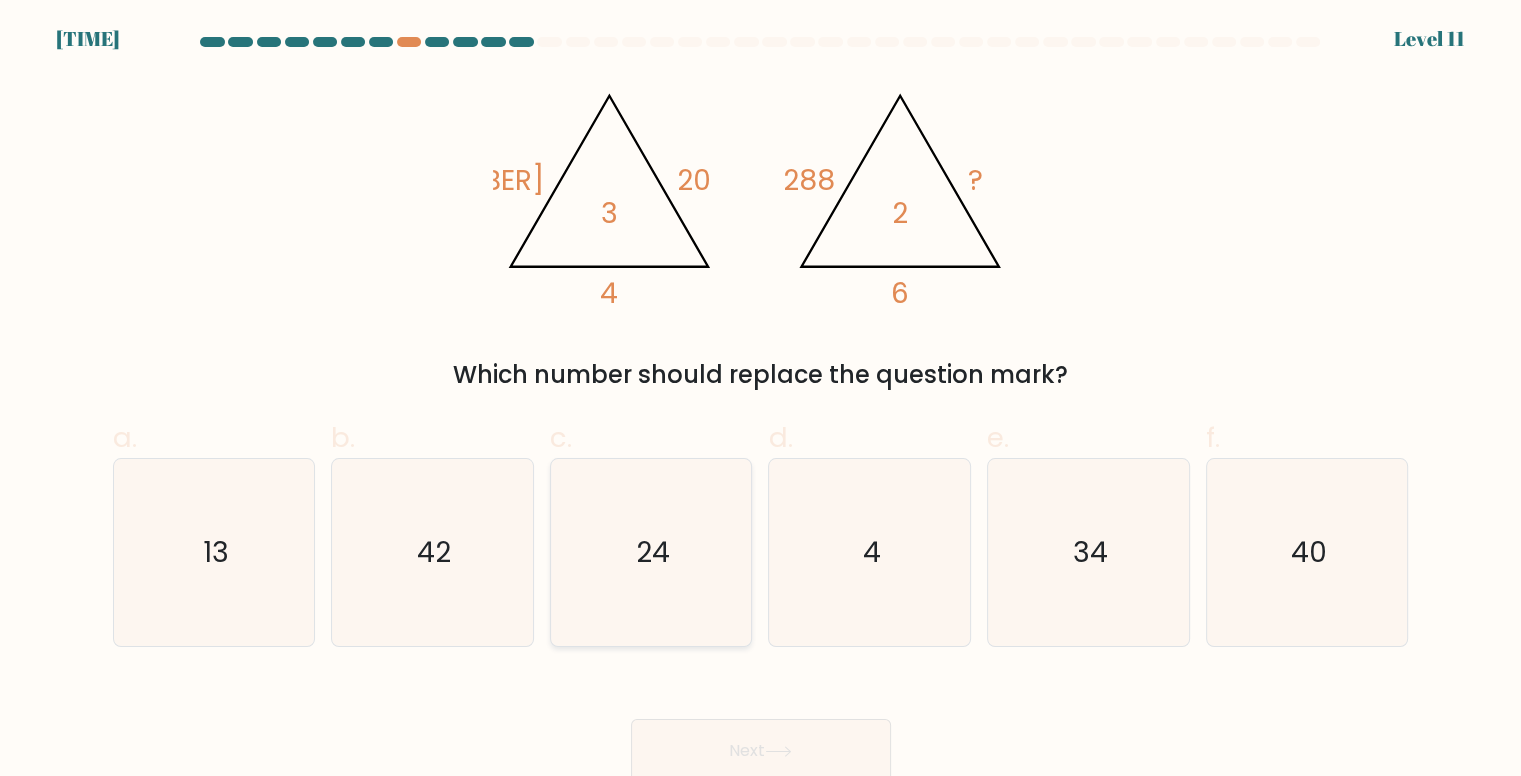 click on "24" at bounding box center [651, 552] 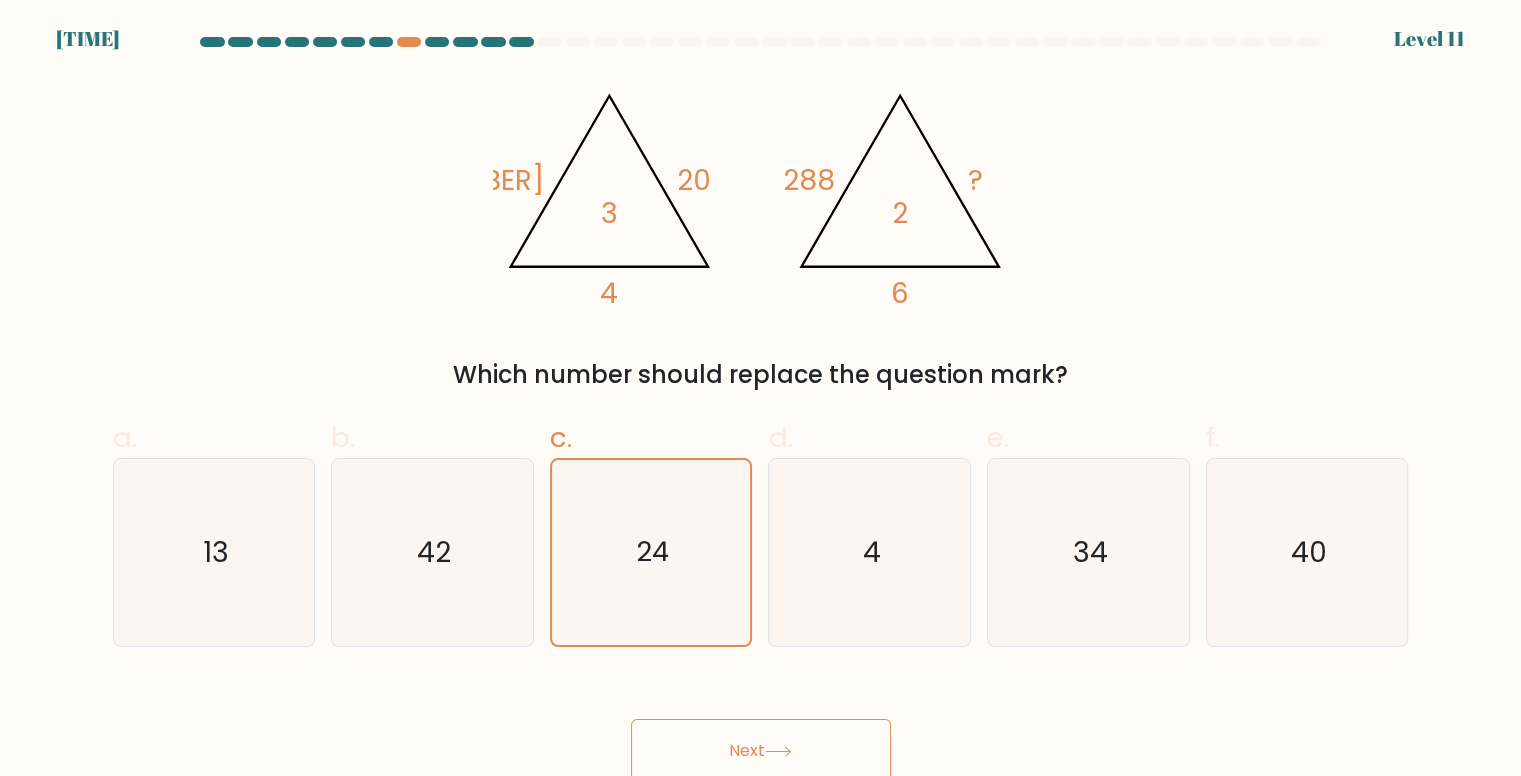 click on "Next" at bounding box center [761, 751] 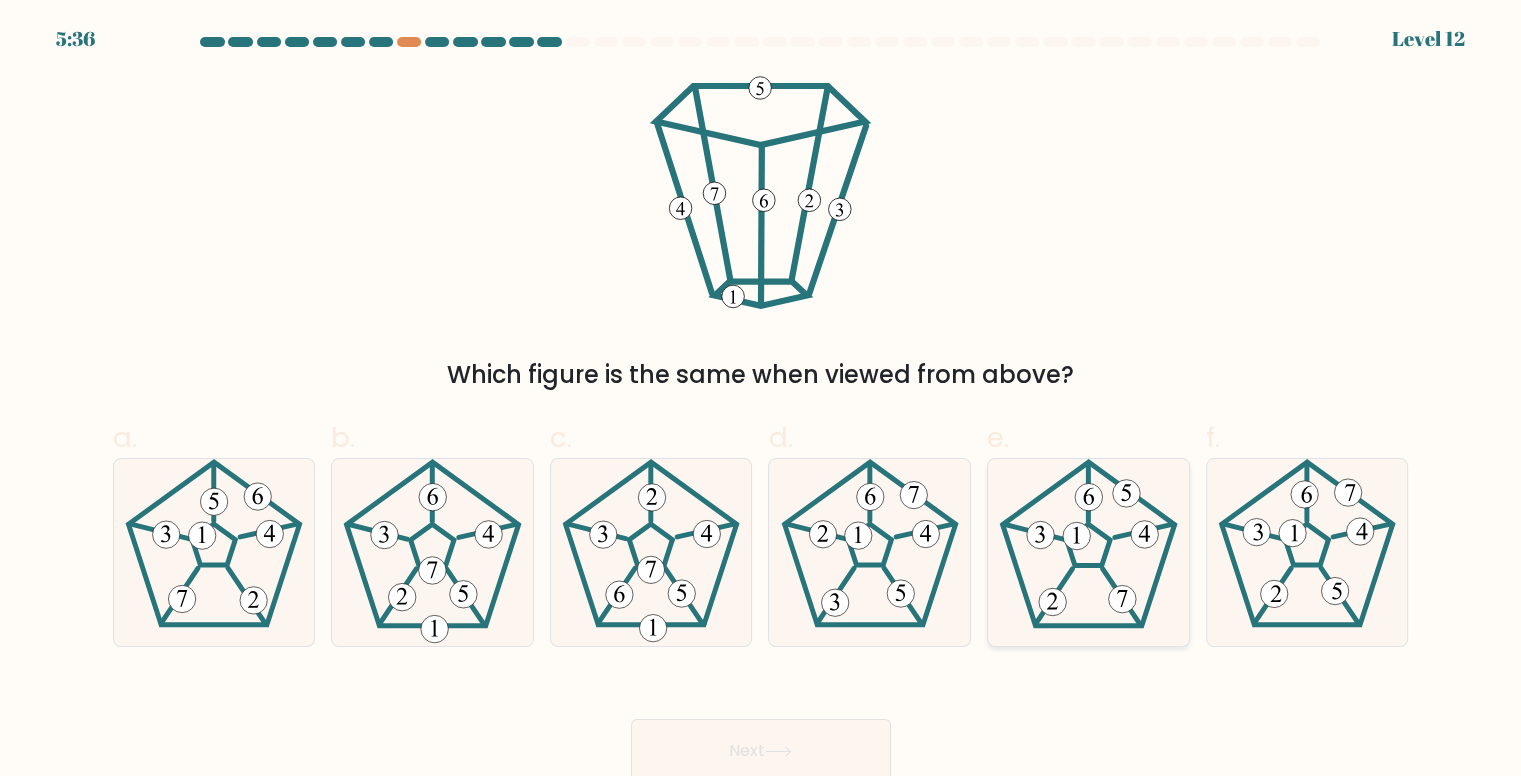 click at bounding box center [1088, 552] 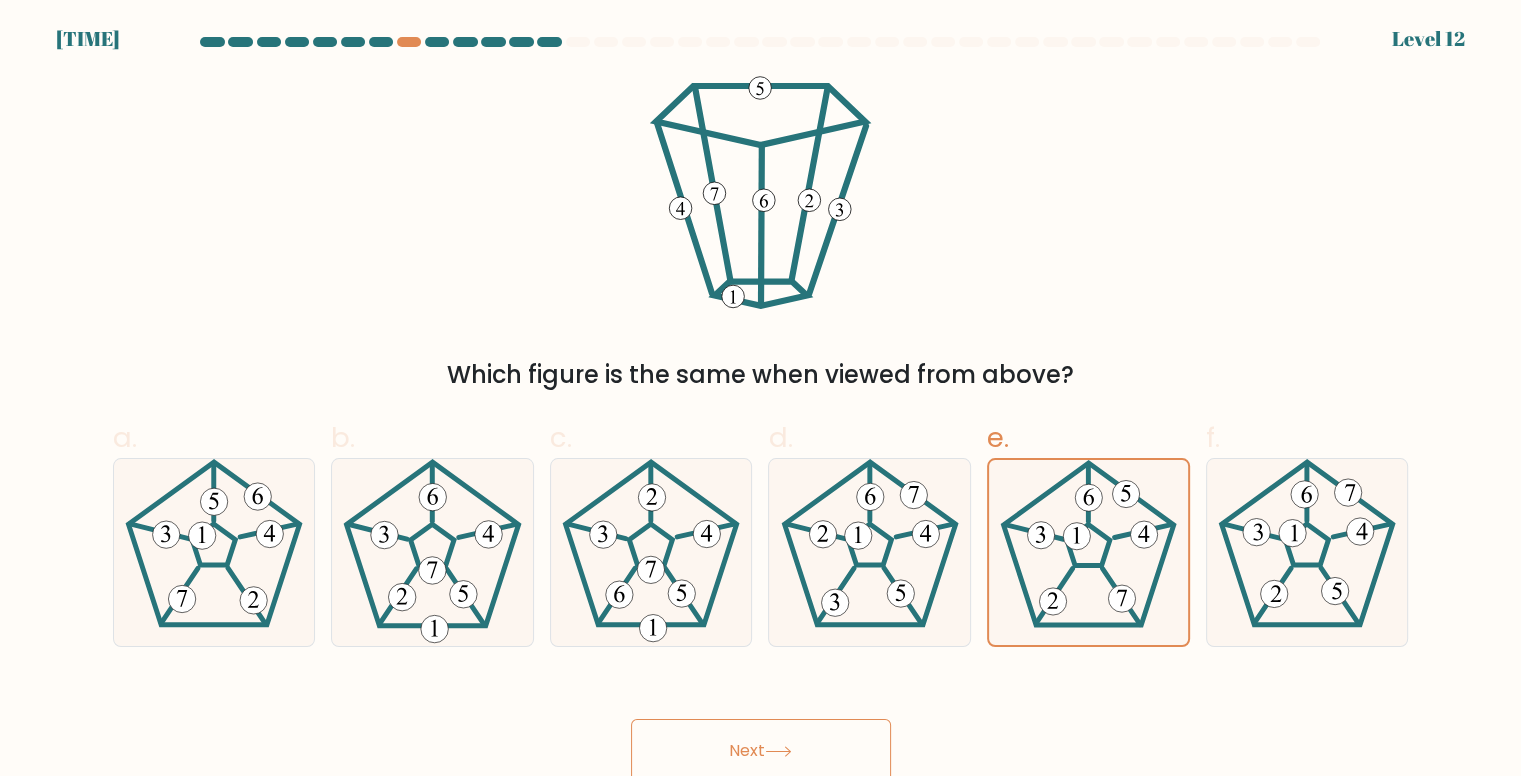 click on "Next" at bounding box center [761, 751] 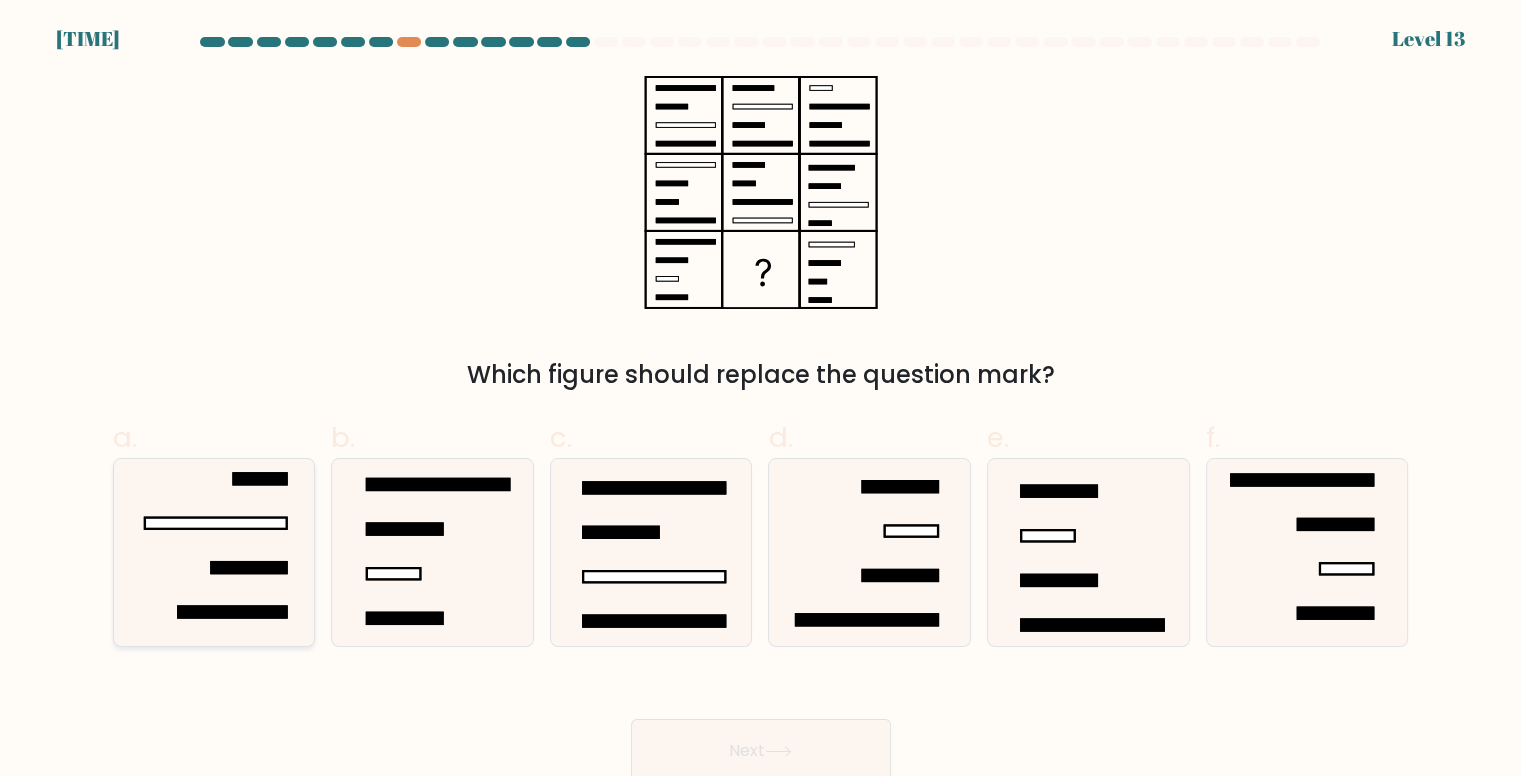 click at bounding box center (214, 552) 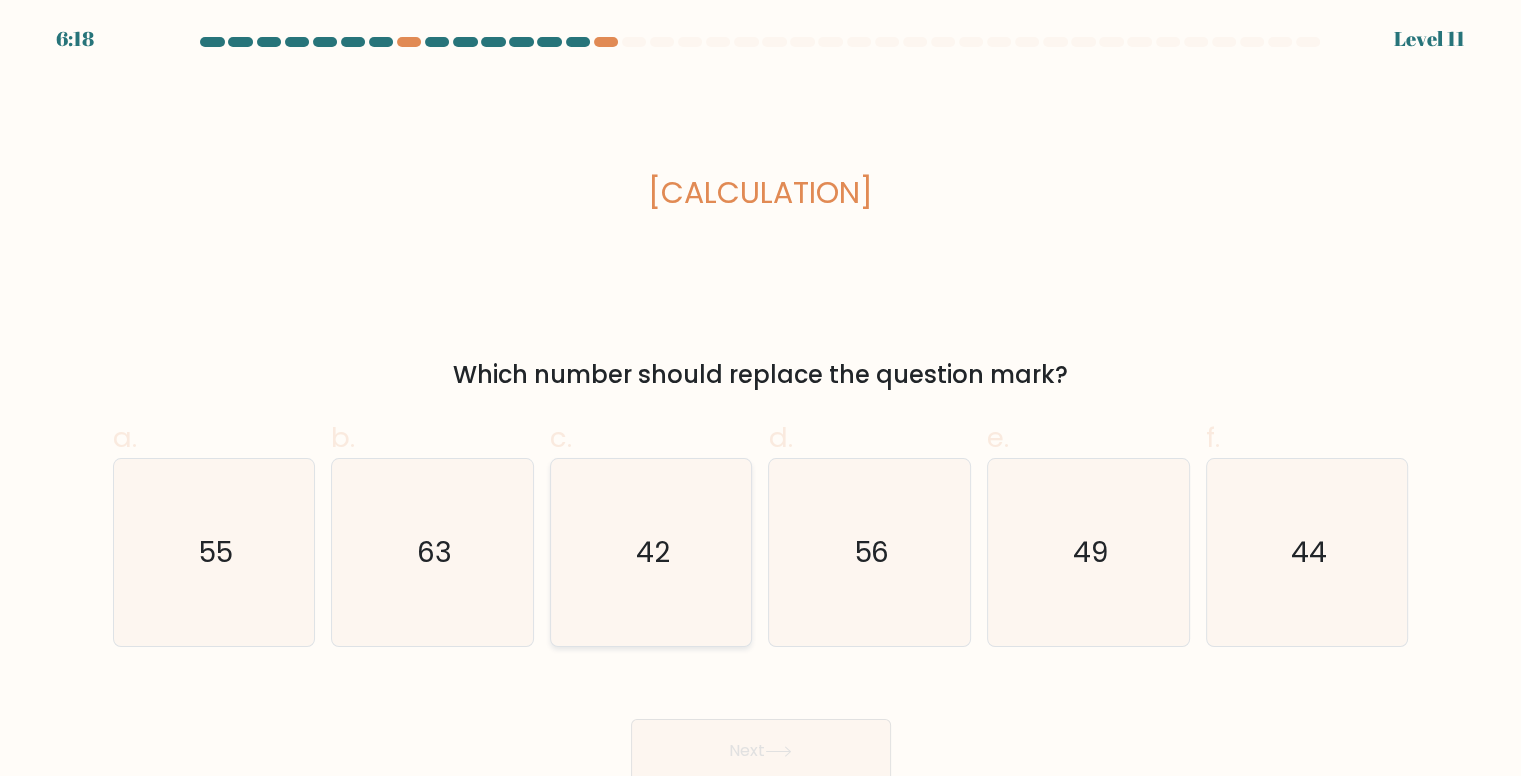 click on "42" at bounding box center [651, 552] 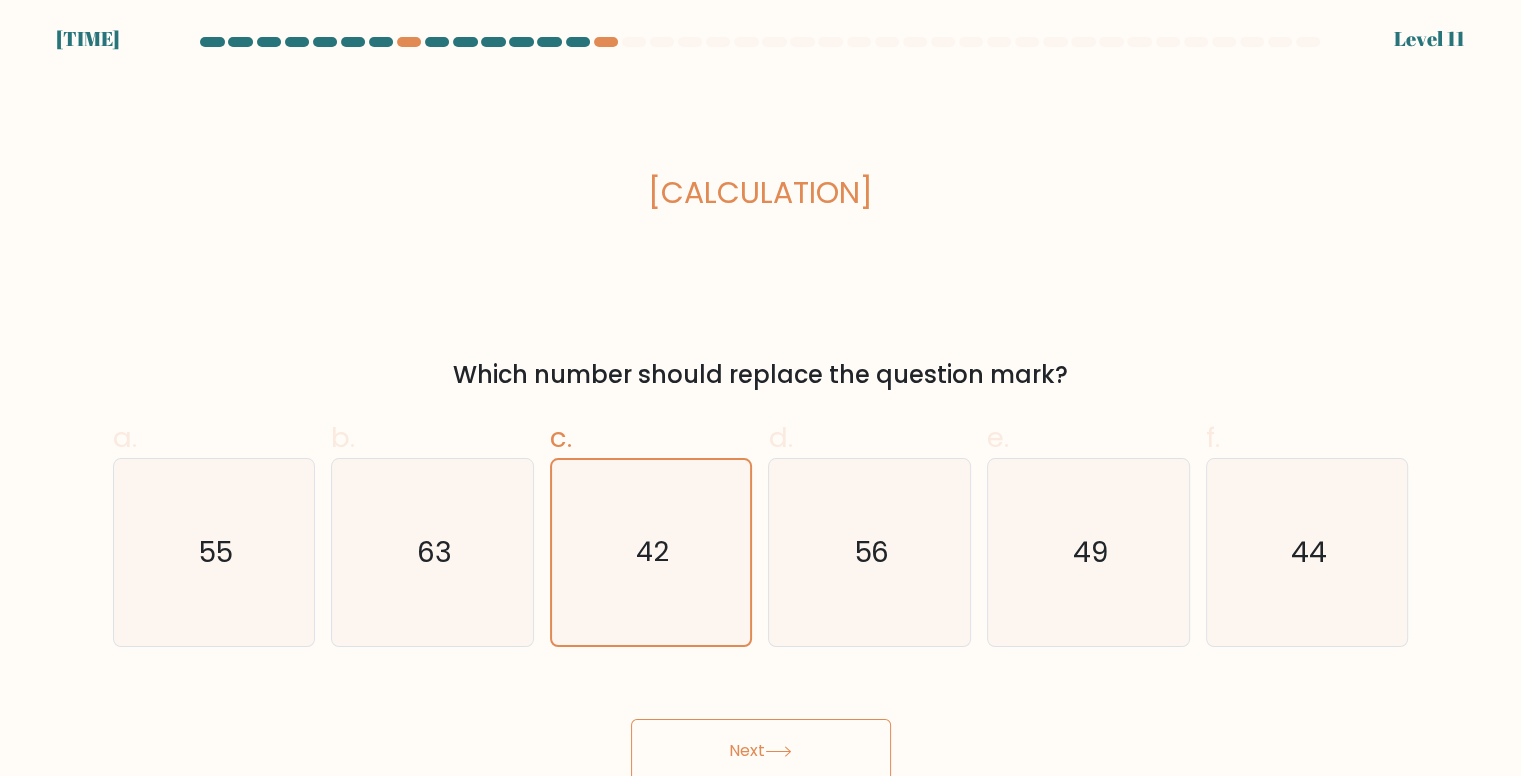 click on "Next" at bounding box center (761, 751) 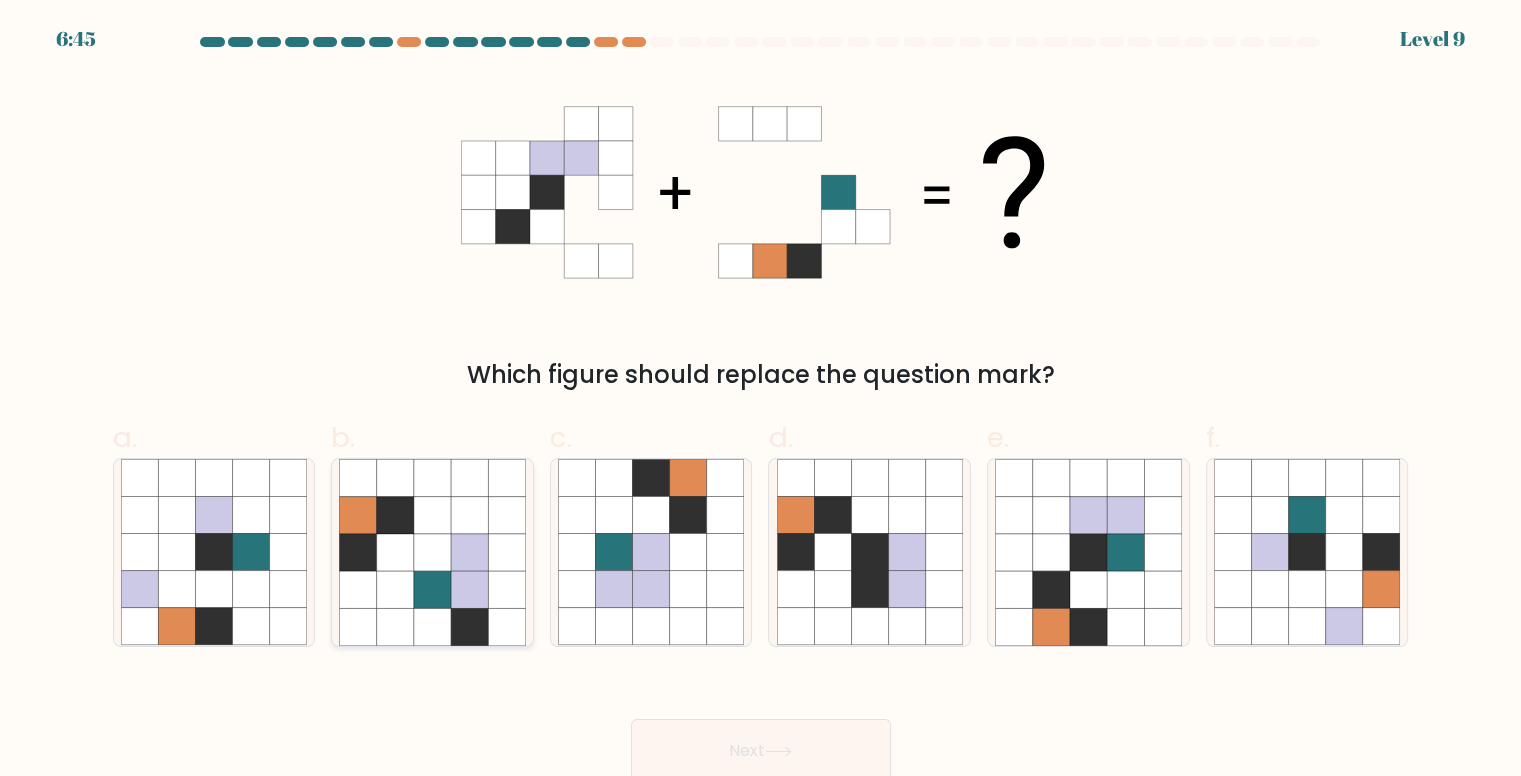 click at bounding box center [432, 589] 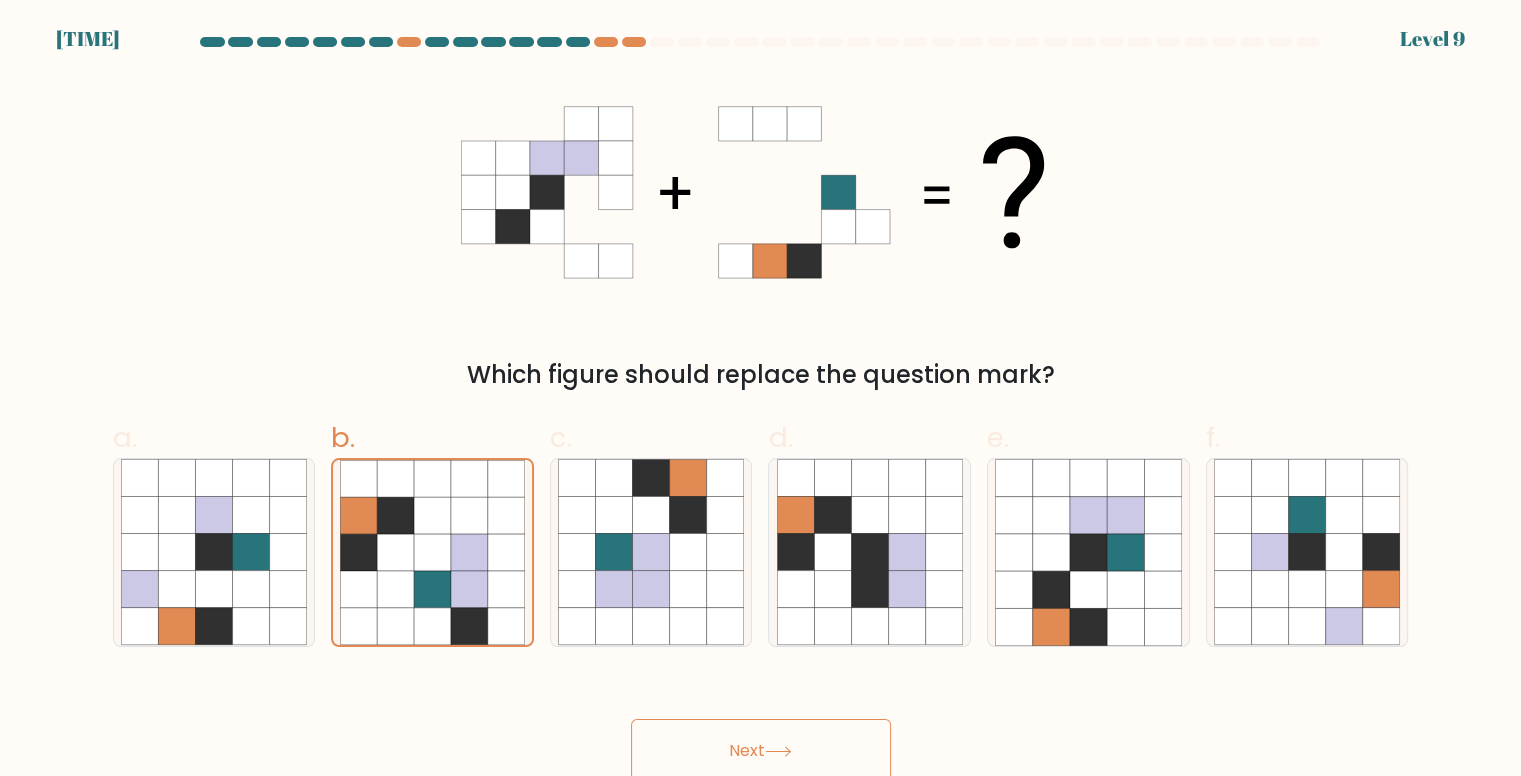 click on "Next" at bounding box center [761, 751] 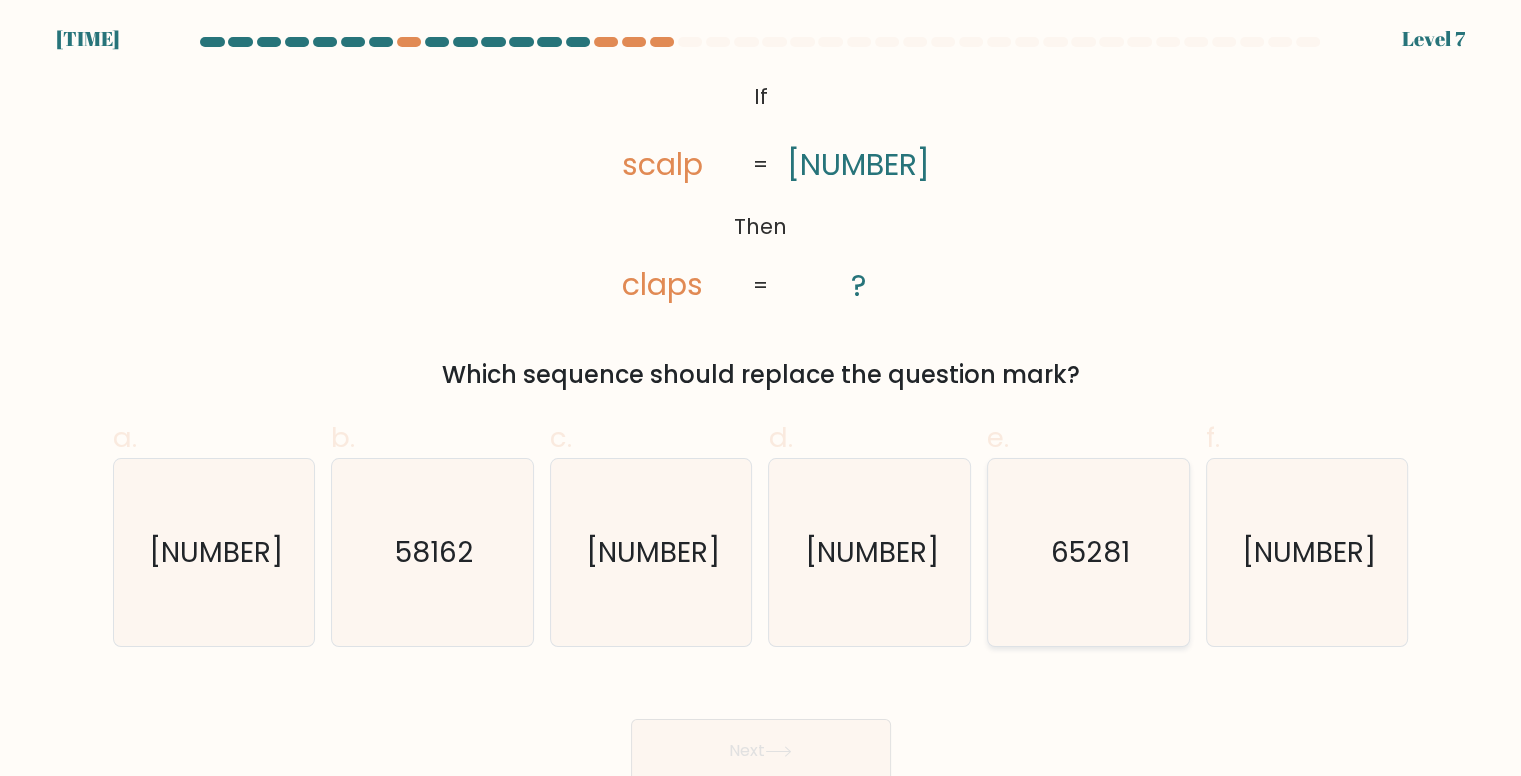 click on "65281" at bounding box center (1088, 552) 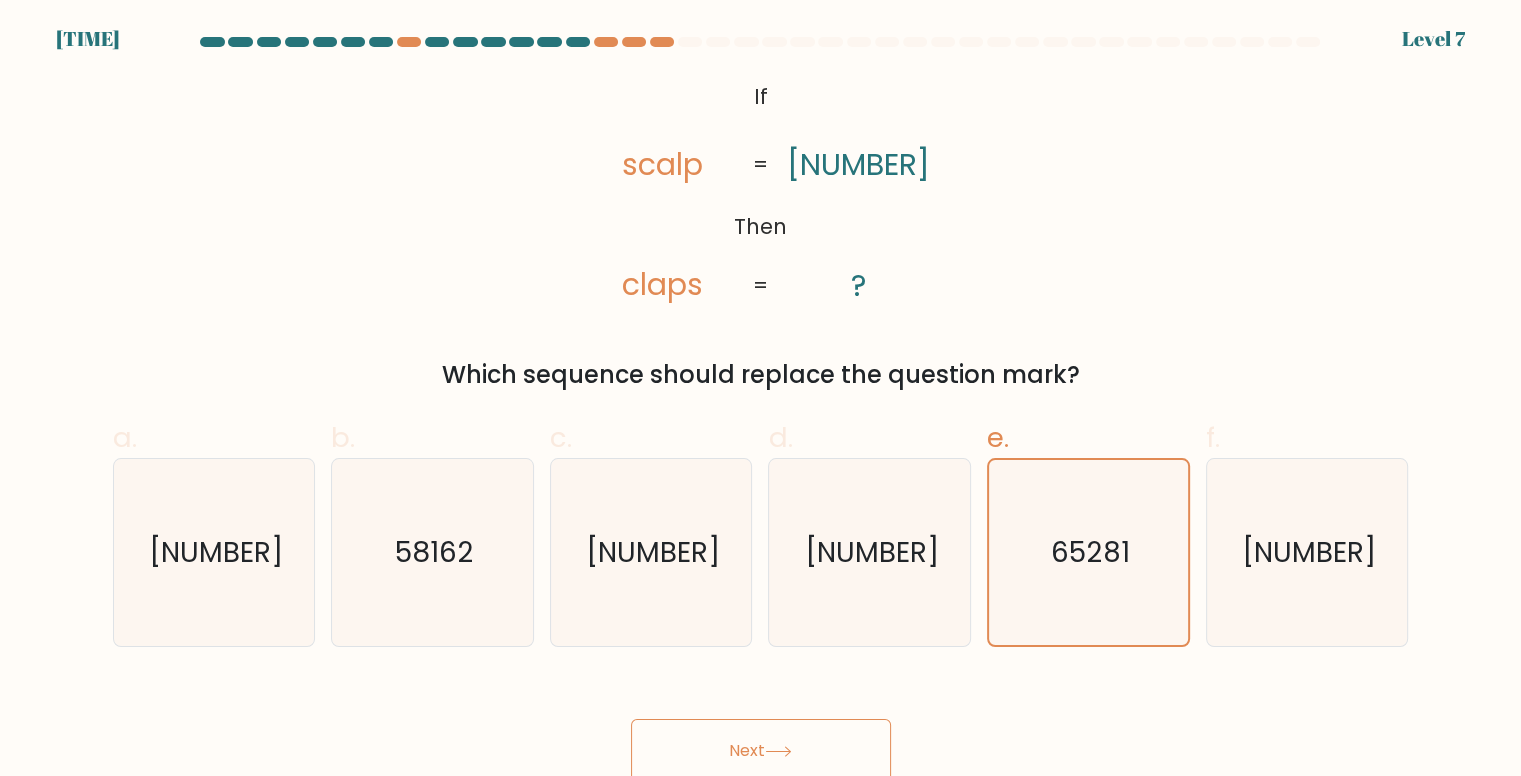 click on "Next" at bounding box center (761, 751) 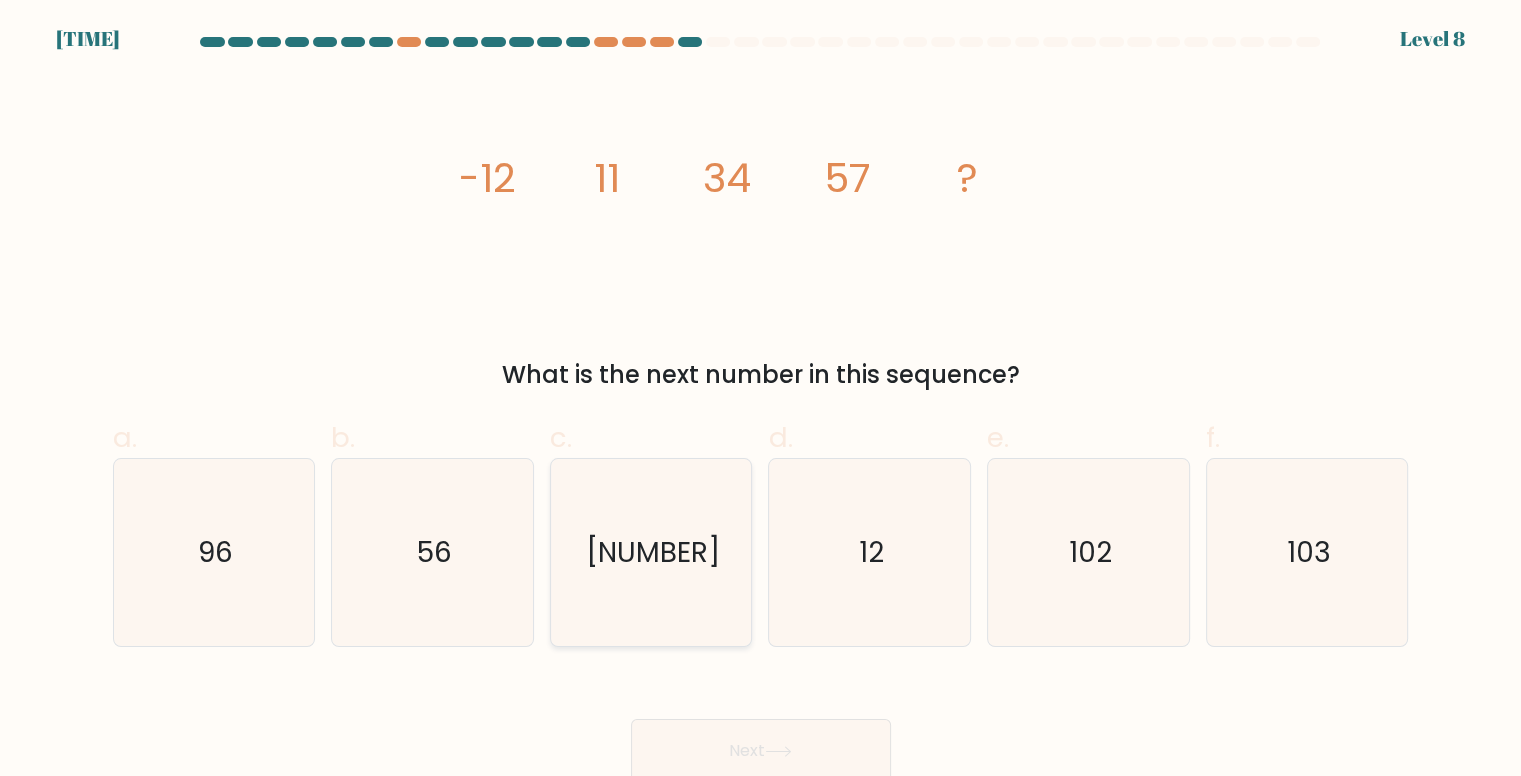 click on "80" at bounding box center (653, 552) 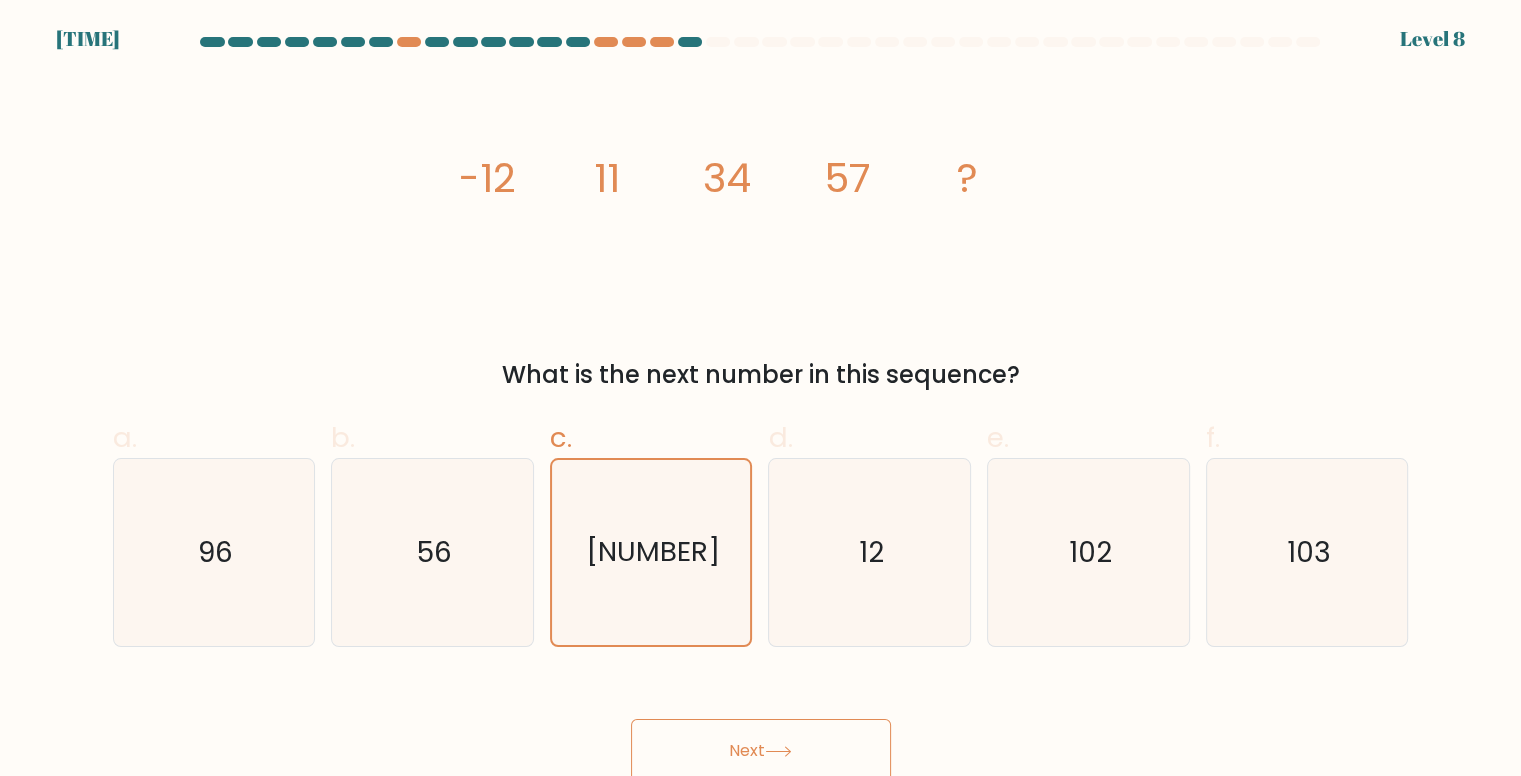 click on "Next" at bounding box center [761, 751] 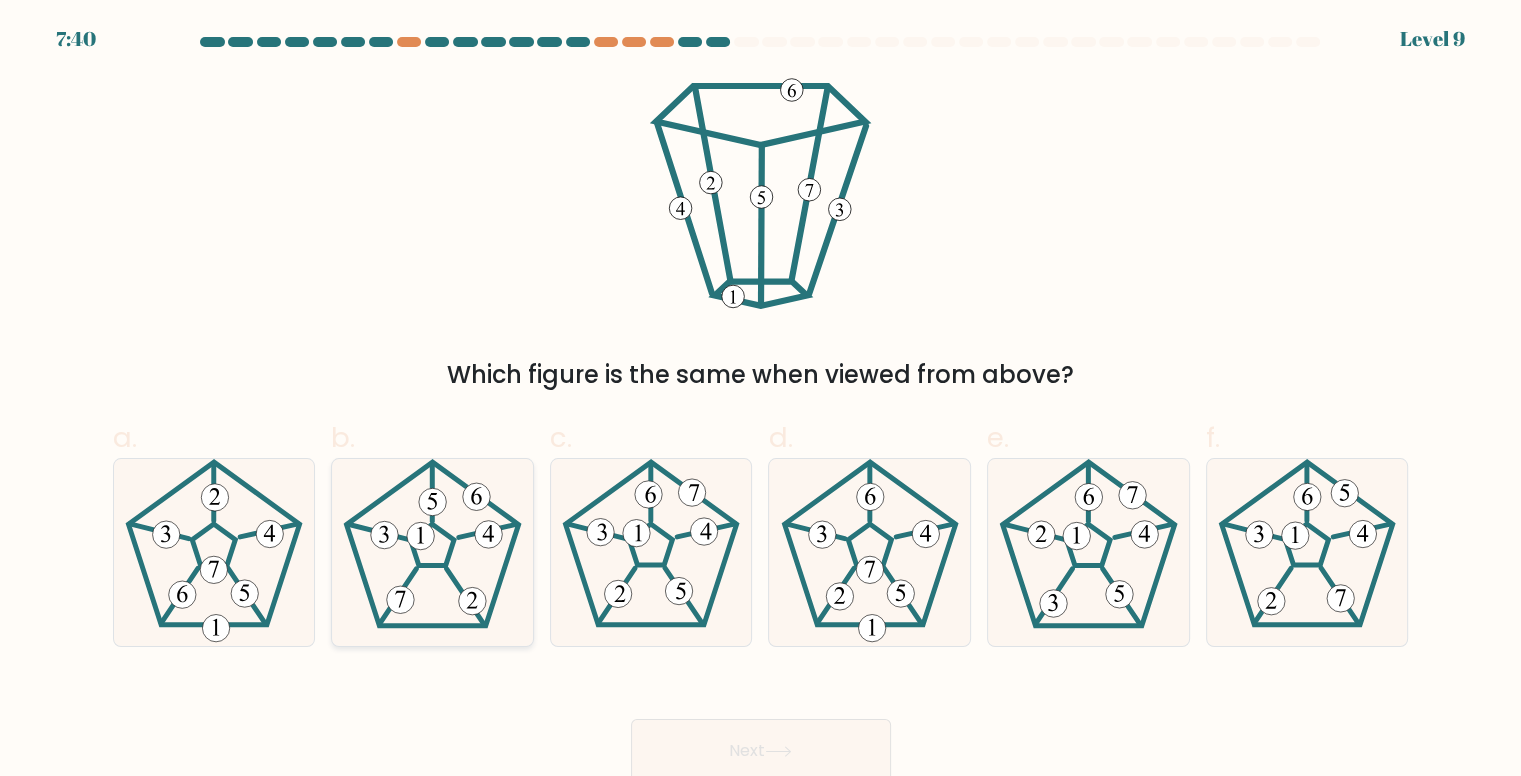 click at bounding box center (432, 552) 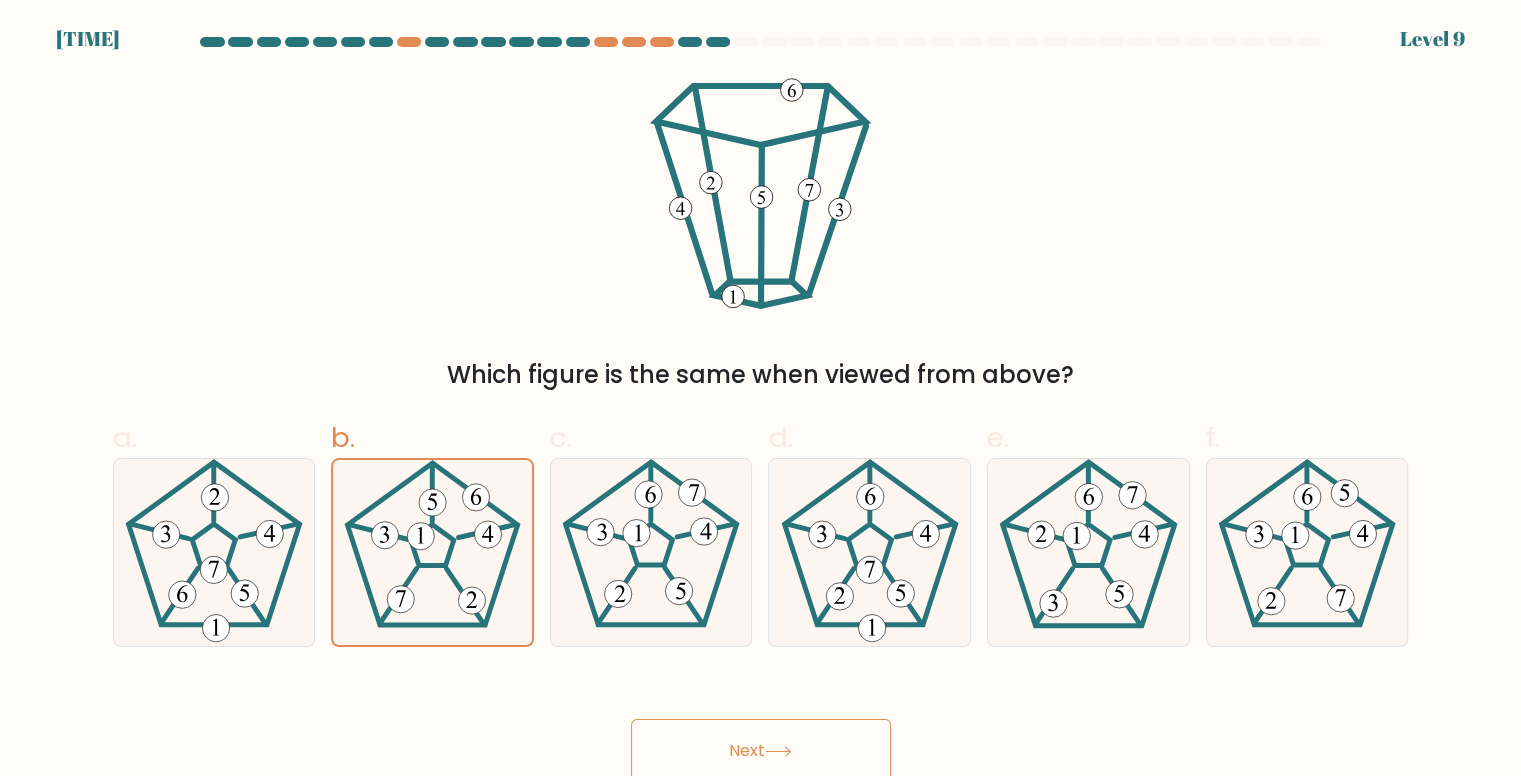 click on "Next" at bounding box center (761, 751) 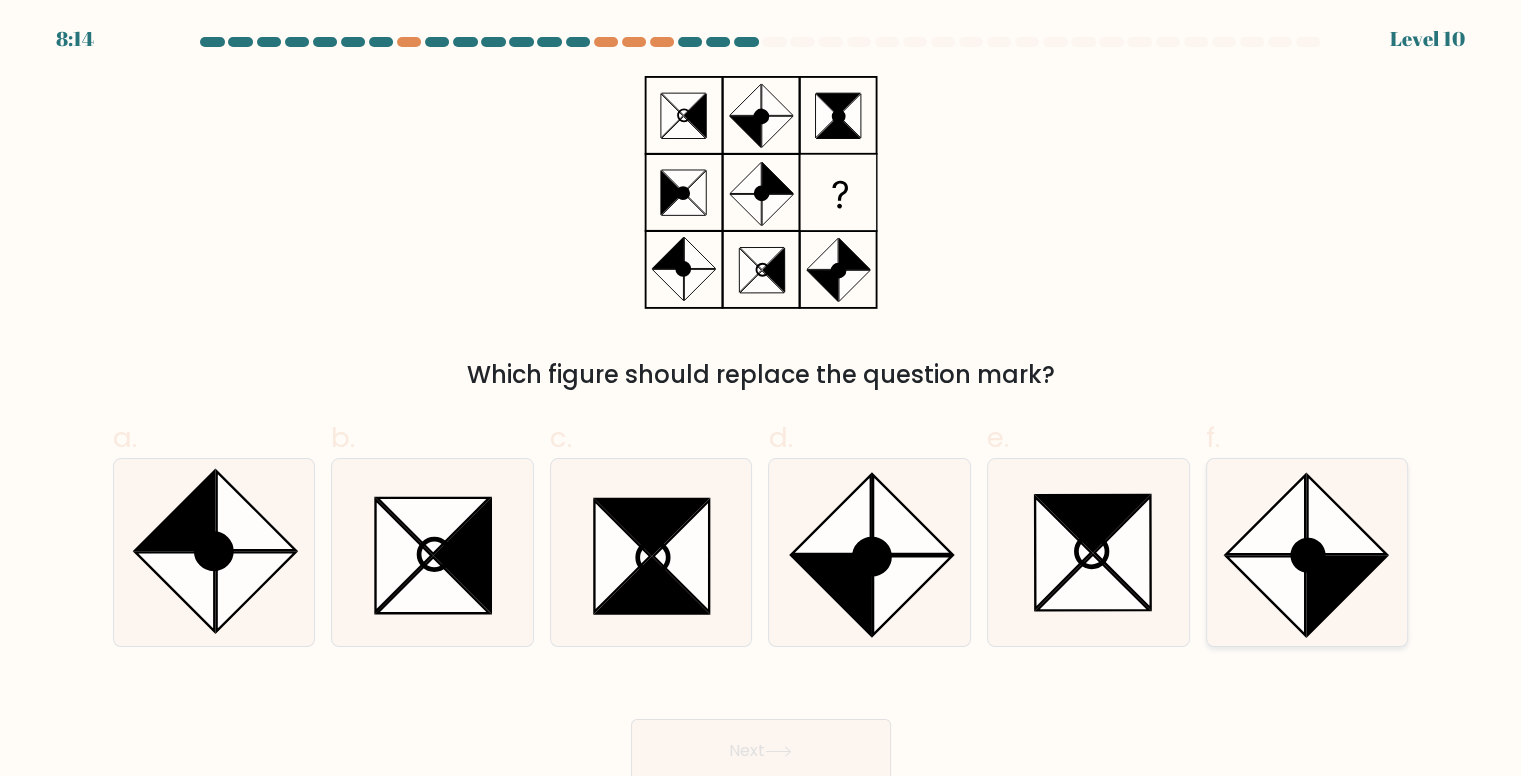 click at bounding box center (1265, 514) 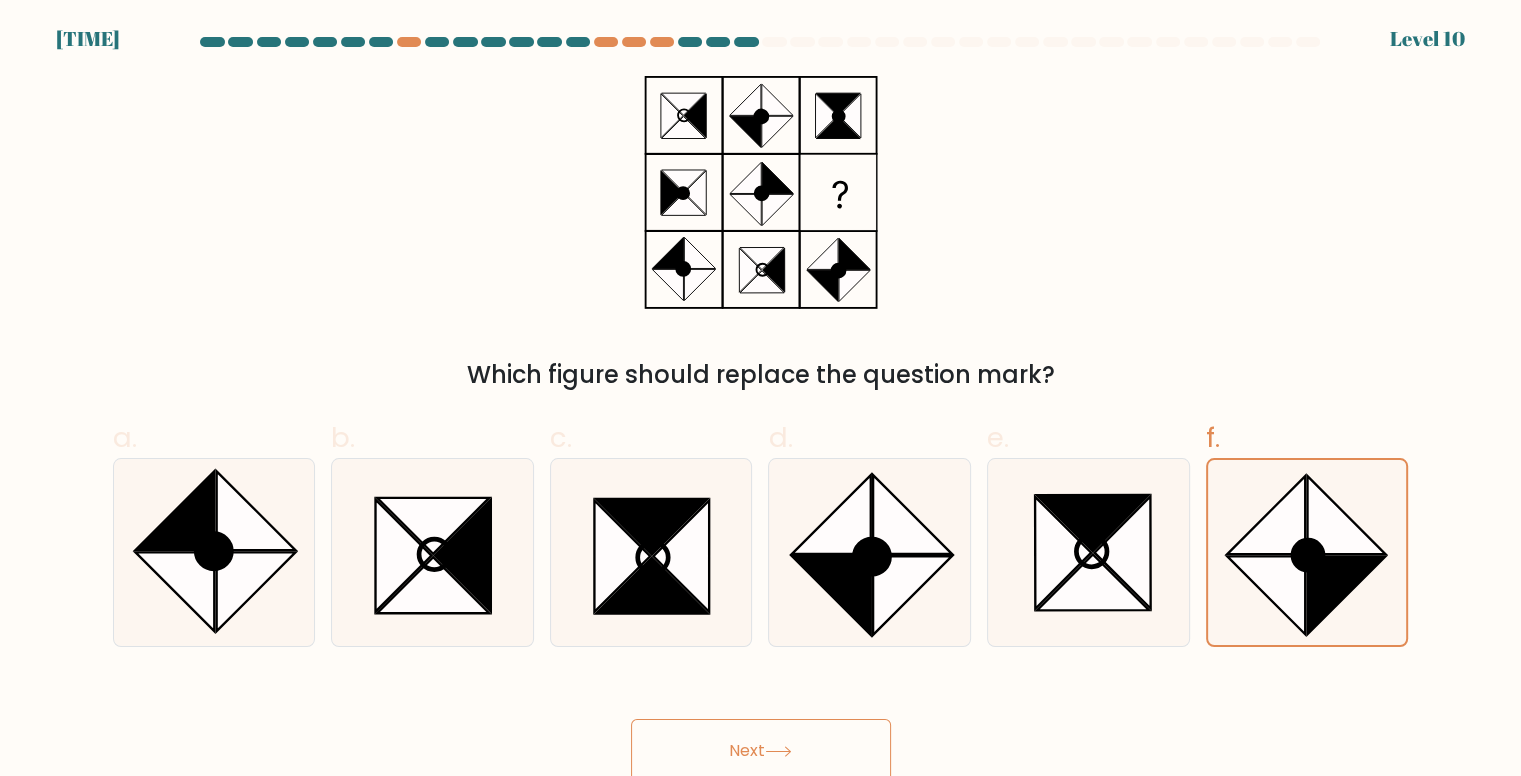 click on "Next" at bounding box center [761, 751] 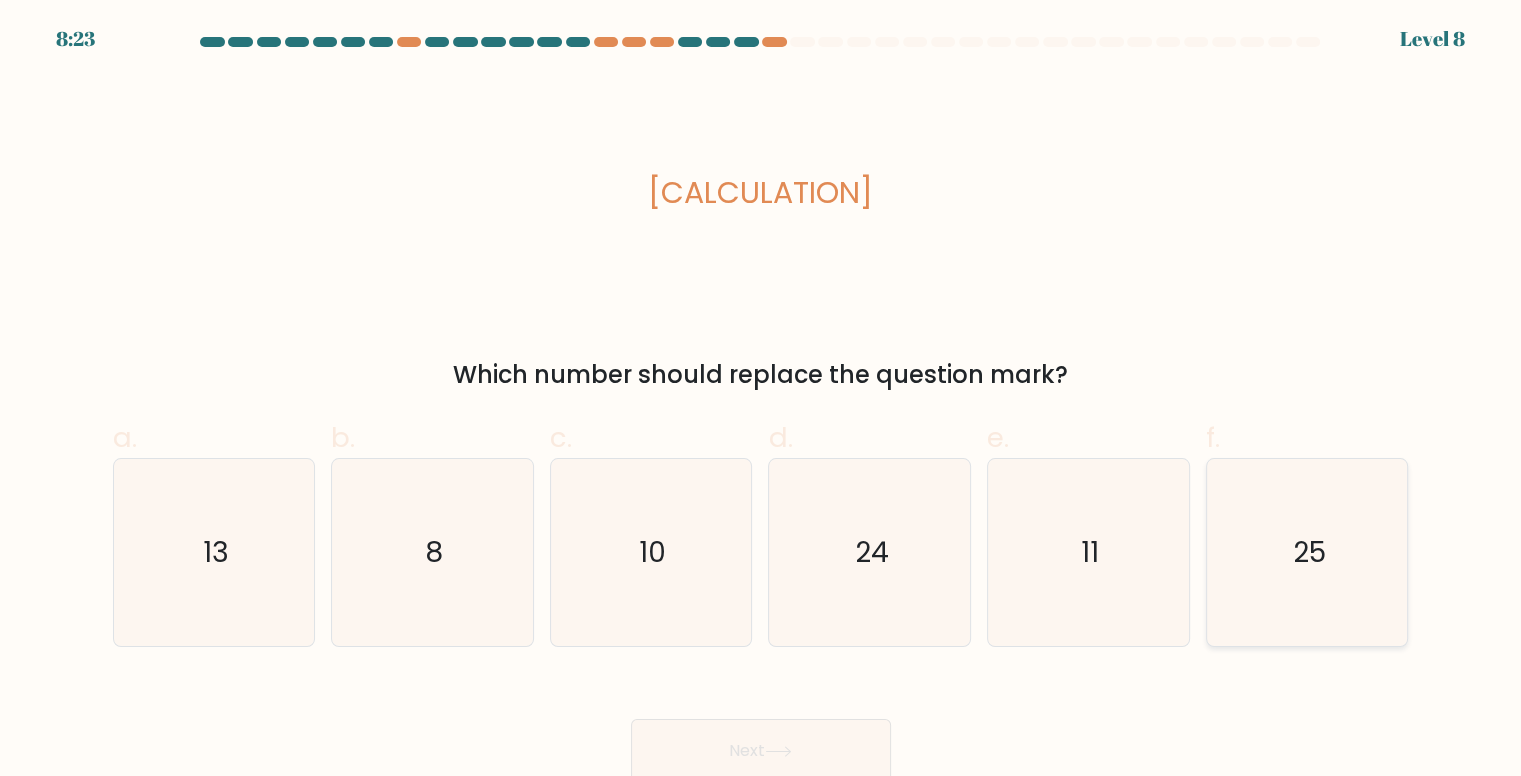 click on "25" at bounding box center [1307, 552] 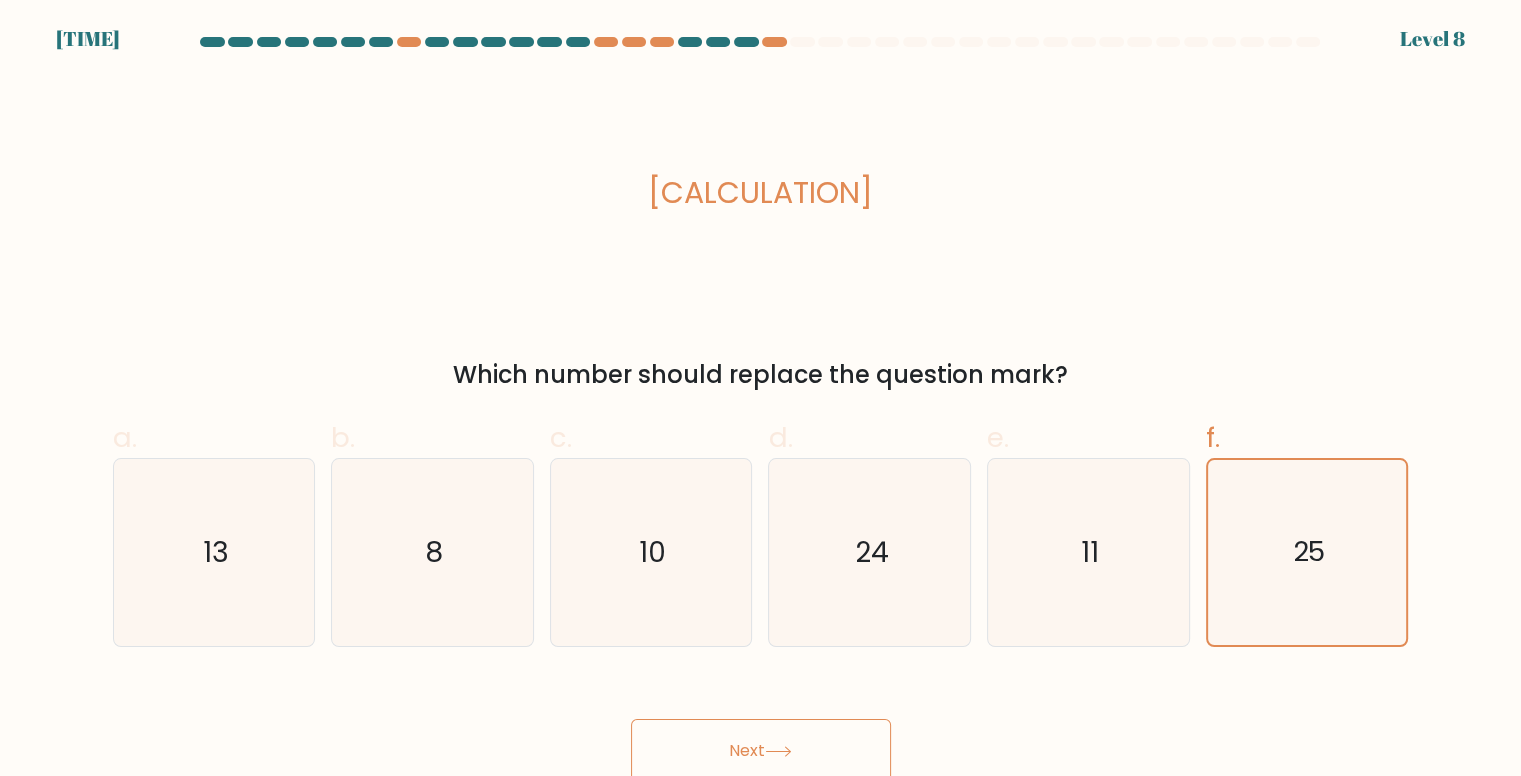 click on "Next" at bounding box center (761, 751) 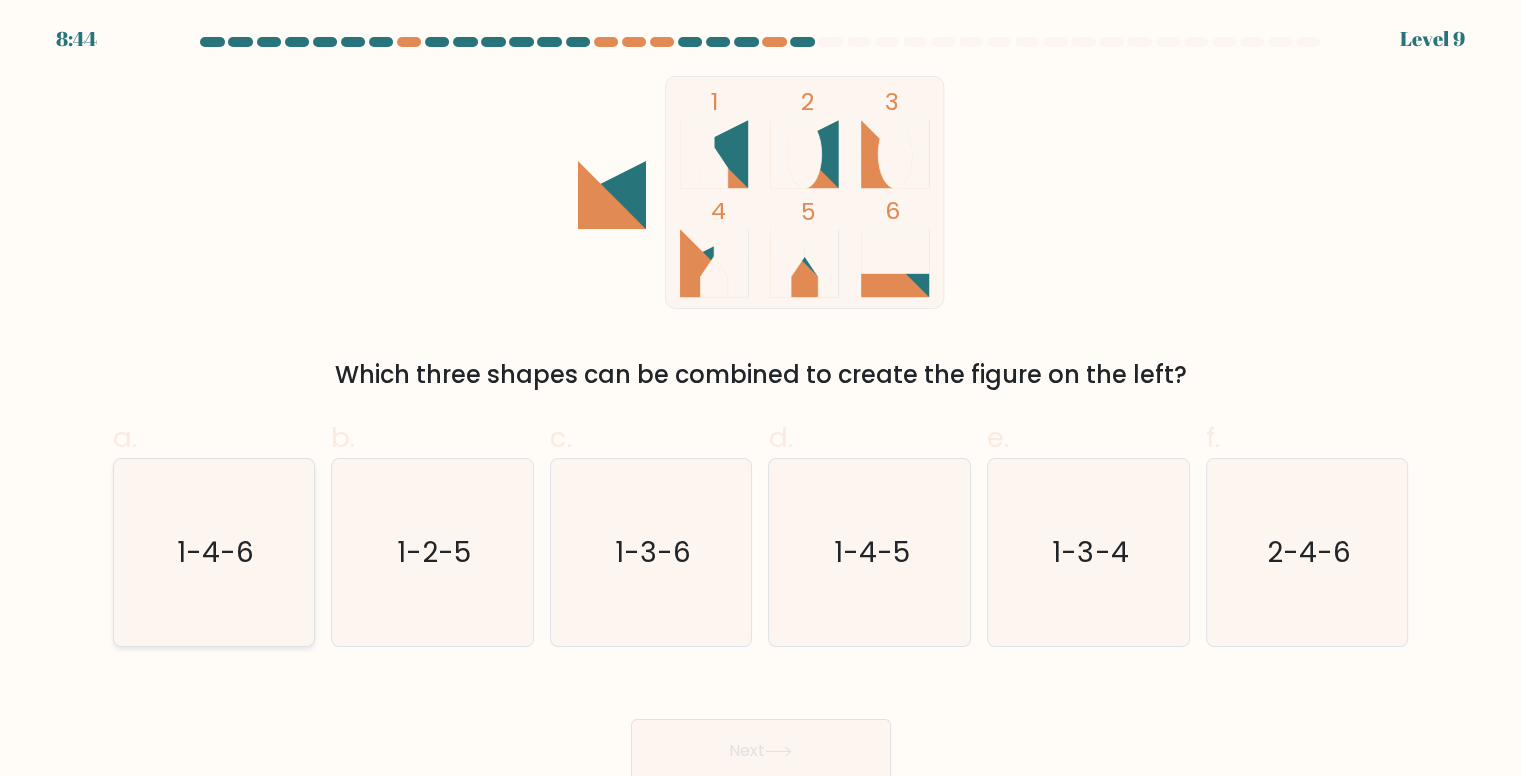 click on "1-4-6" at bounding box center [214, 552] 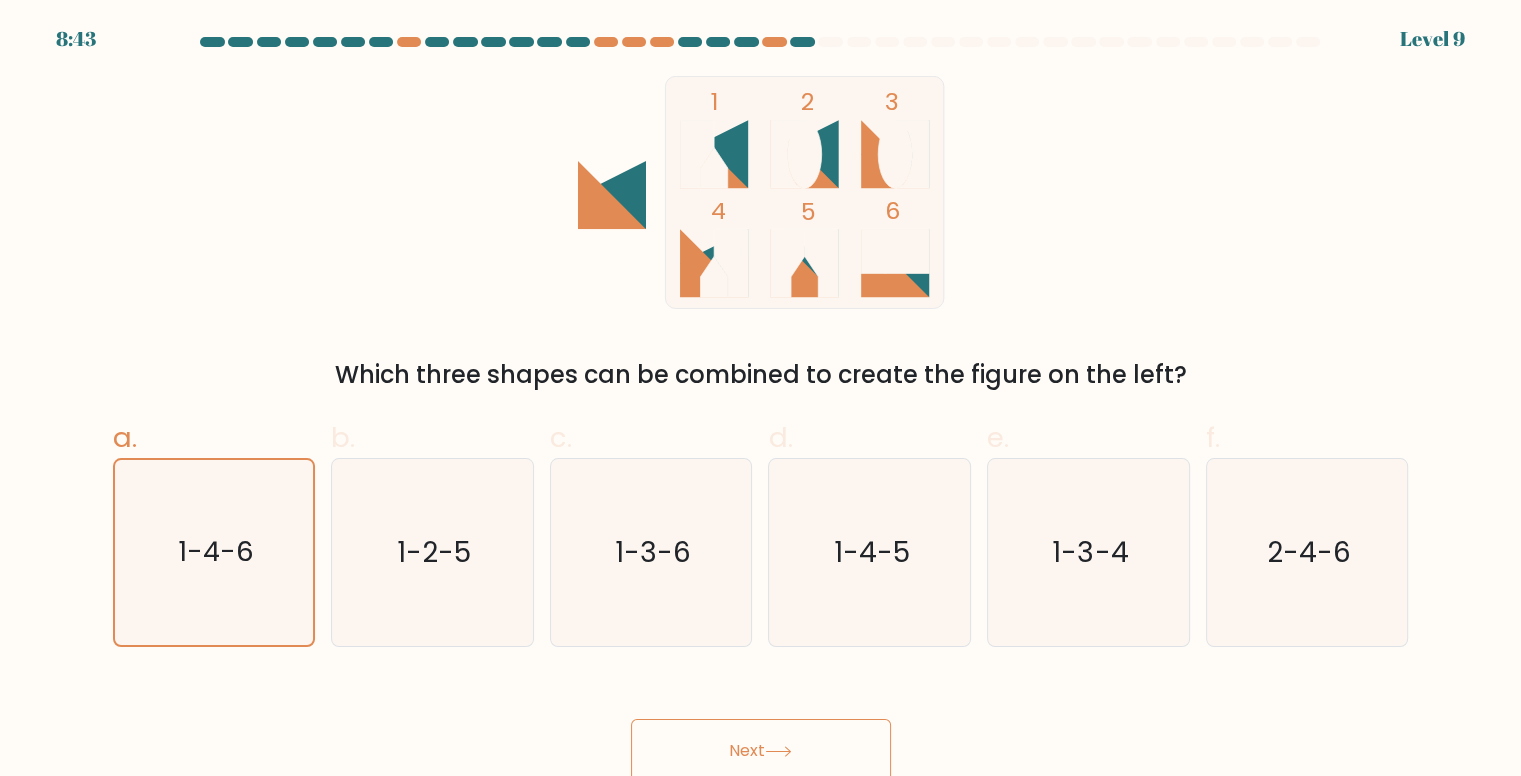 click on "Next" at bounding box center (761, 751) 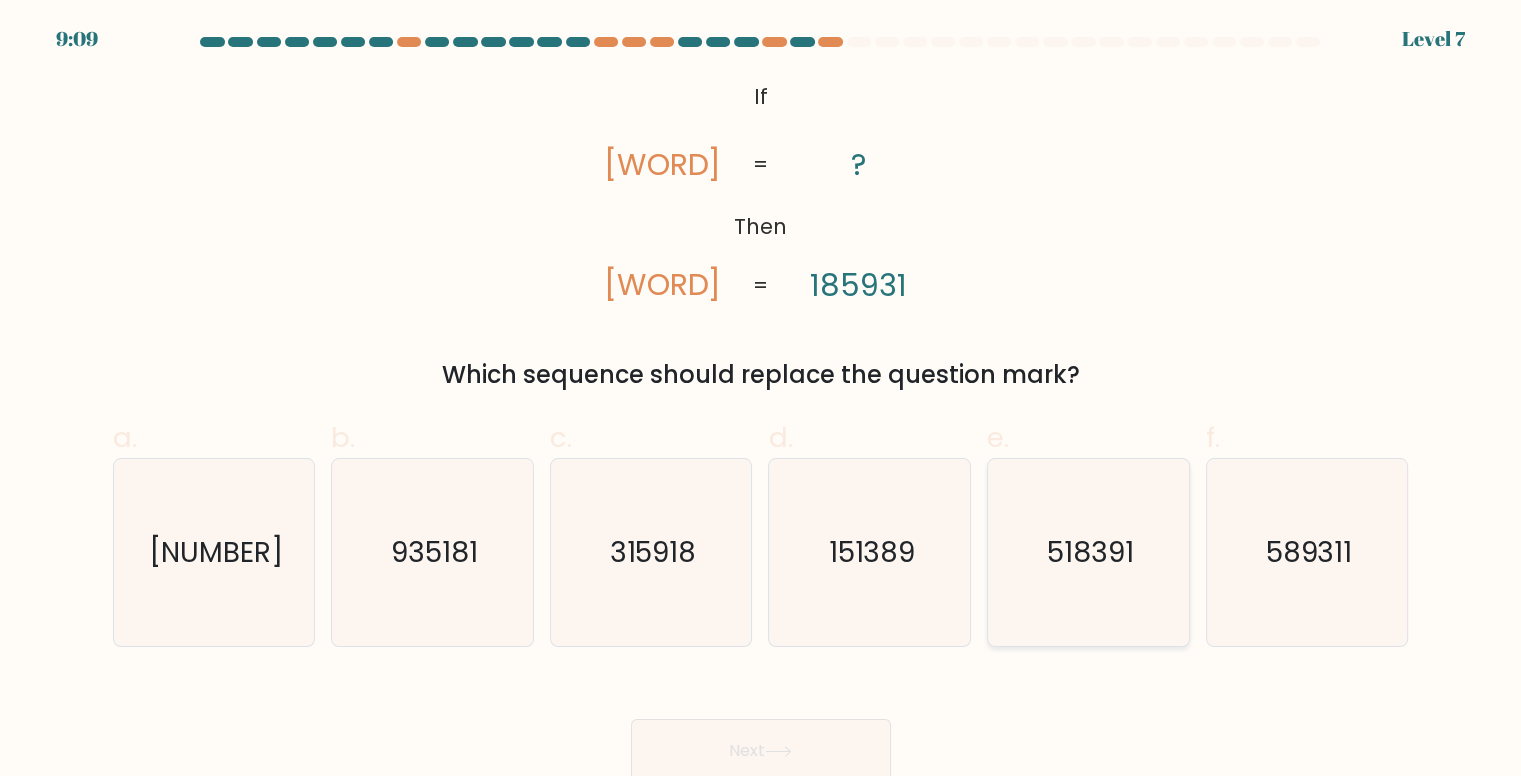 click on "518391" at bounding box center [1090, 552] 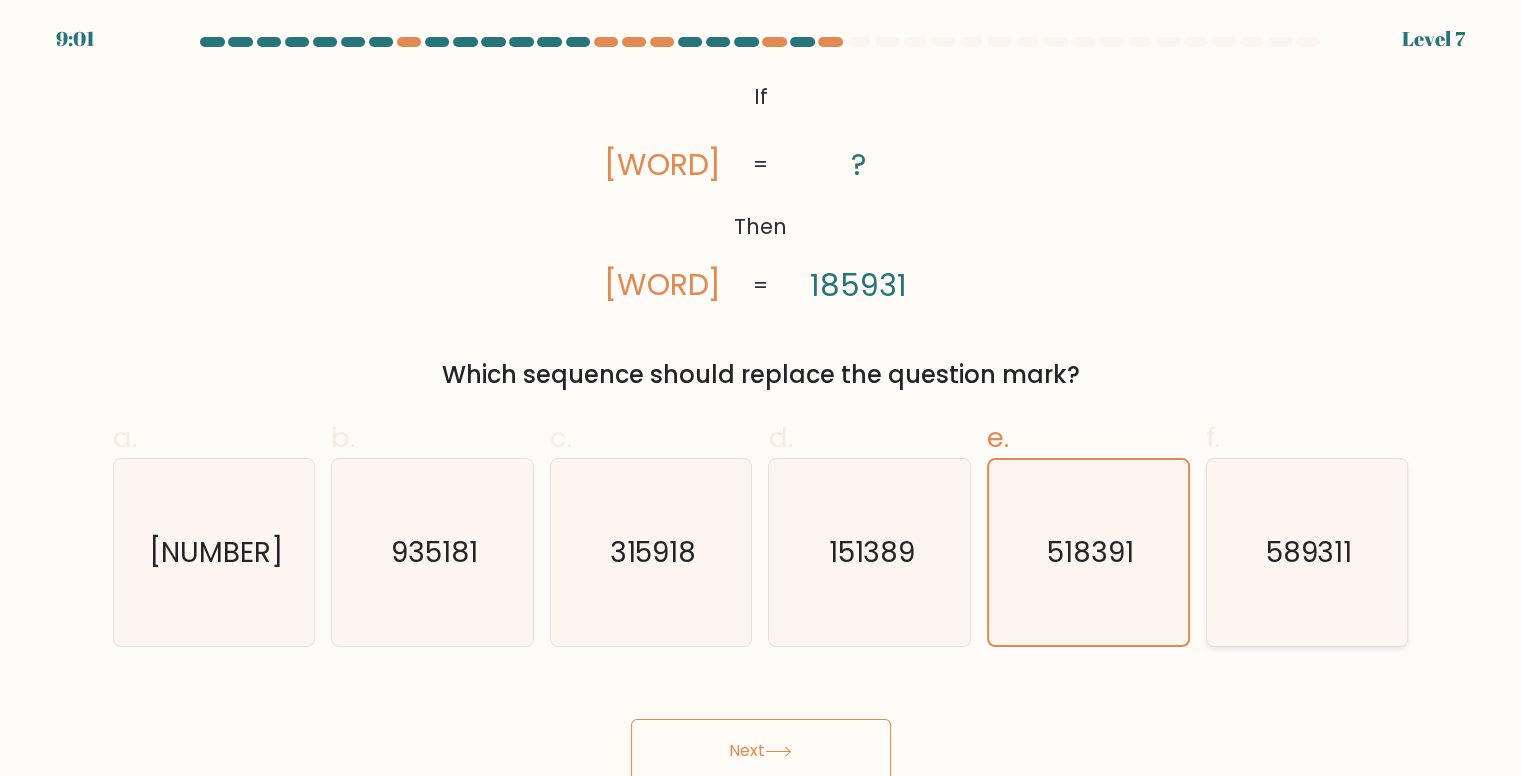click on "589311" at bounding box center [1307, 552] 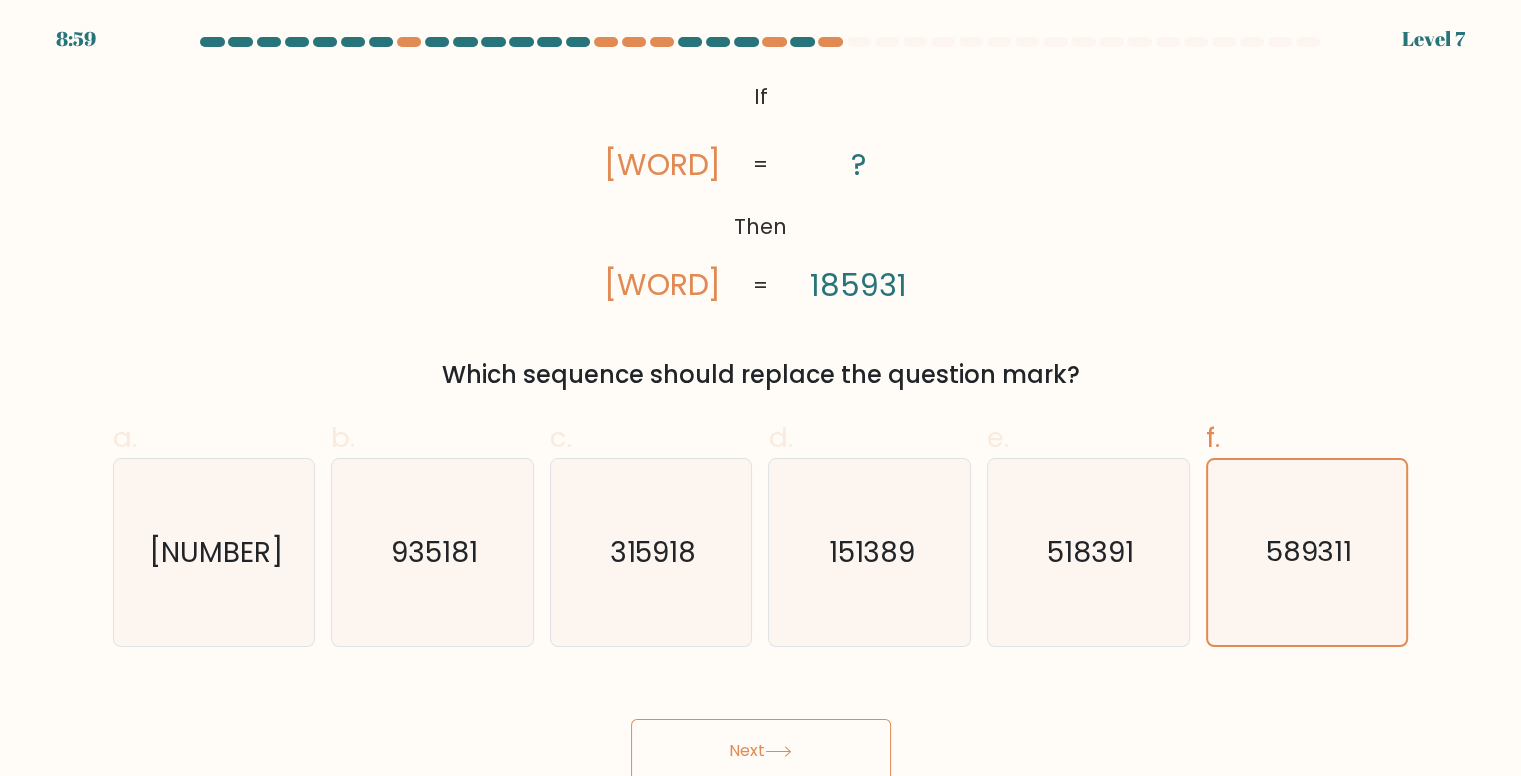 click on "Next" at bounding box center [761, 751] 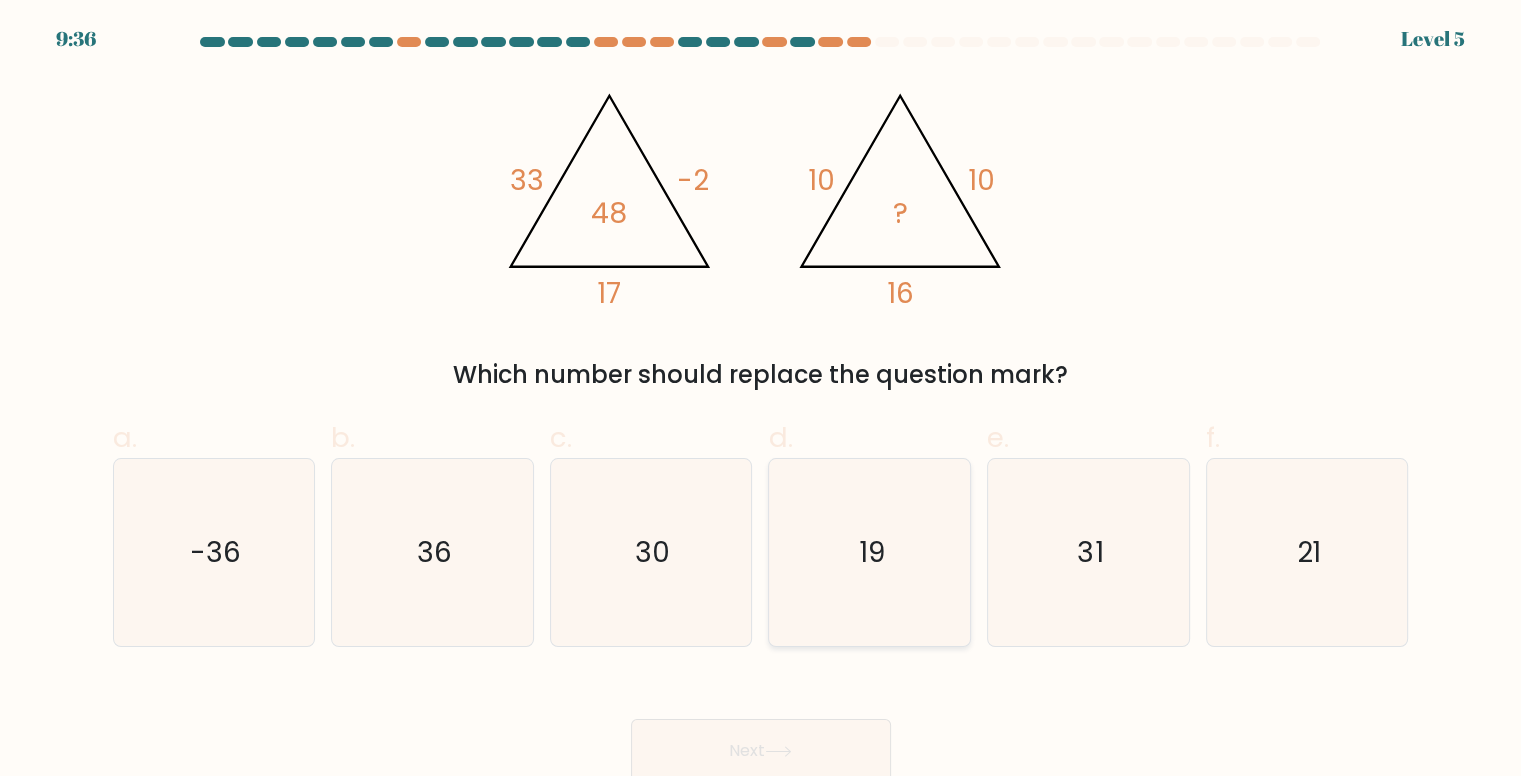 click on "19" at bounding box center [870, 552] 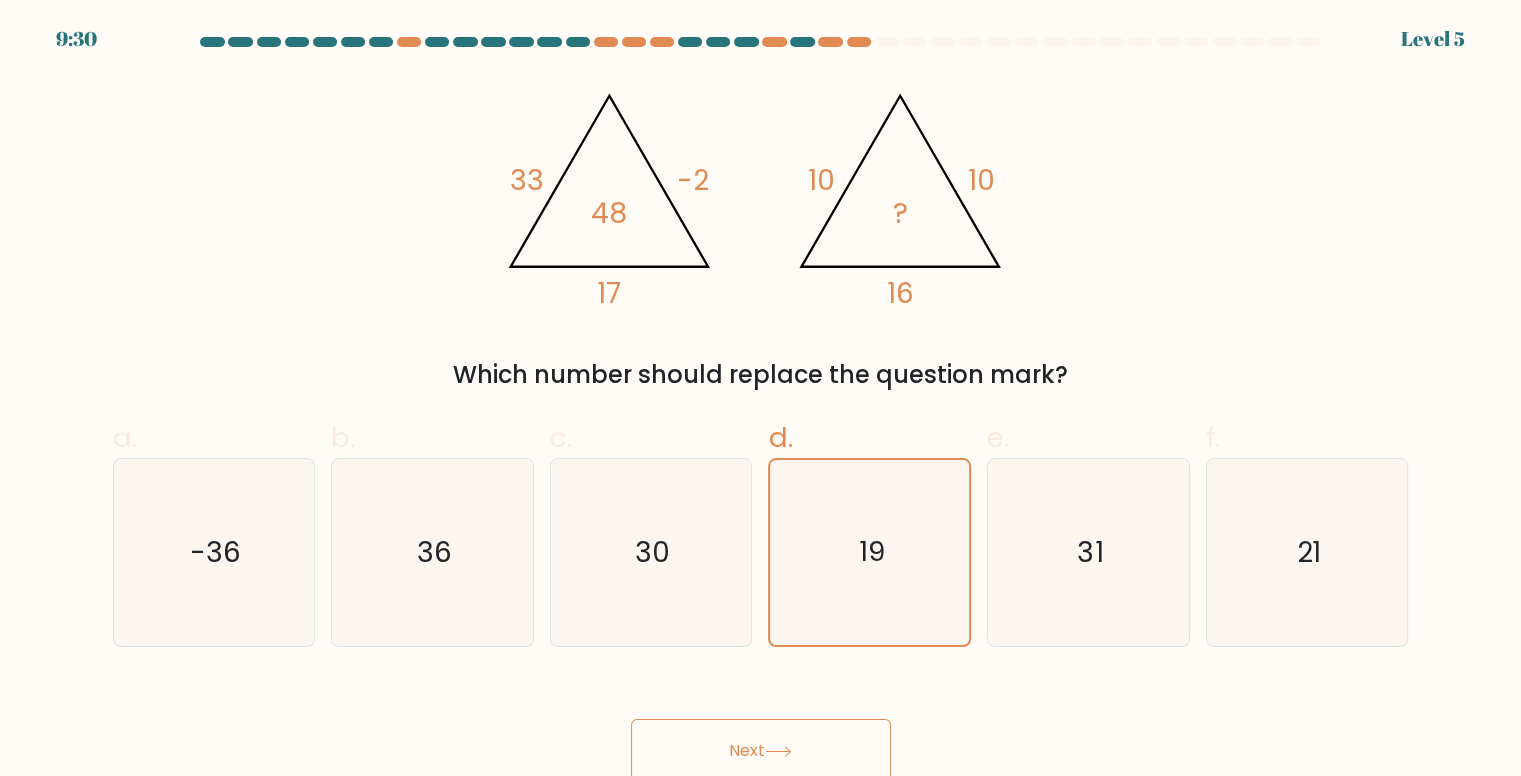 click on "Next" at bounding box center [761, 751] 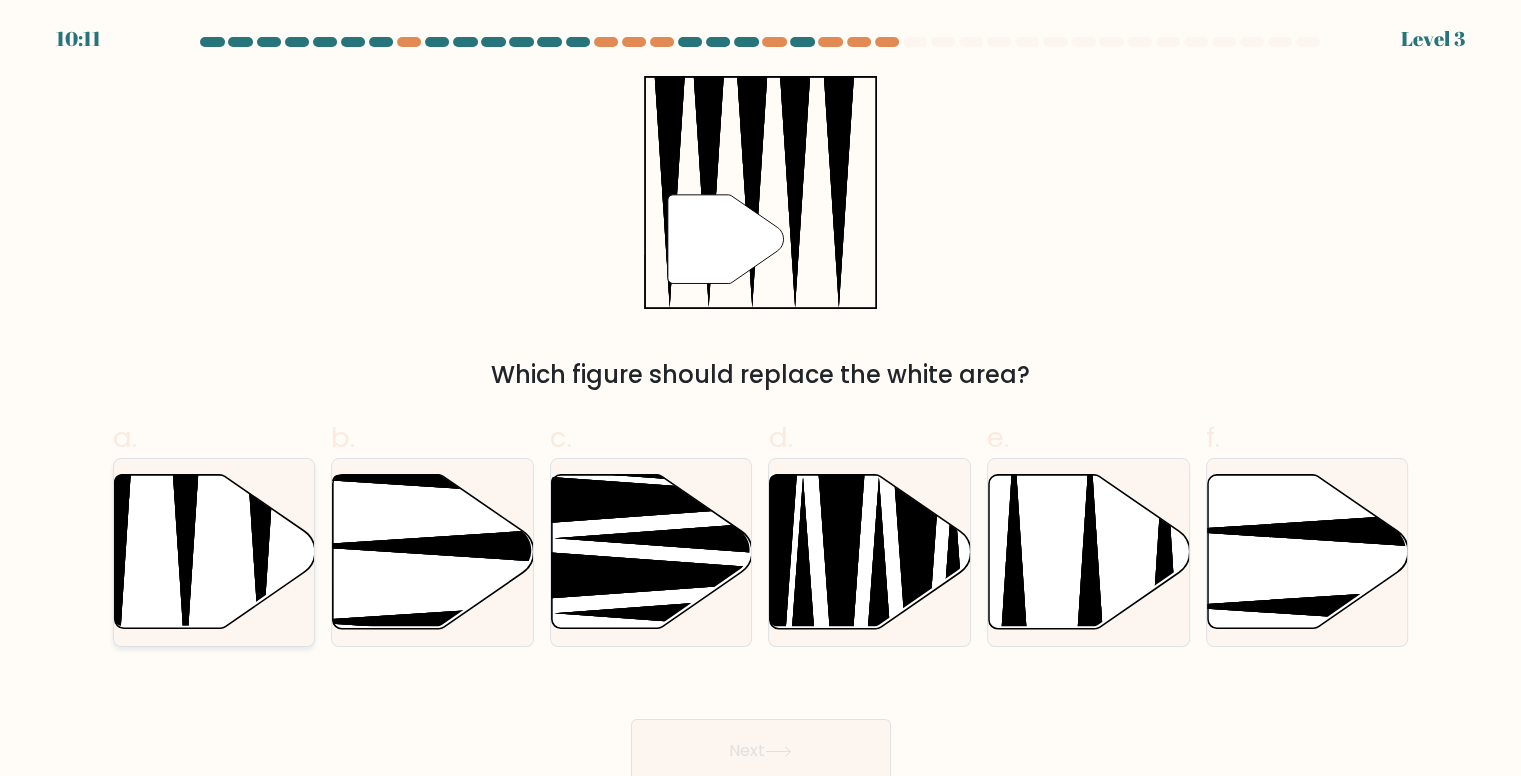 click at bounding box center (214, 552) 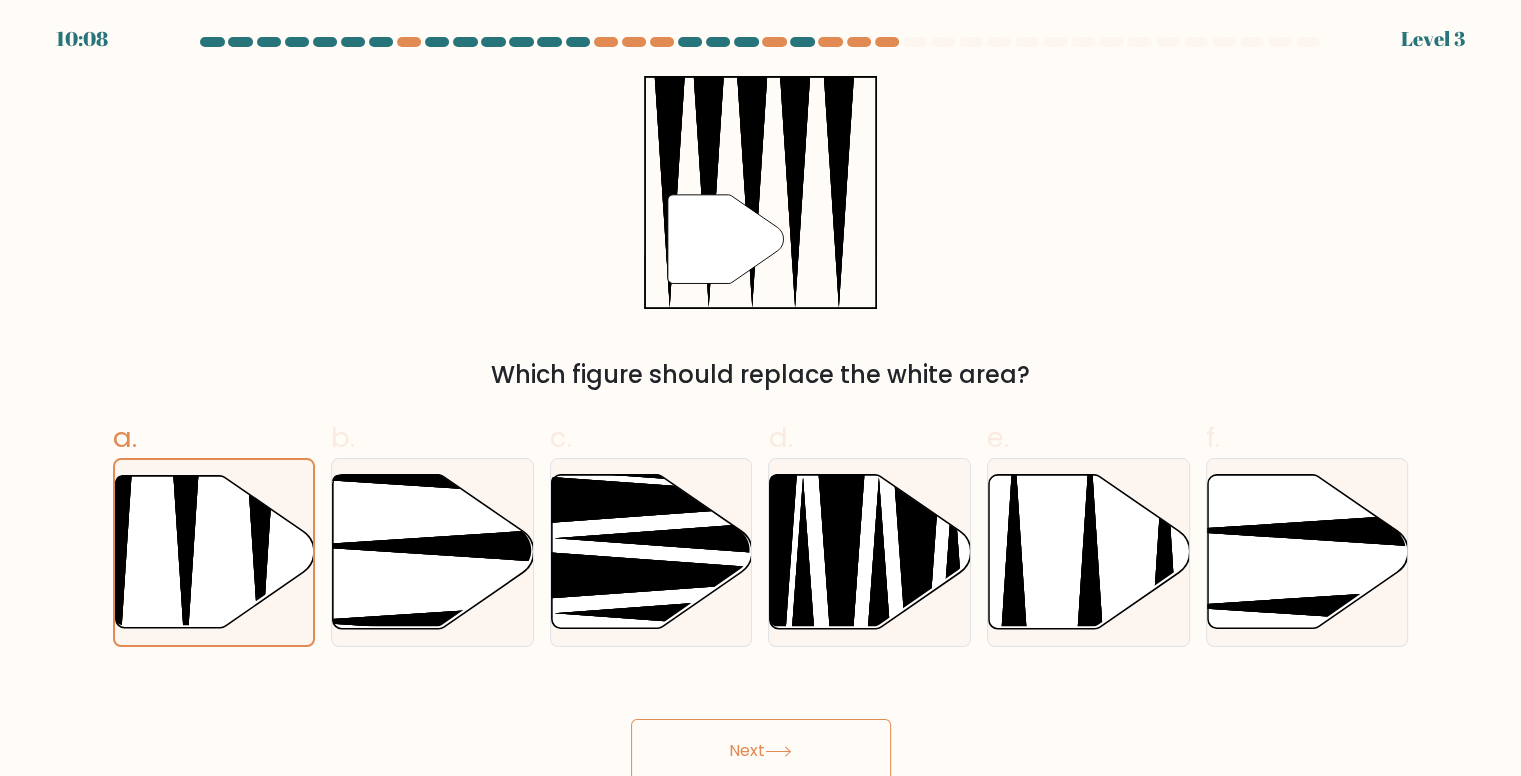 click on "Next" at bounding box center (761, 751) 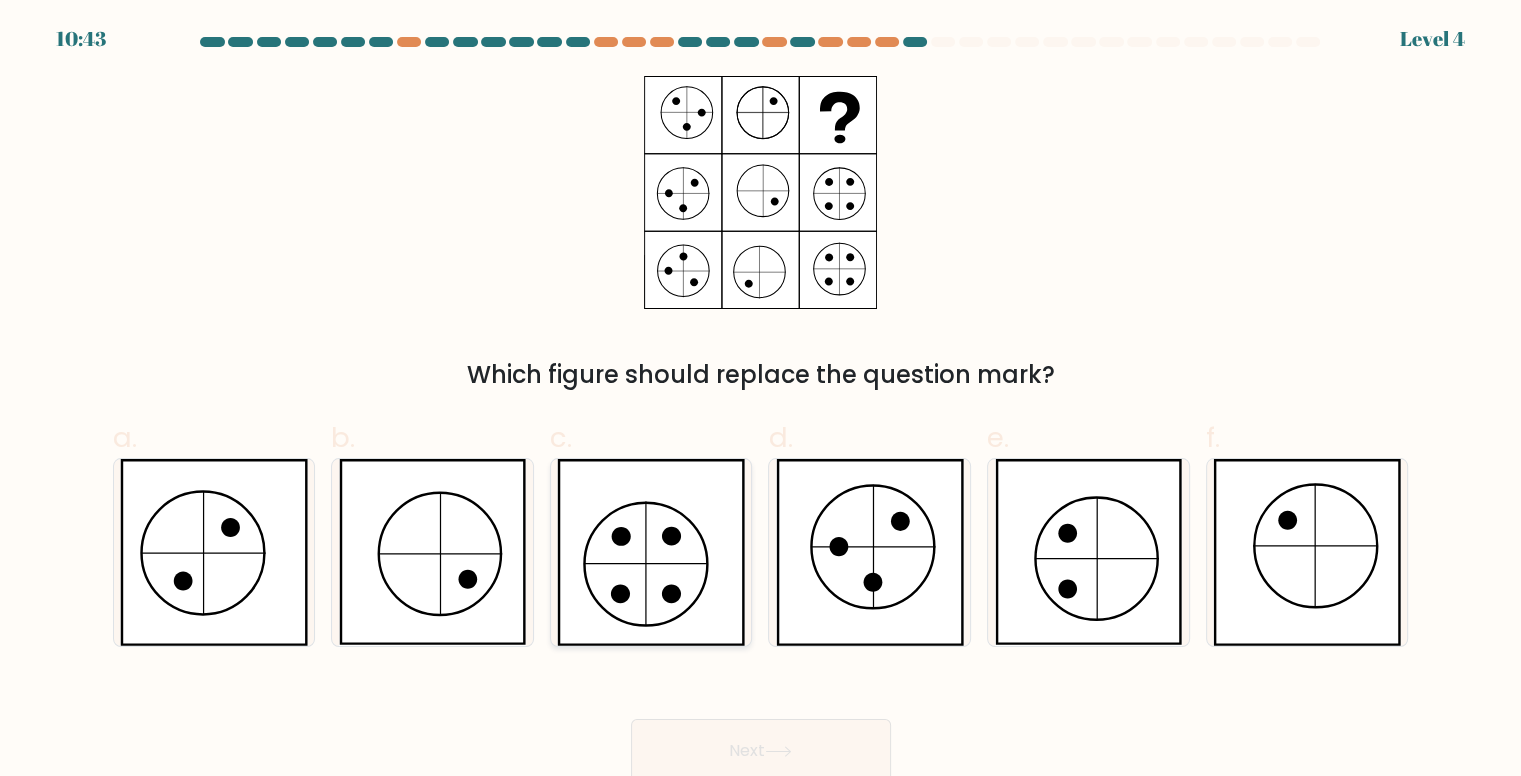 click at bounding box center [651, 552] 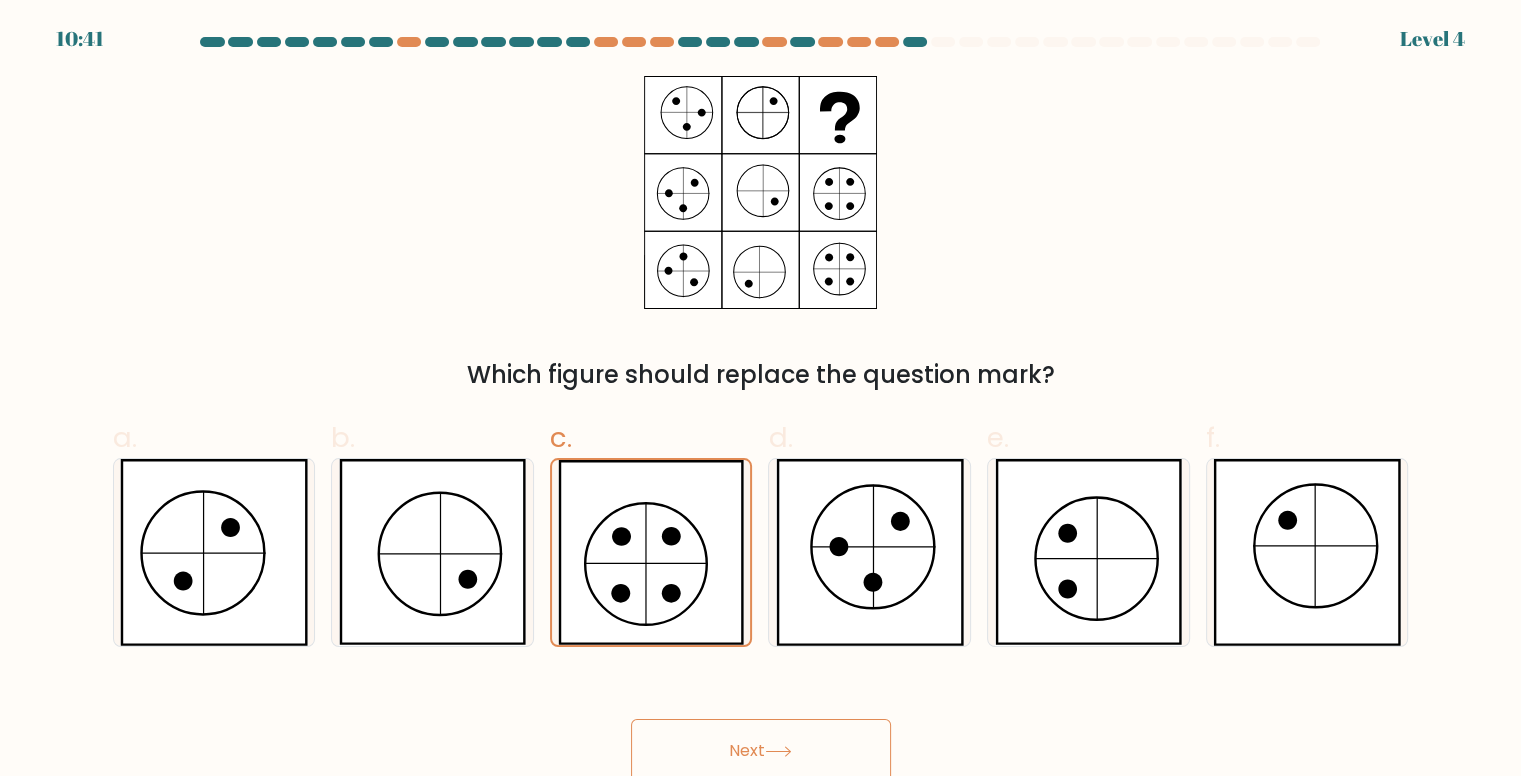 click on "Next" at bounding box center [761, 751] 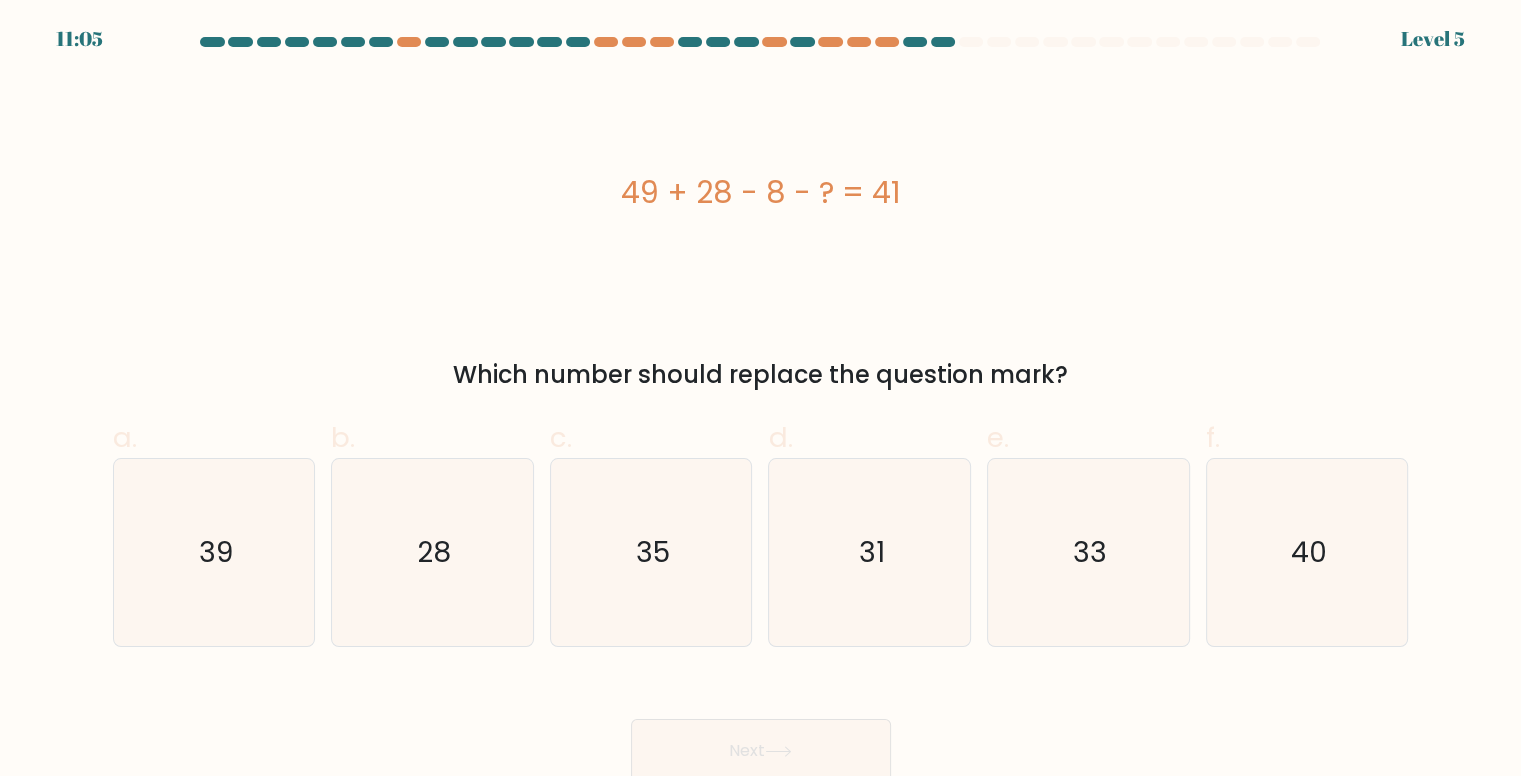 click on "d.
31" at bounding box center [869, 532] 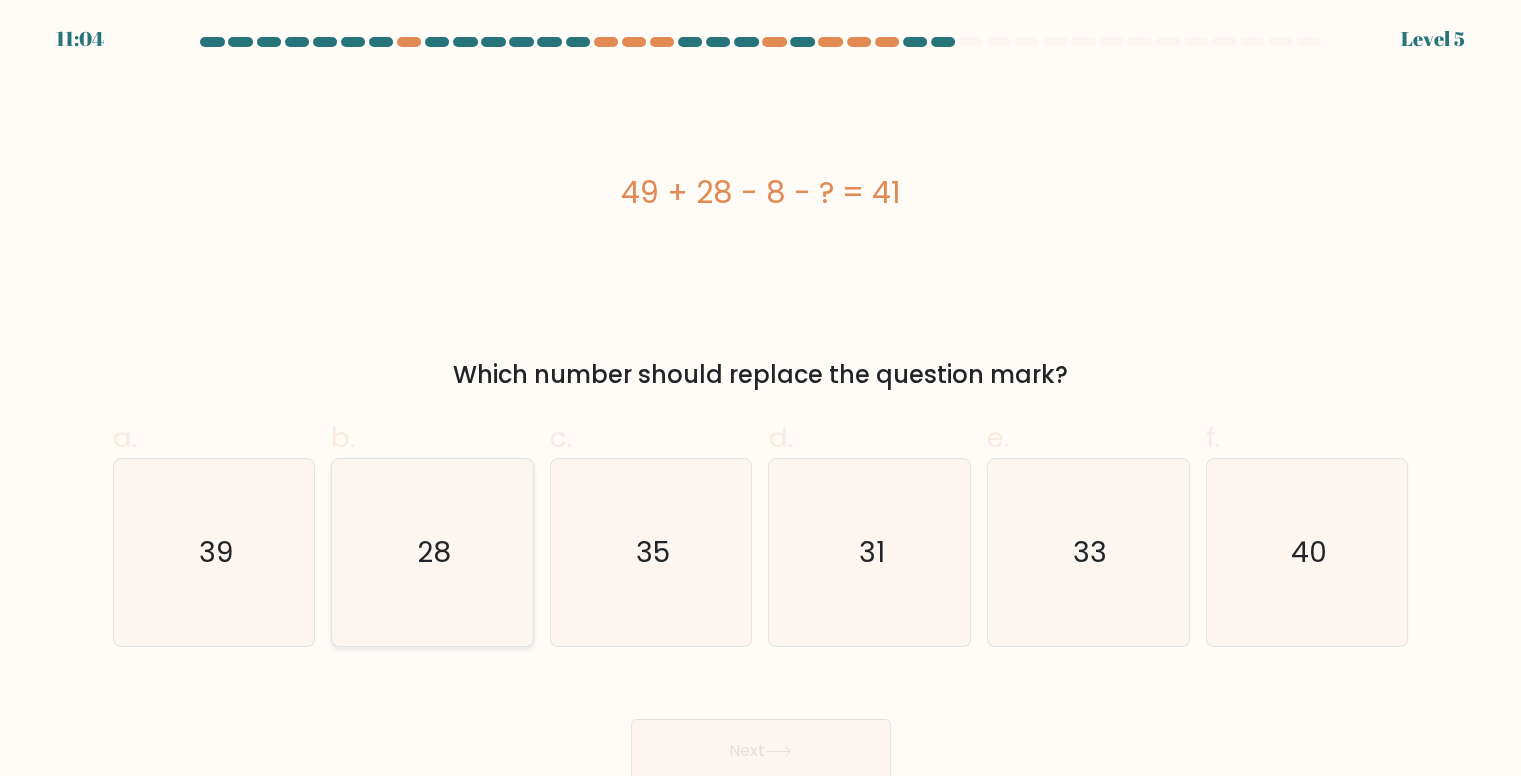 click on "28" at bounding box center [432, 552] 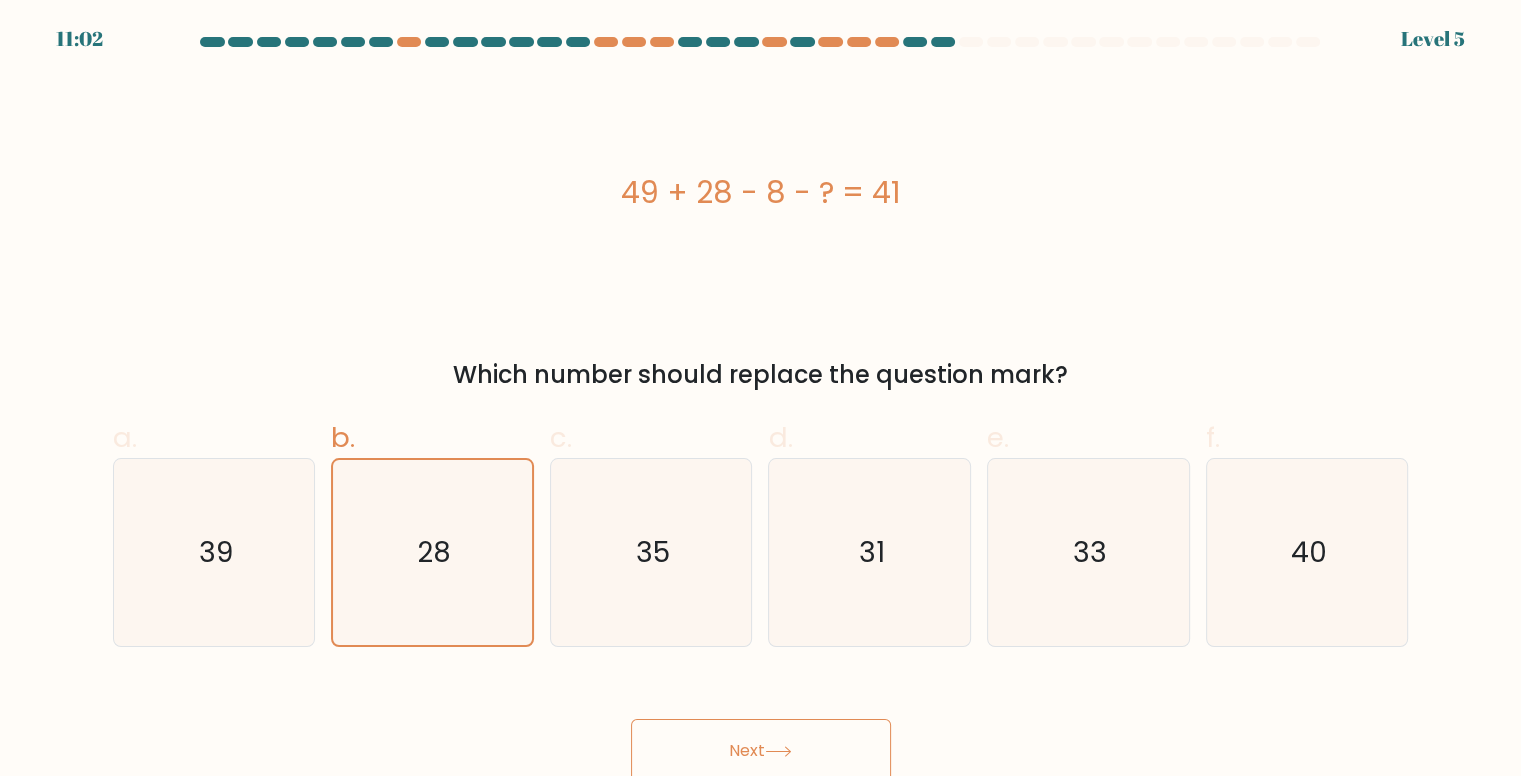 click on "Next" at bounding box center (761, 751) 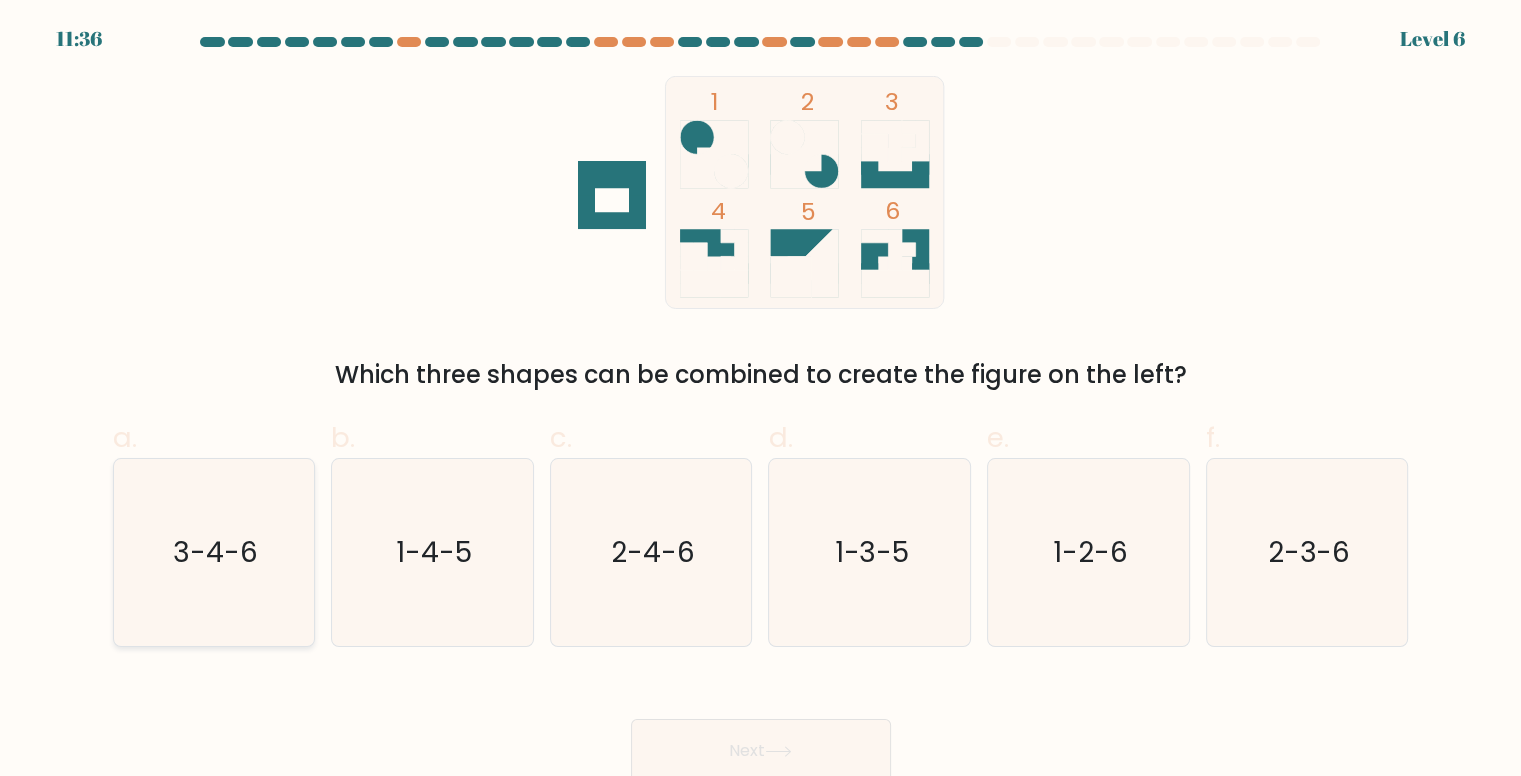click on "3-4-6" at bounding box center (214, 552) 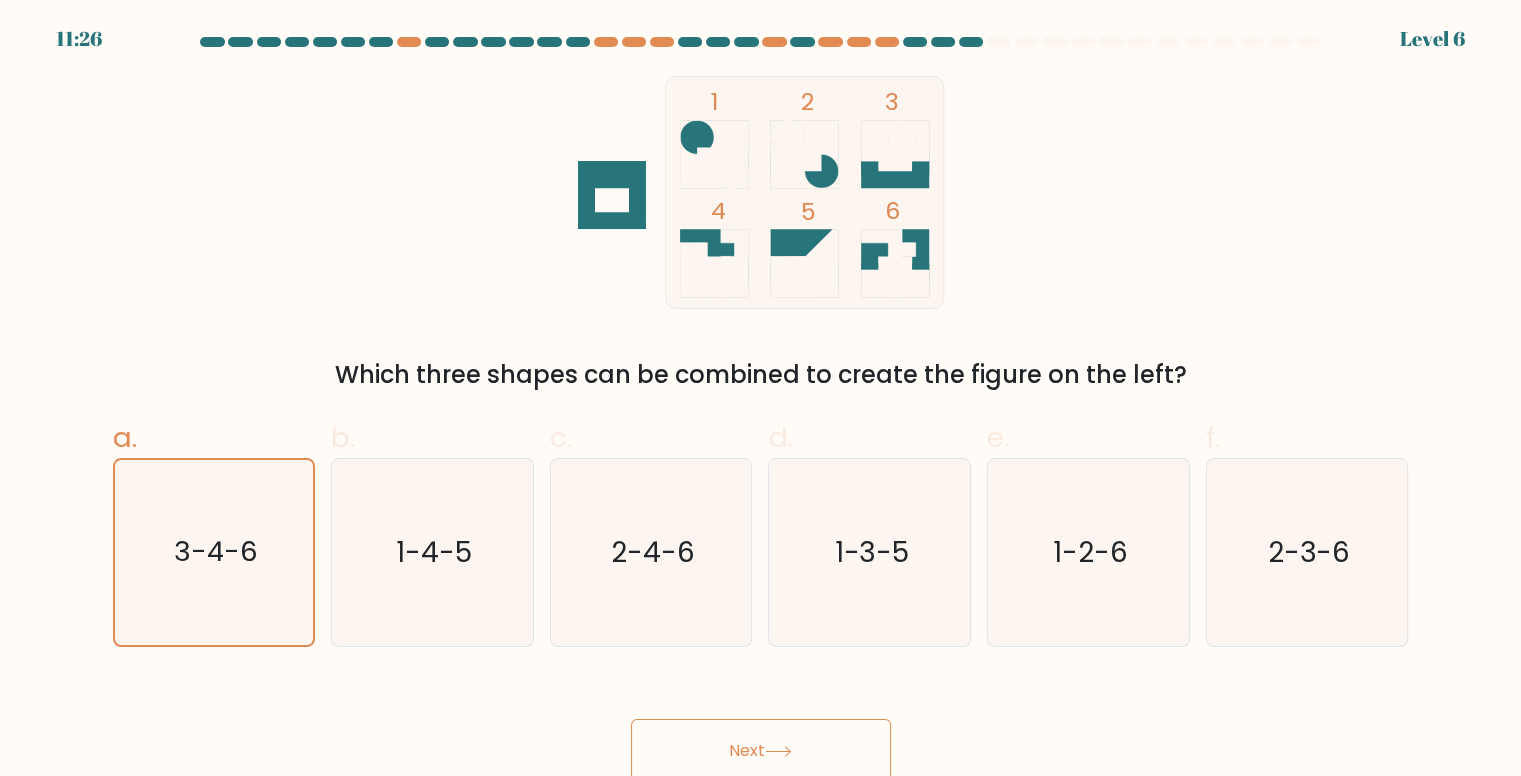 click on "Next" at bounding box center (761, 751) 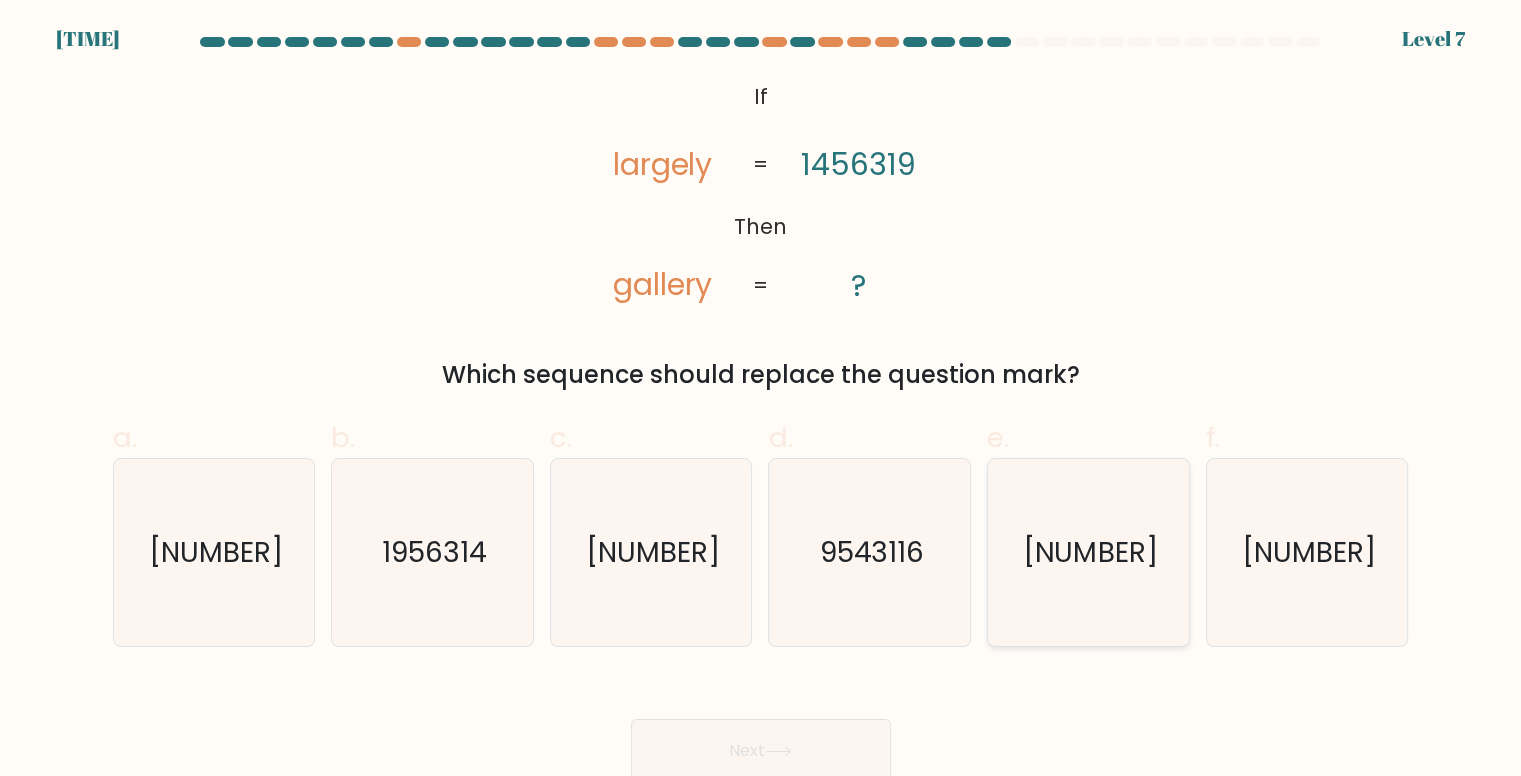click on "6411359" at bounding box center [1090, 552] 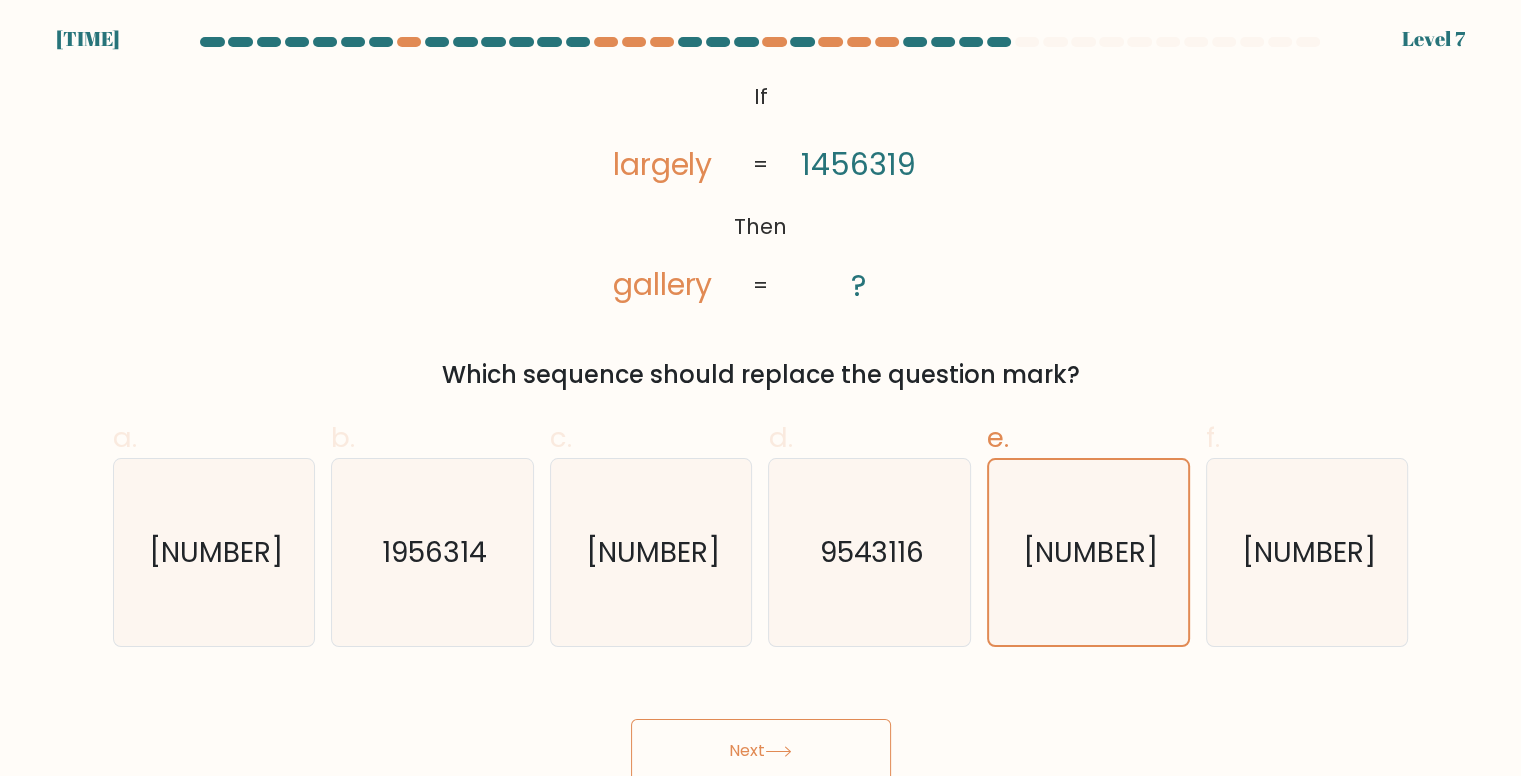 click on "Next" at bounding box center [761, 751] 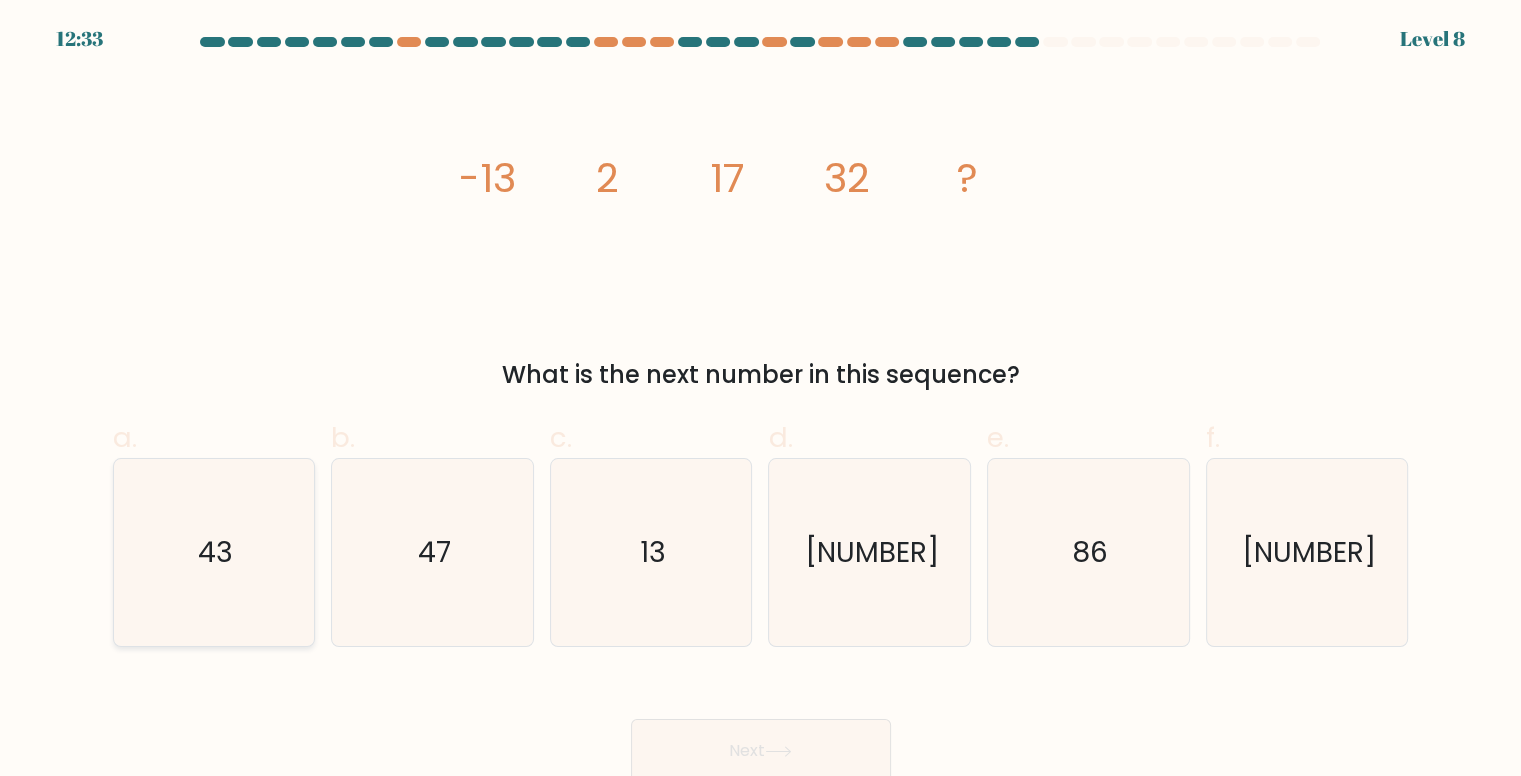 click on "43" at bounding box center [214, 552] 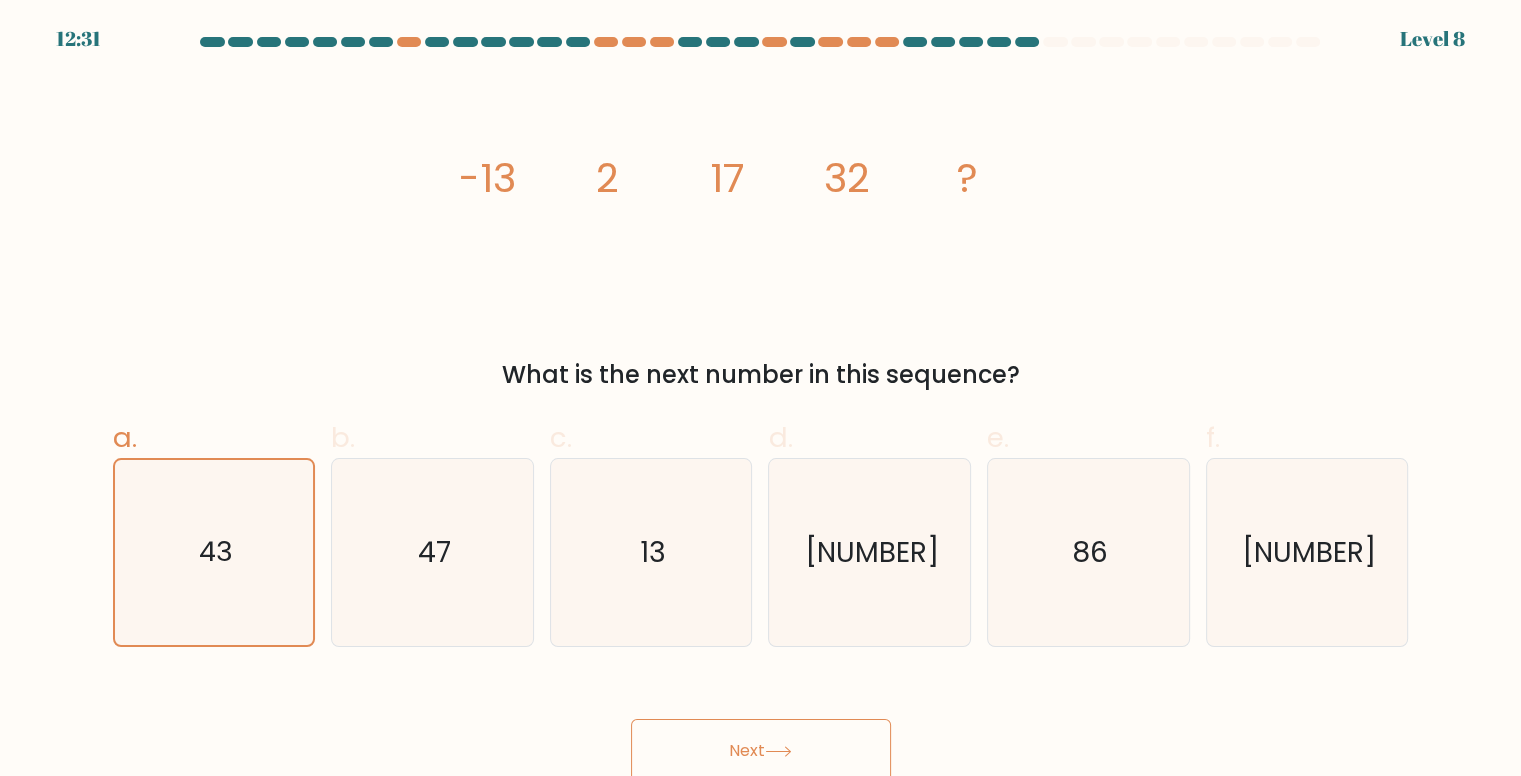 click on "Next" at bounding box center (761, 751) 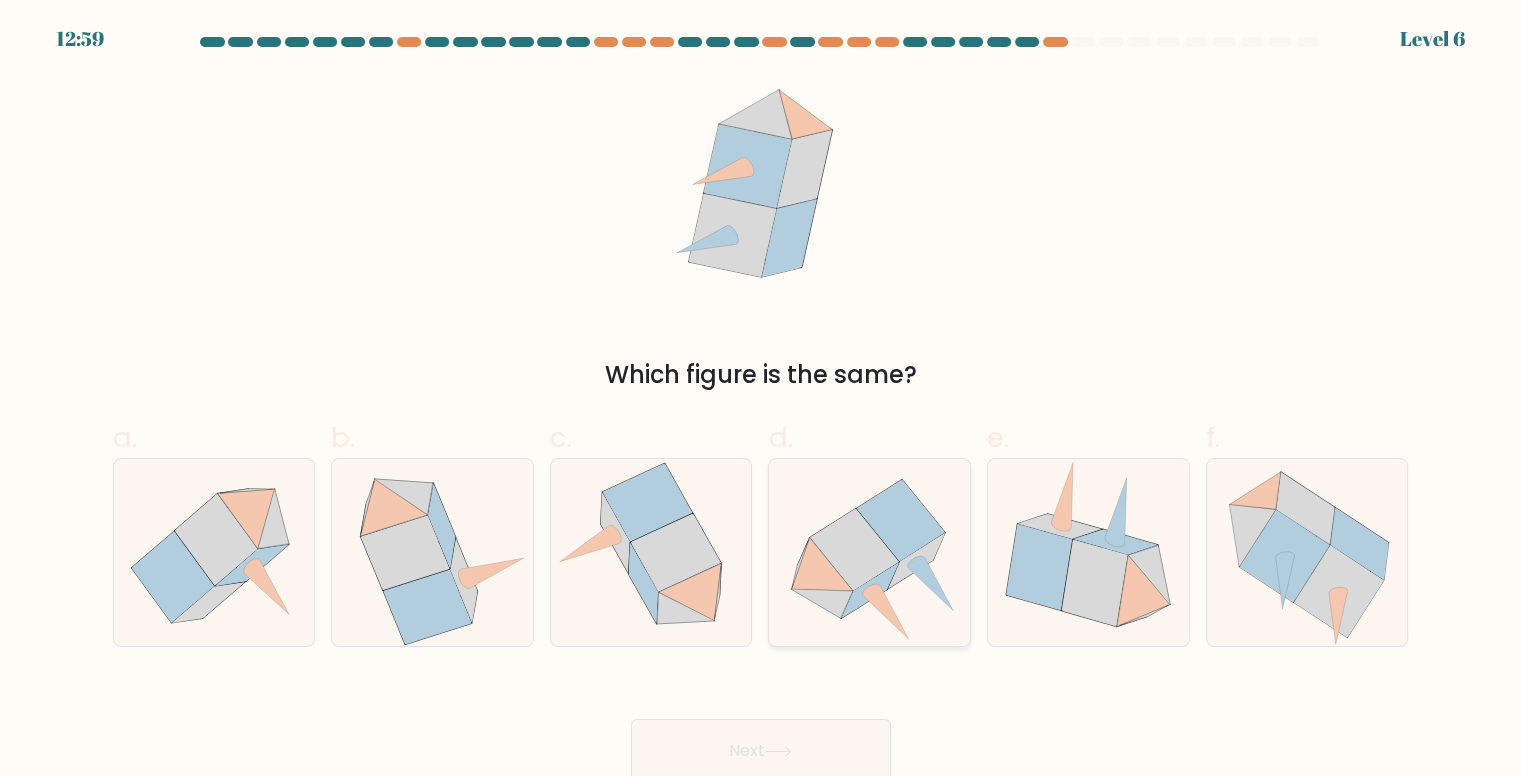 click at bounding box center (855, 549) 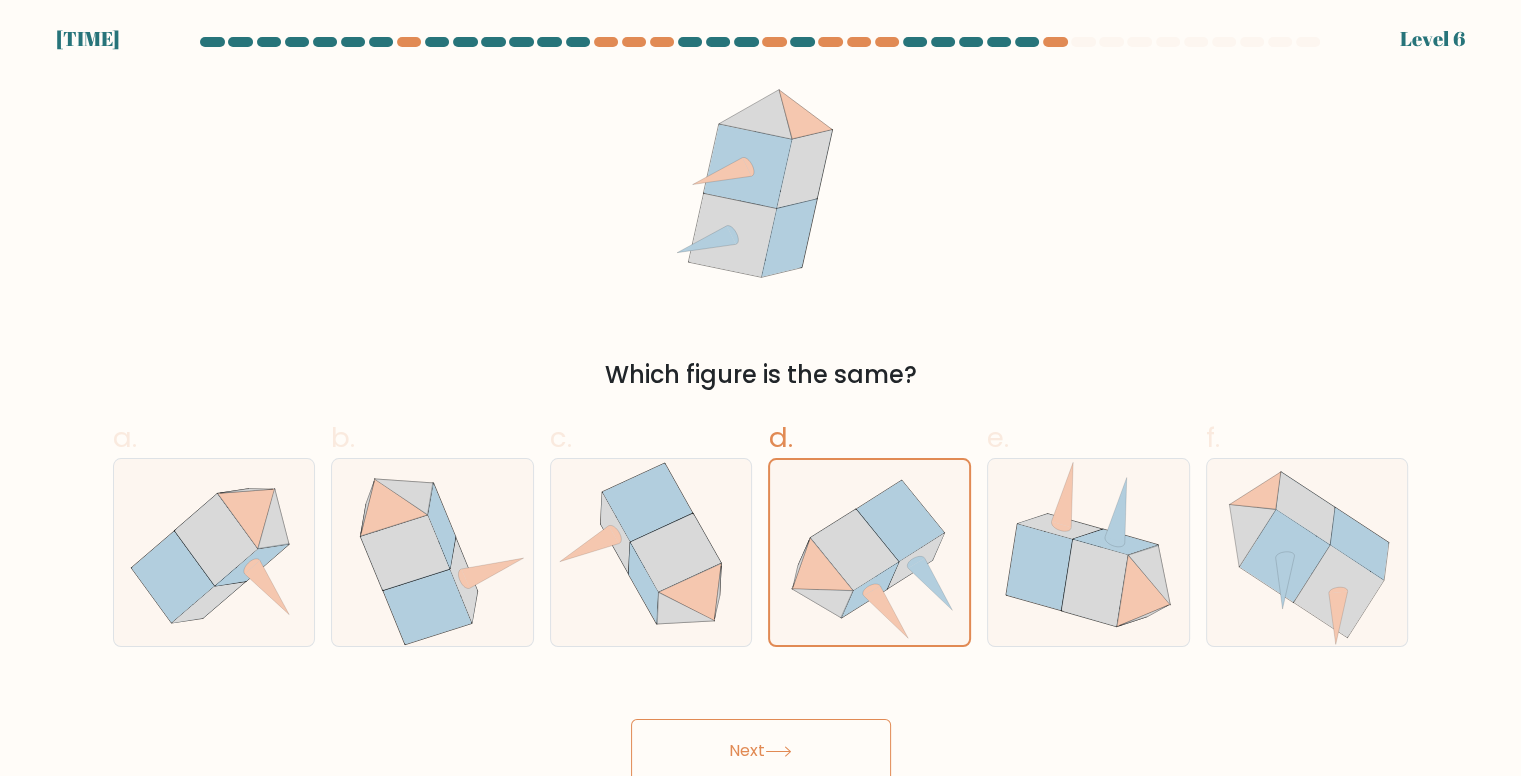 click on "Next" at bounding box center (761, 751) 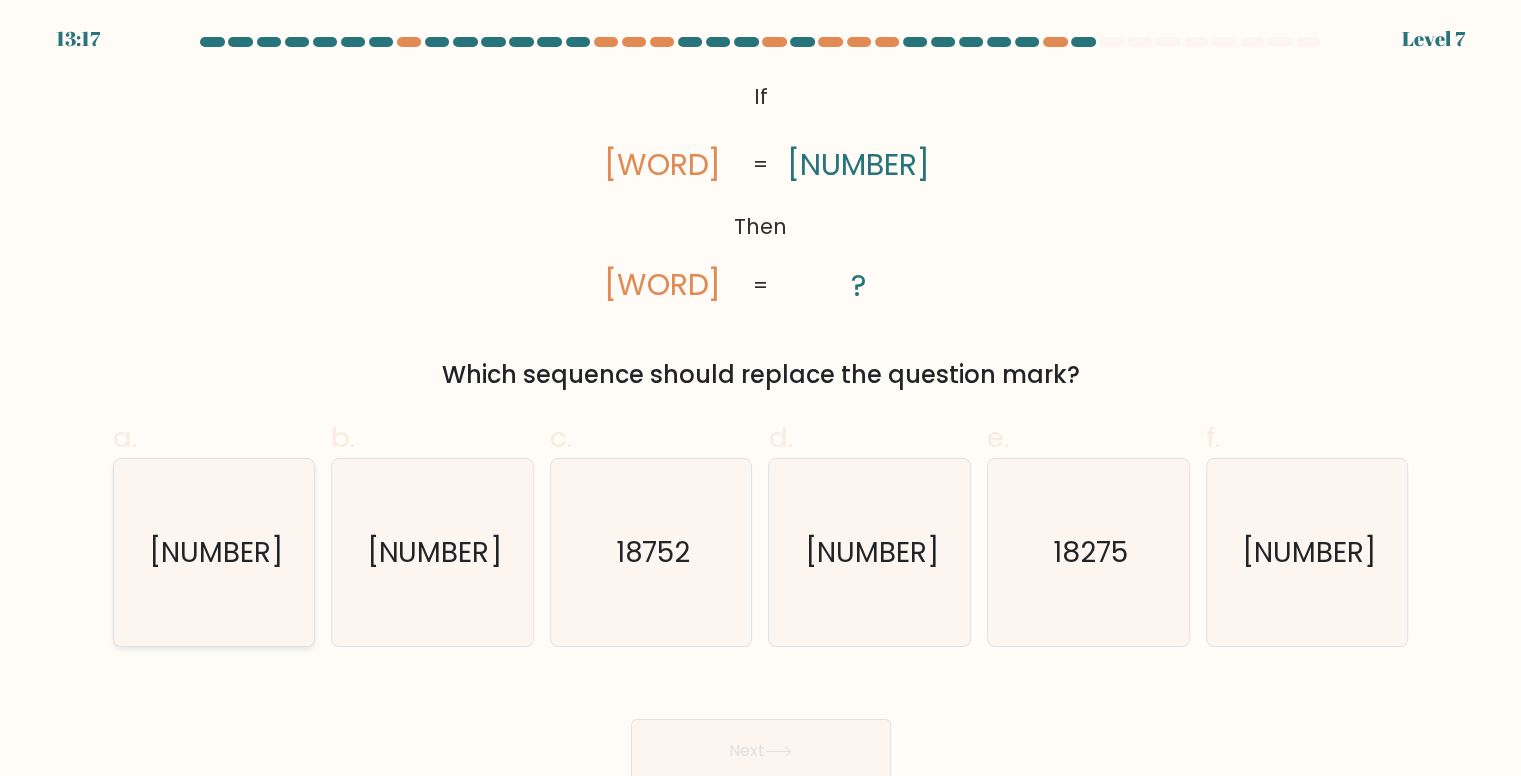click on "81752" at bounding box center [214, 552] 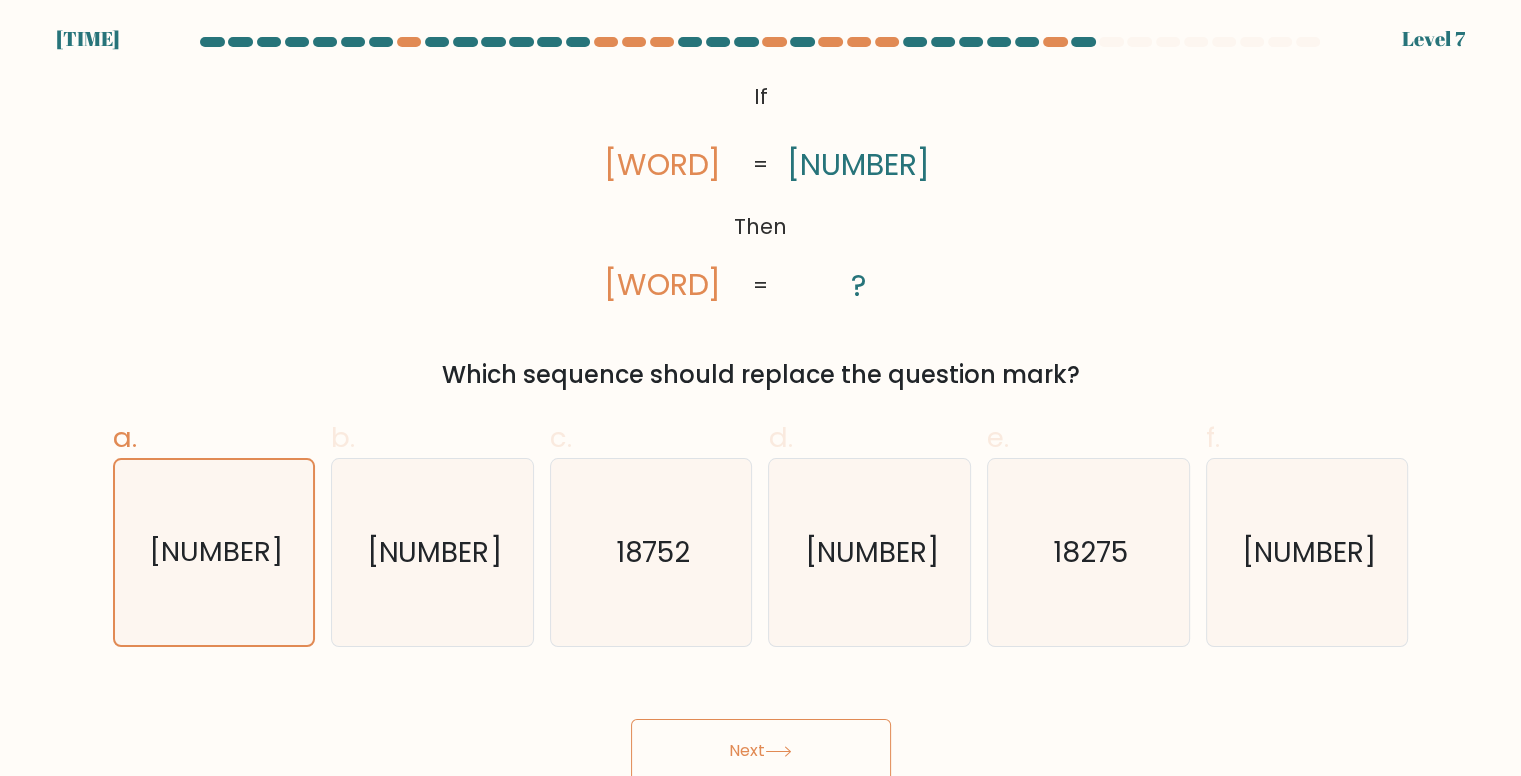 click on "Next" at bounding box center (761, 751) 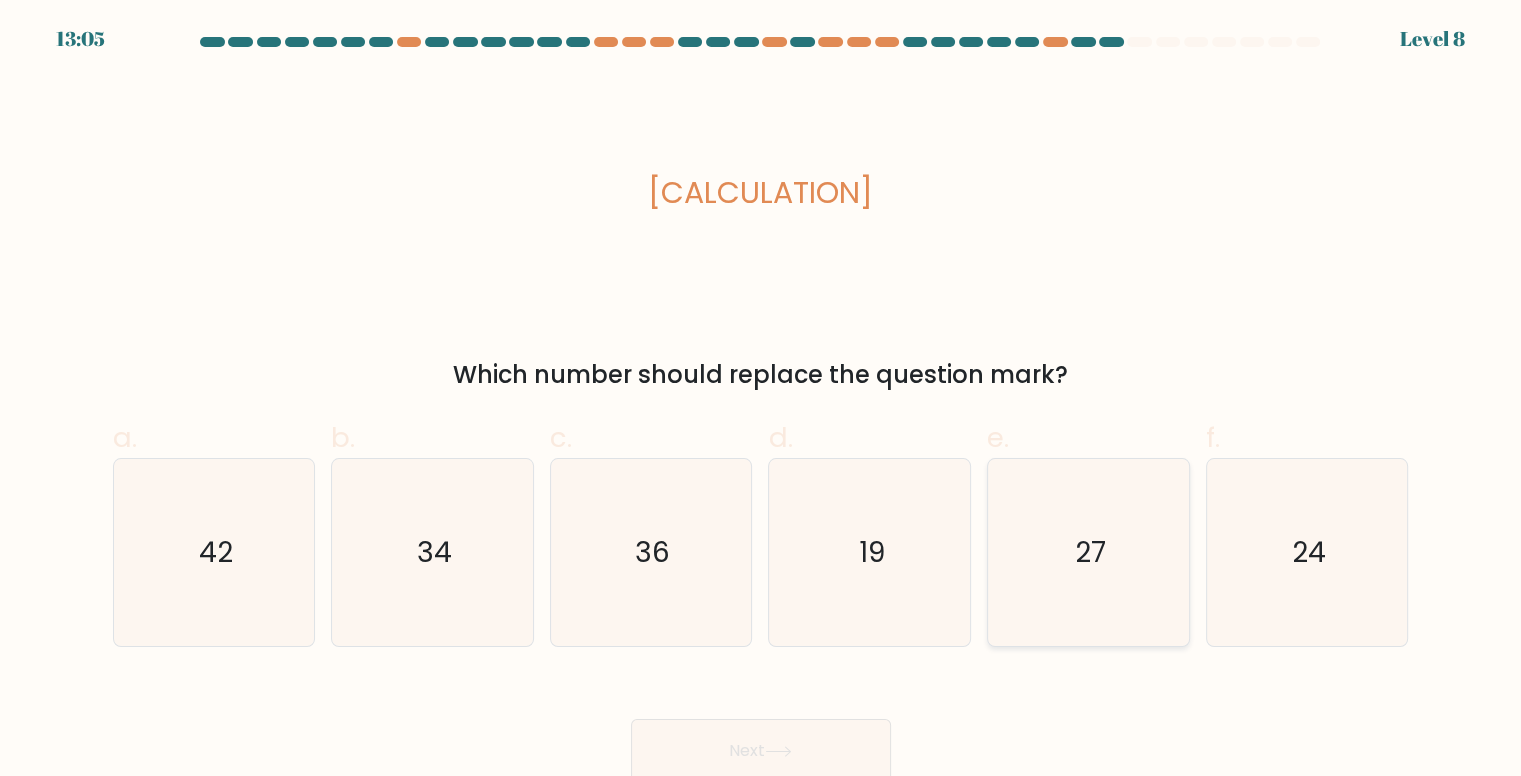 click on "27" at bounding box center [1090, 552] 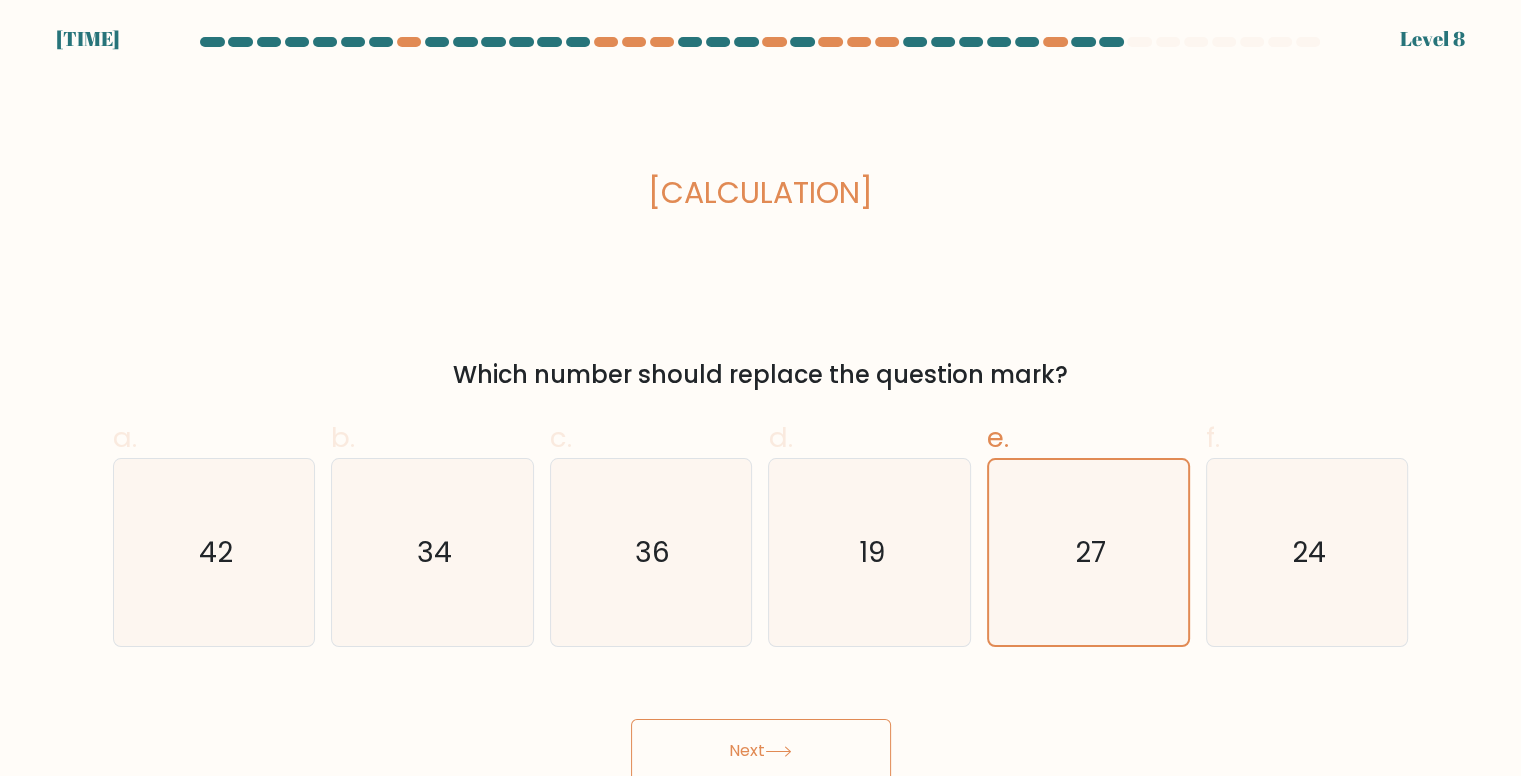 click on "Next" at bounding box center [761, 751] 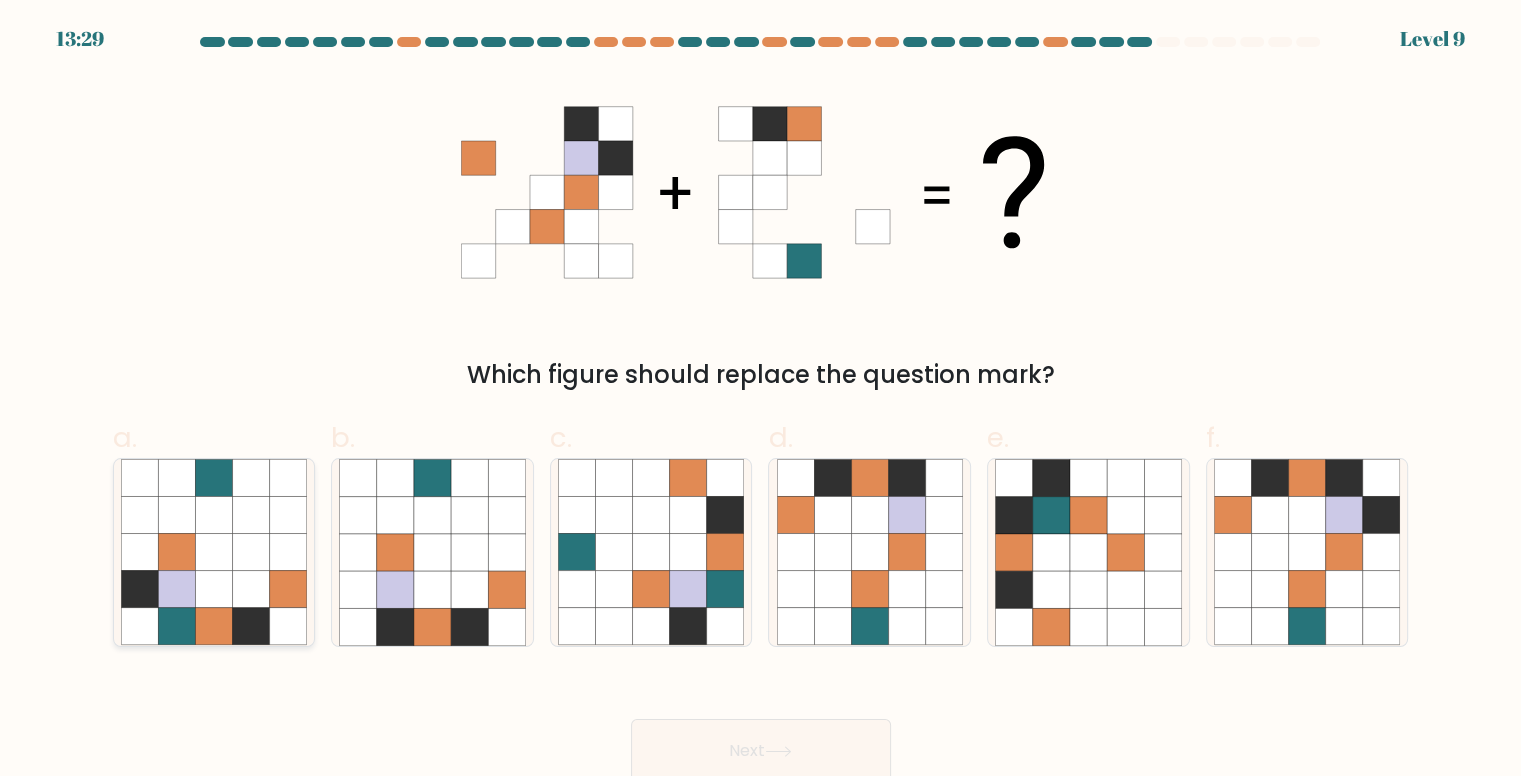 click at bounding box center (288, 552) 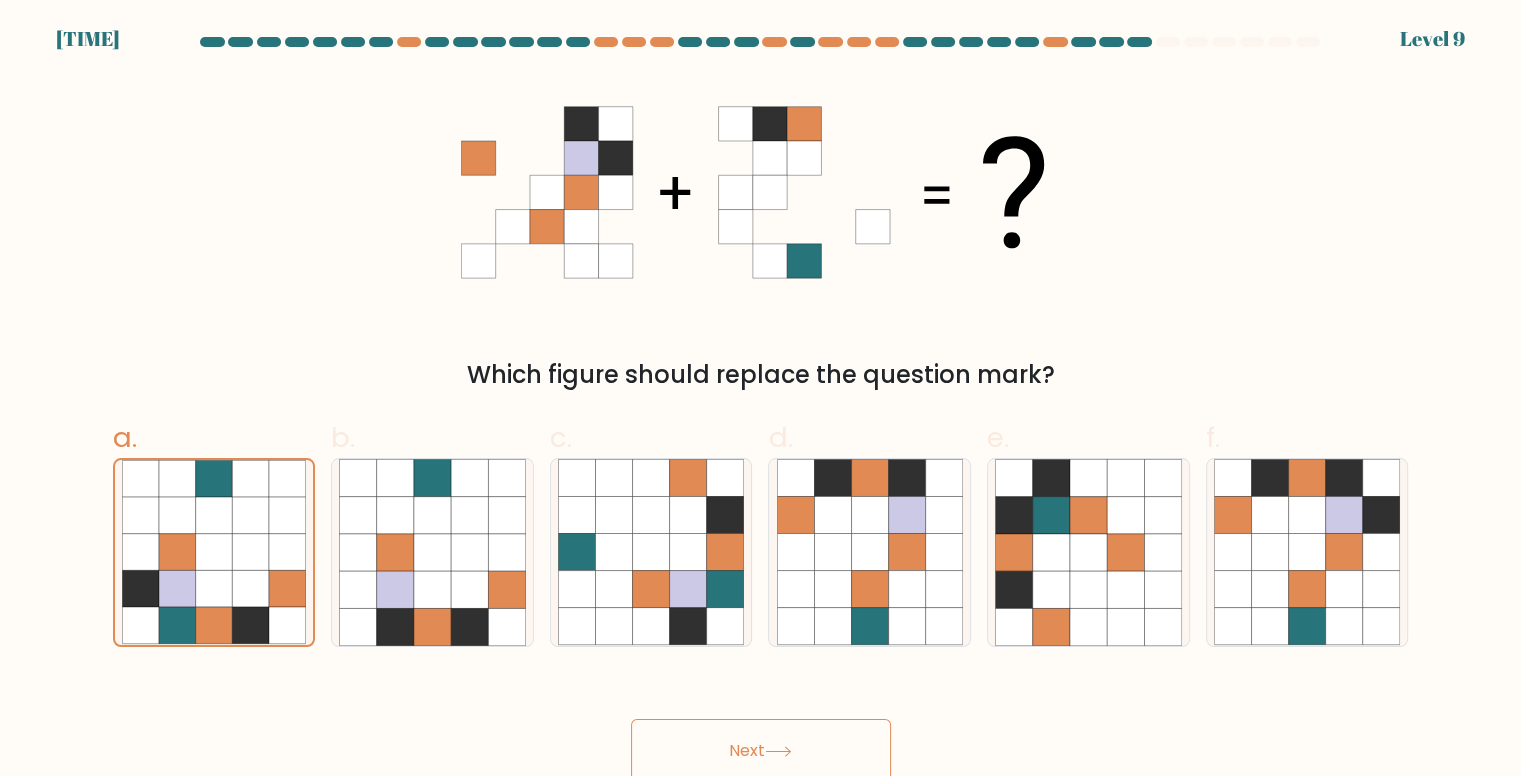 click on "Next" at bounding box center [761, 751] 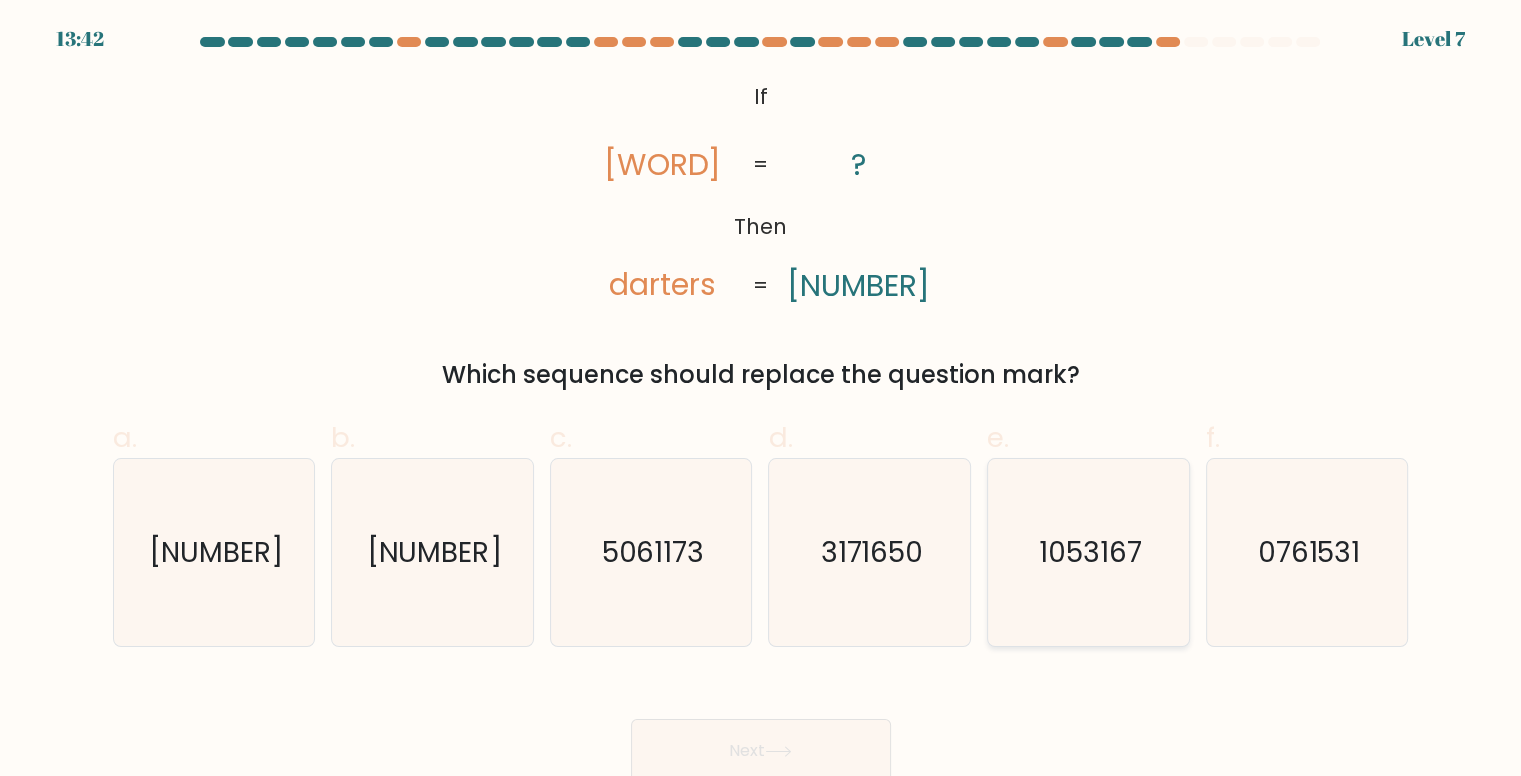 click on "1053167" at bounding box center (1090, 552) 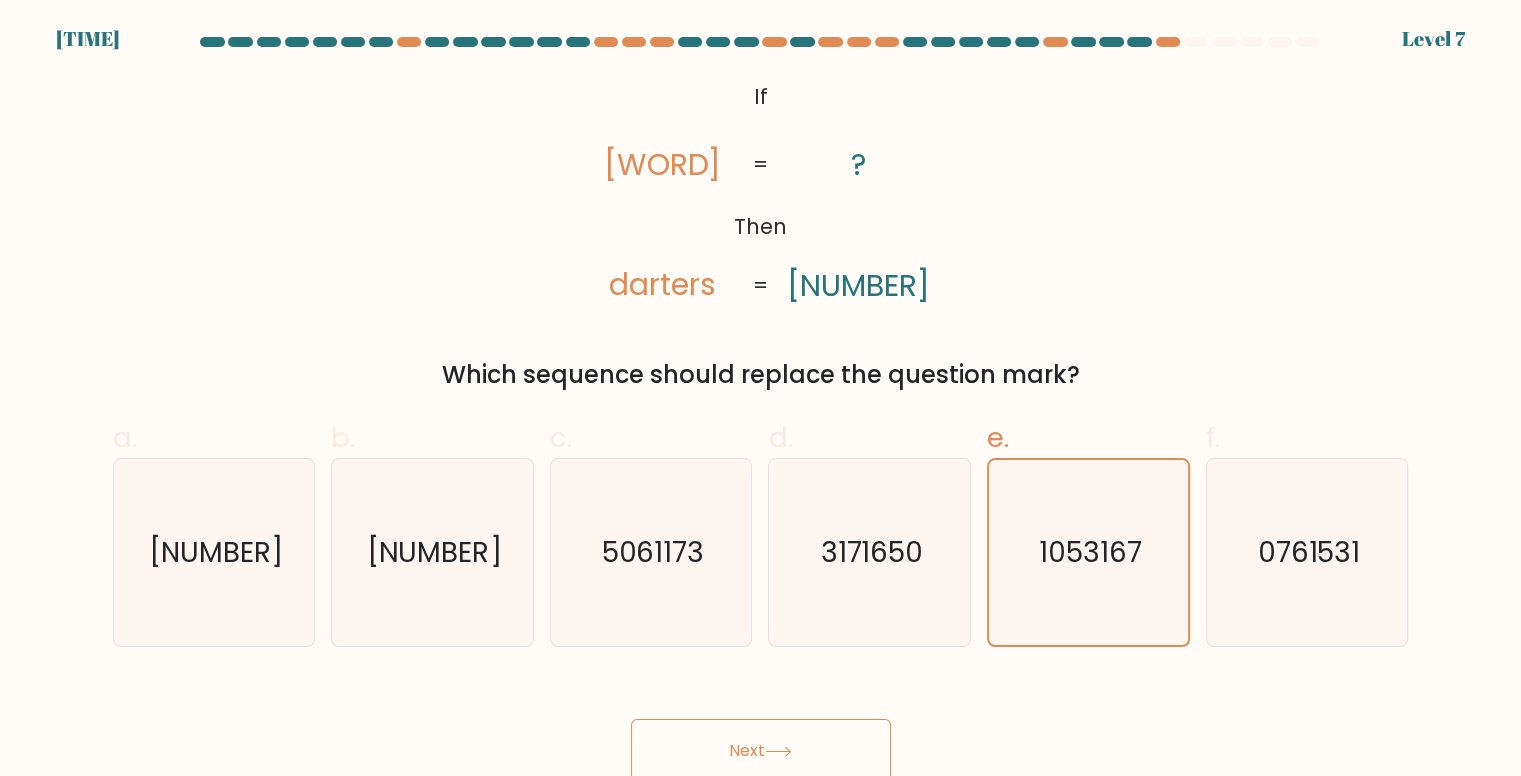 click on "Next" at bounding box center (761, 751) 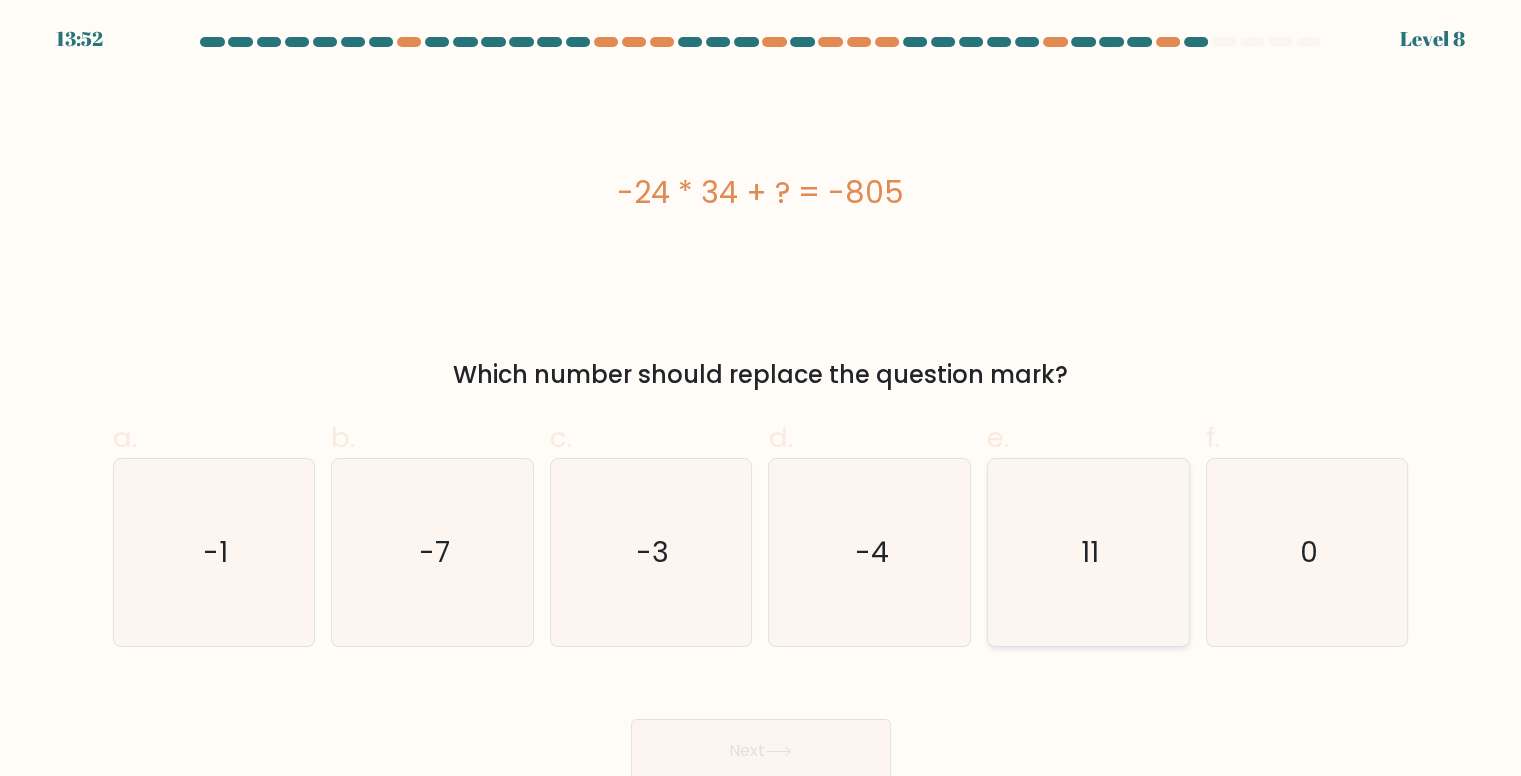 click on "11" at bounding box center [1088, 552] 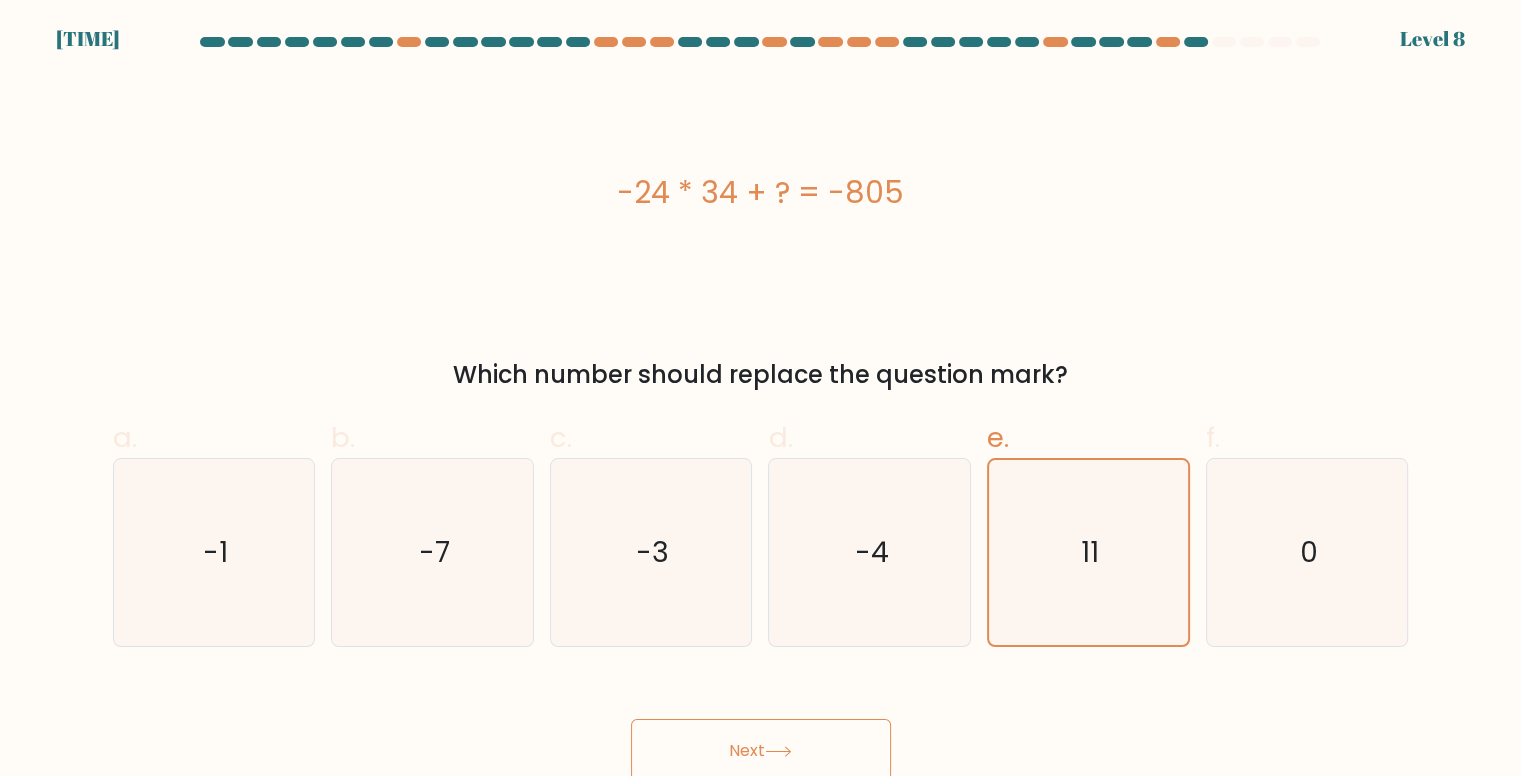 click on "Next" at bounding box center [761, 751] 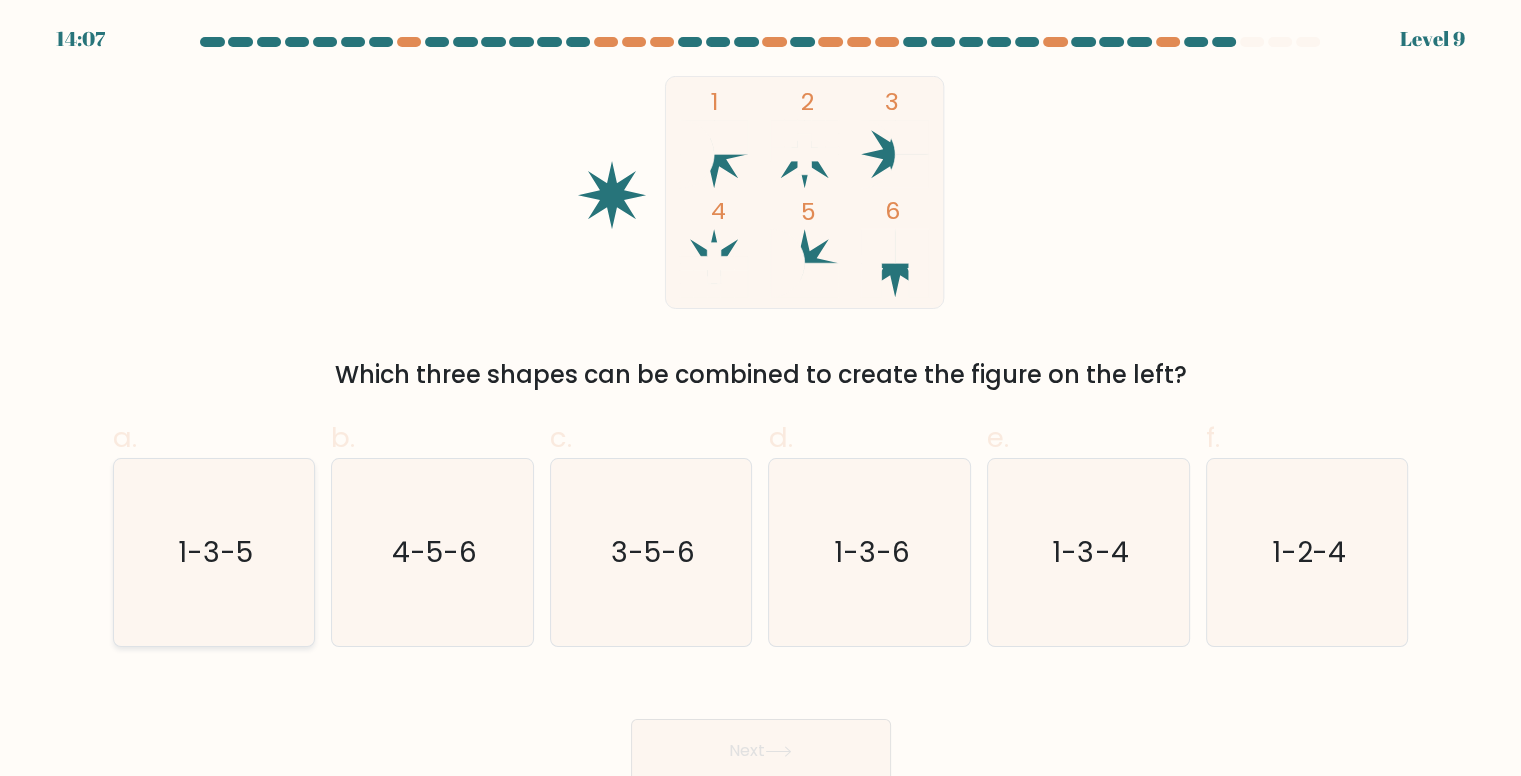 click on "1-3-5" at bounding box center [214, 552] 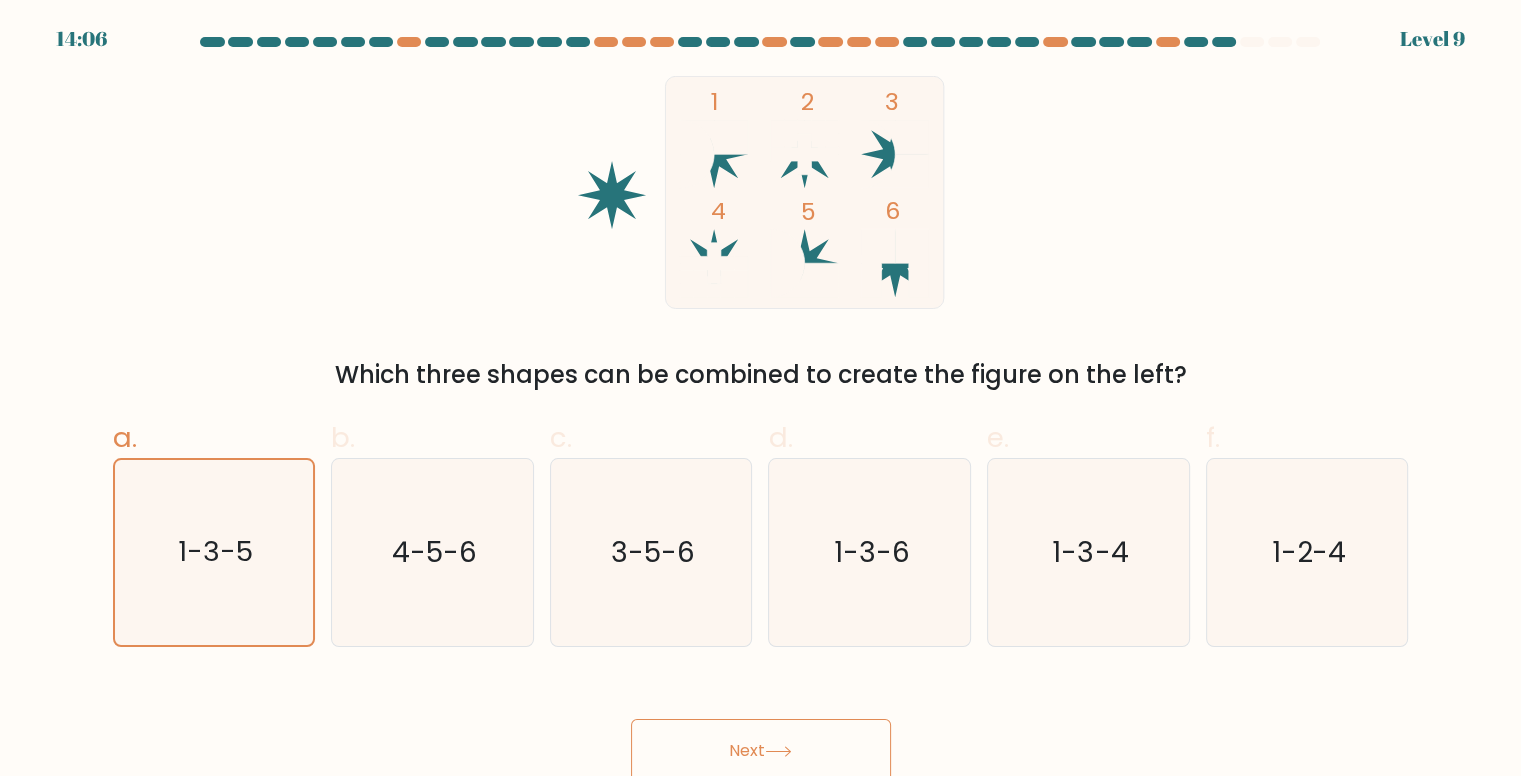 click on "Next" at bounding box center [761, 751] 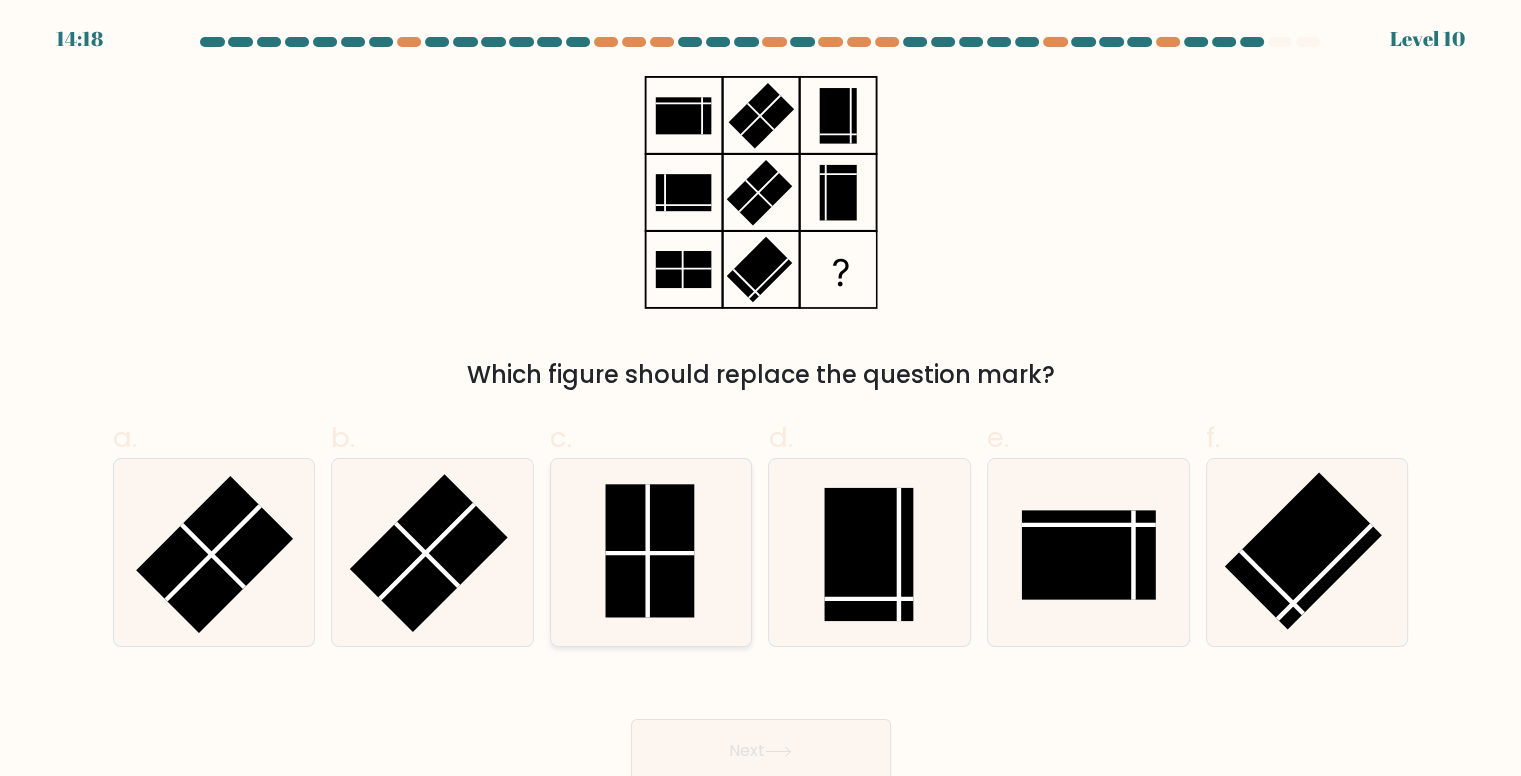 click at bounding box center (649, 551) 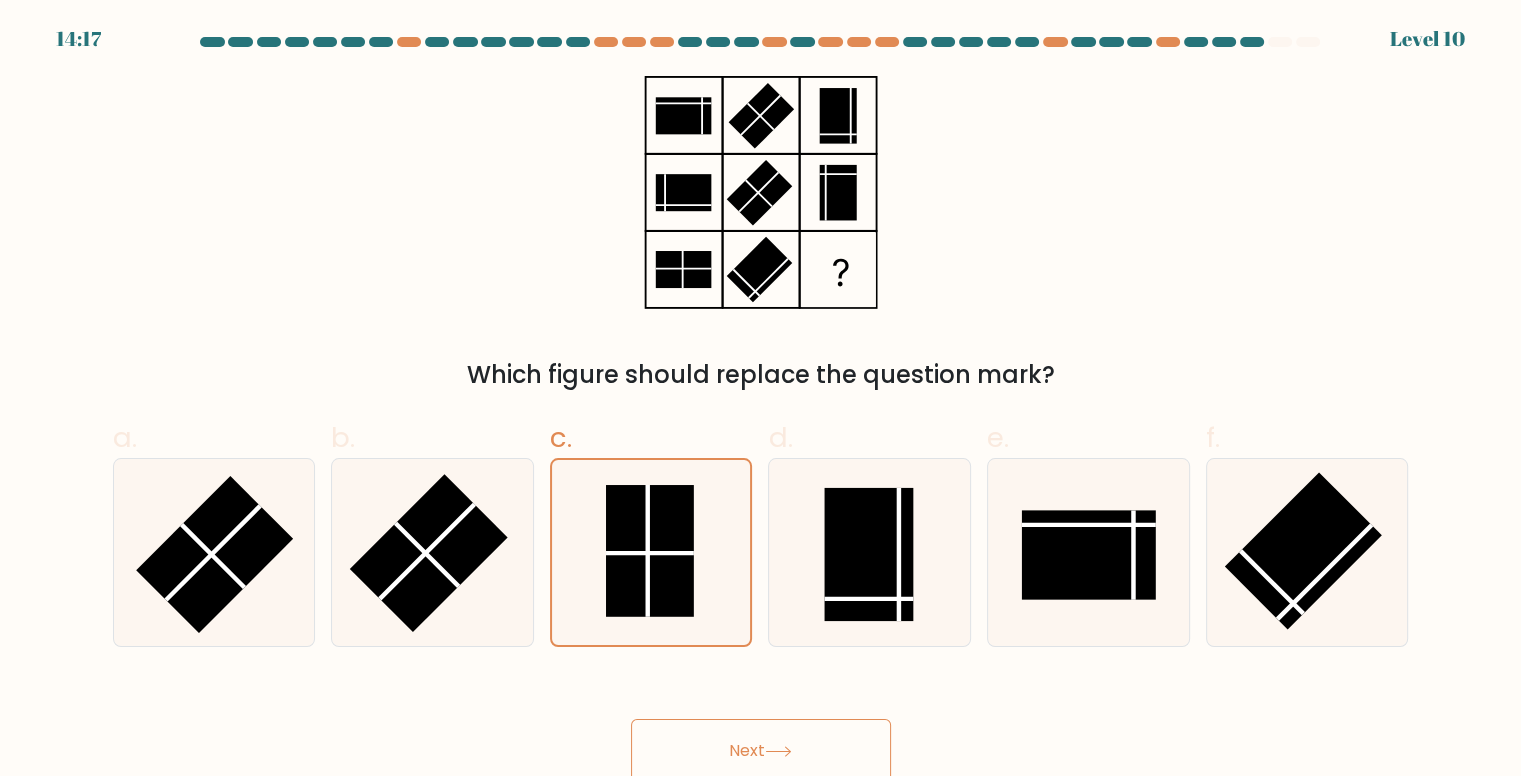click on "Next" at bounding box center (761, 751) 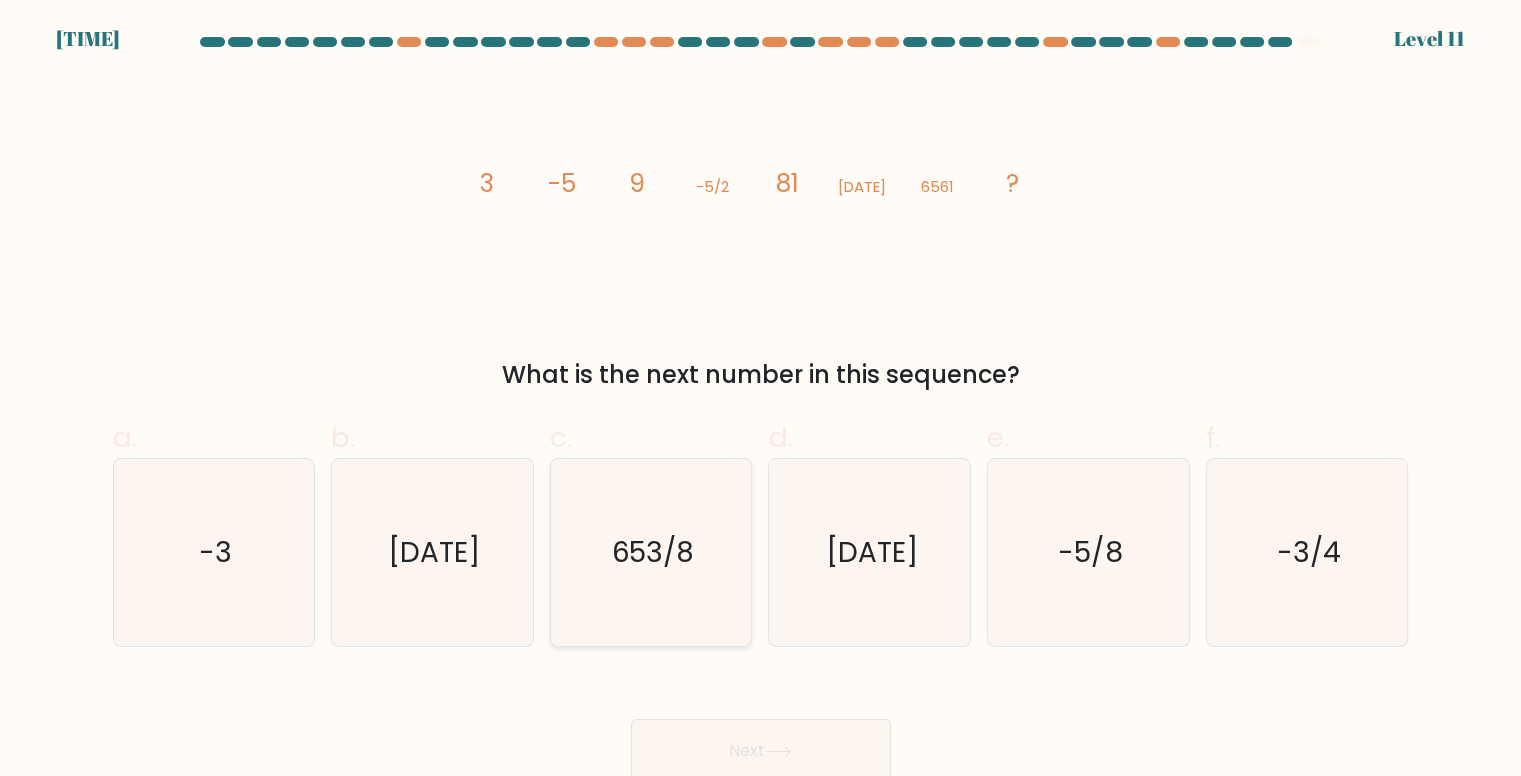 click on "653/8" at bounding box center (651, 552) 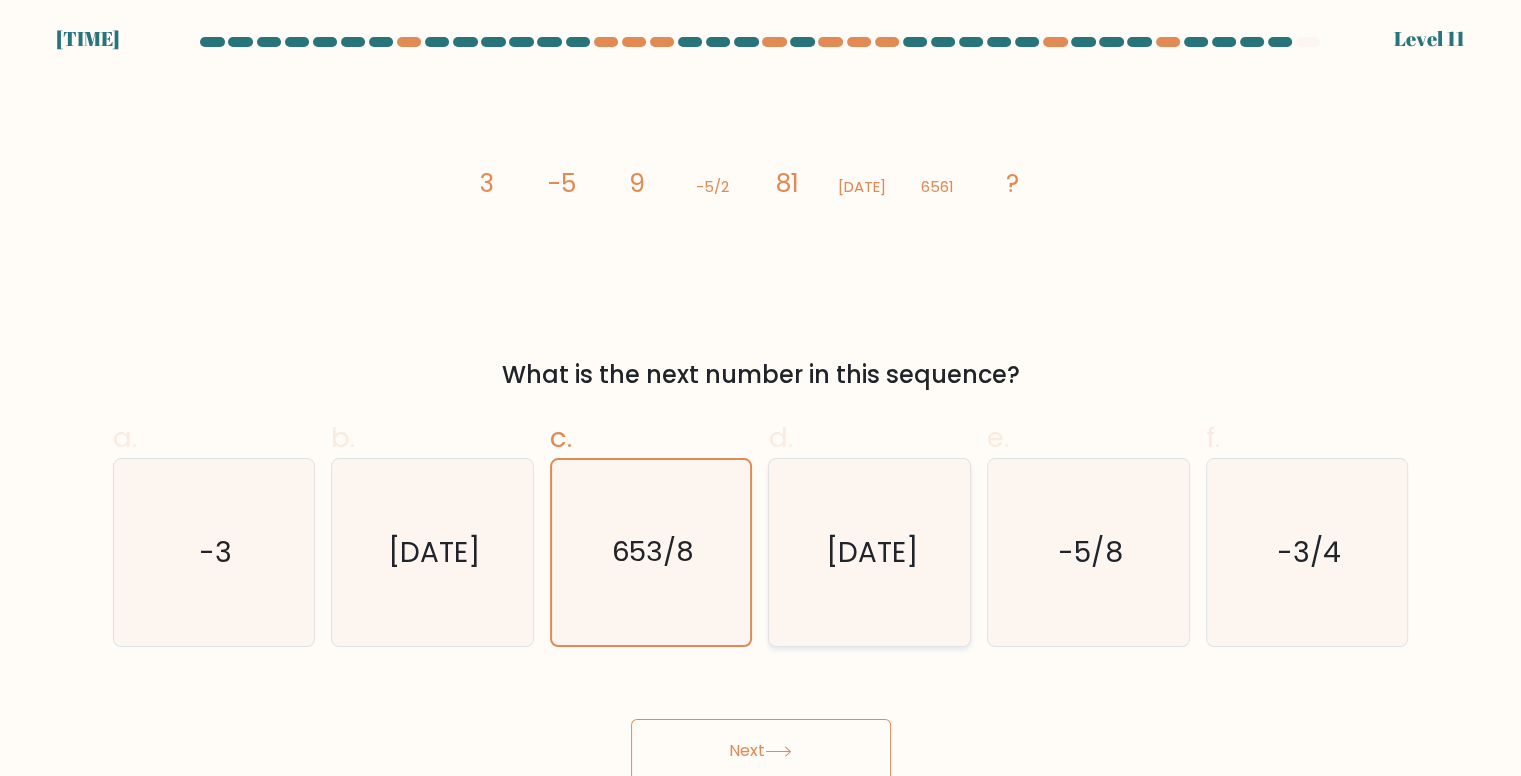 click on "-2/13" at bounding box center [870, 552] 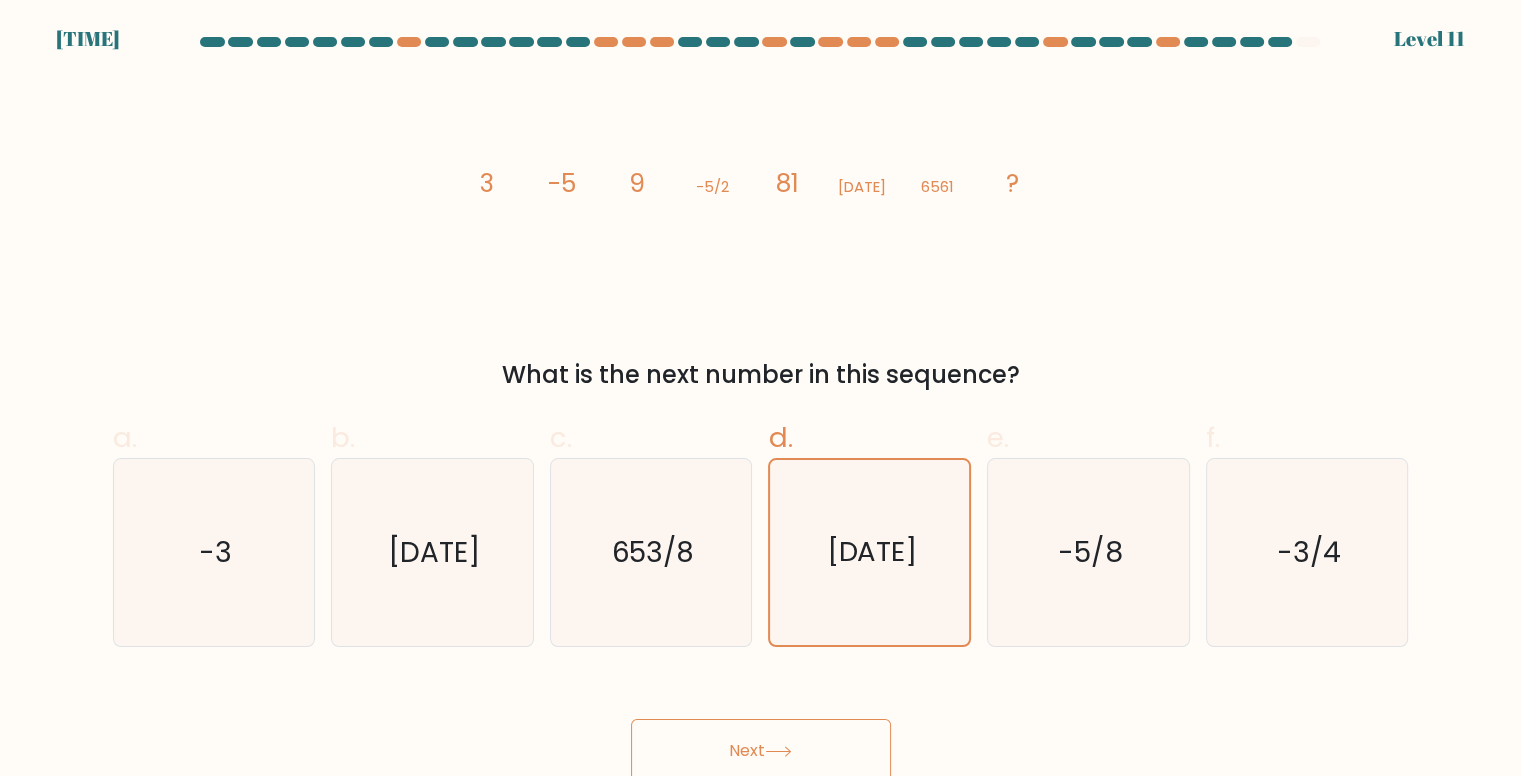 click on "Next" at bounding box center (761, 751) 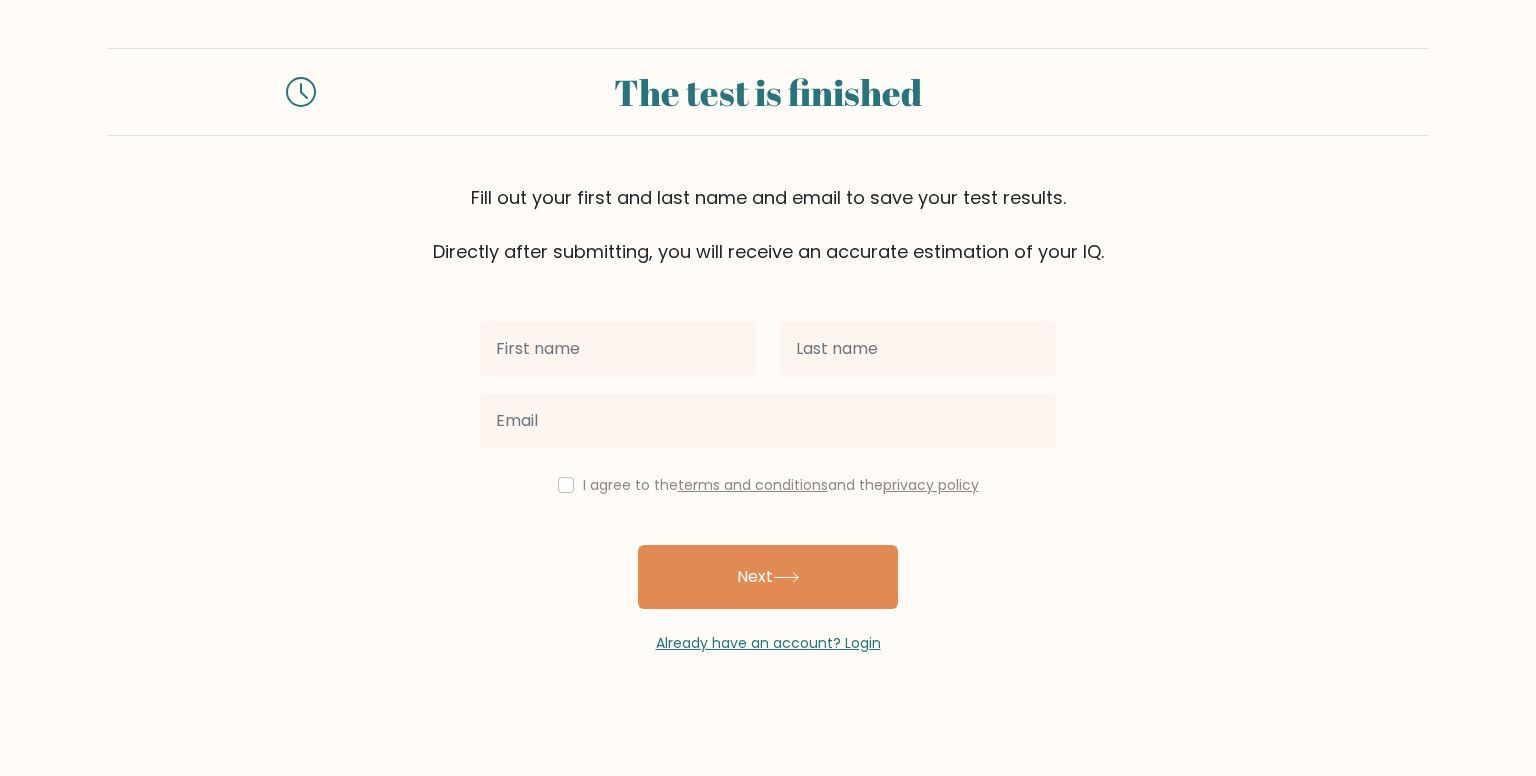 scroll, scrollTop: 0, scrollLeft: 0, axis: both 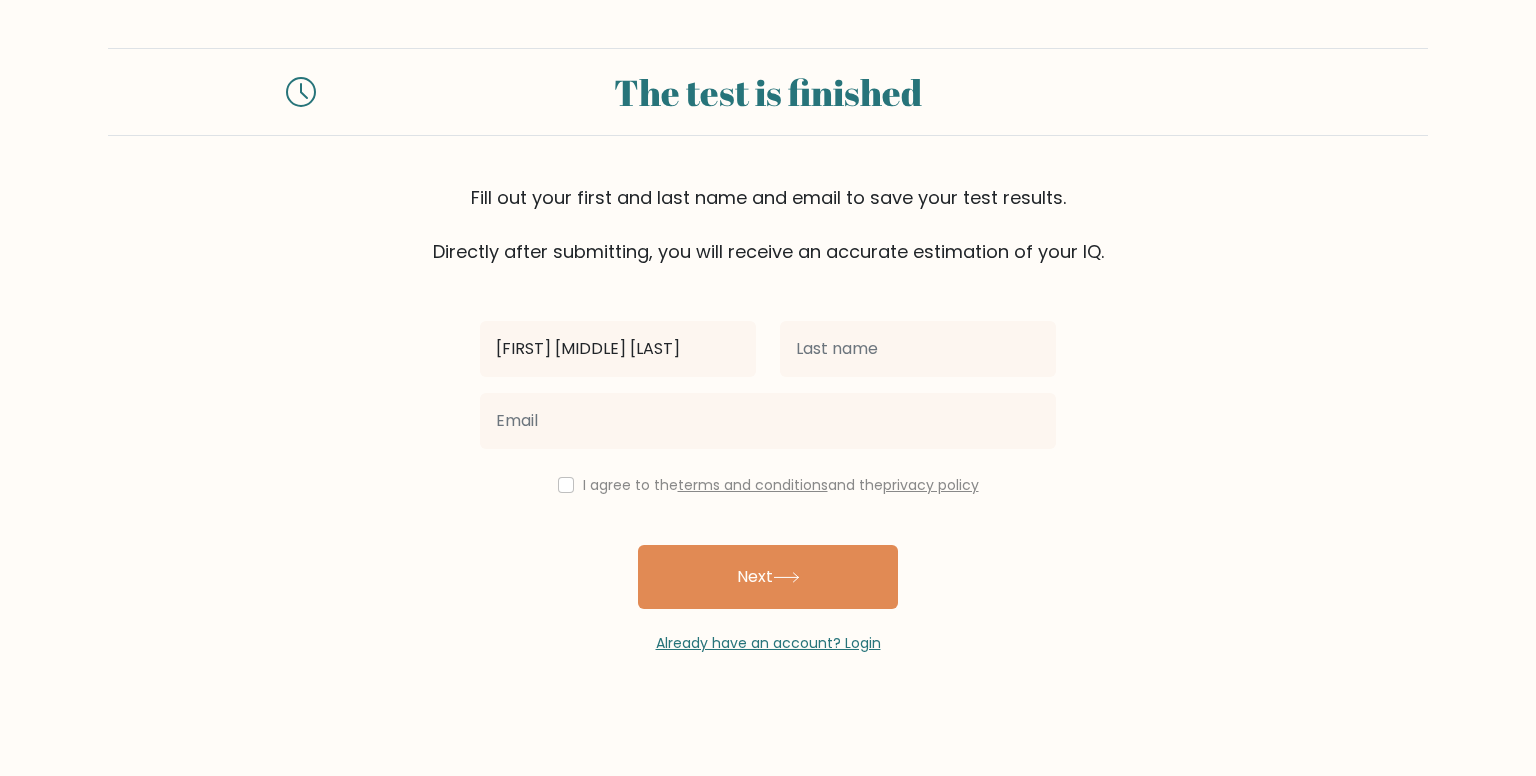 click on "[FIRST] [MIDDLE] [LAST]" at bounding box center [618, 349] 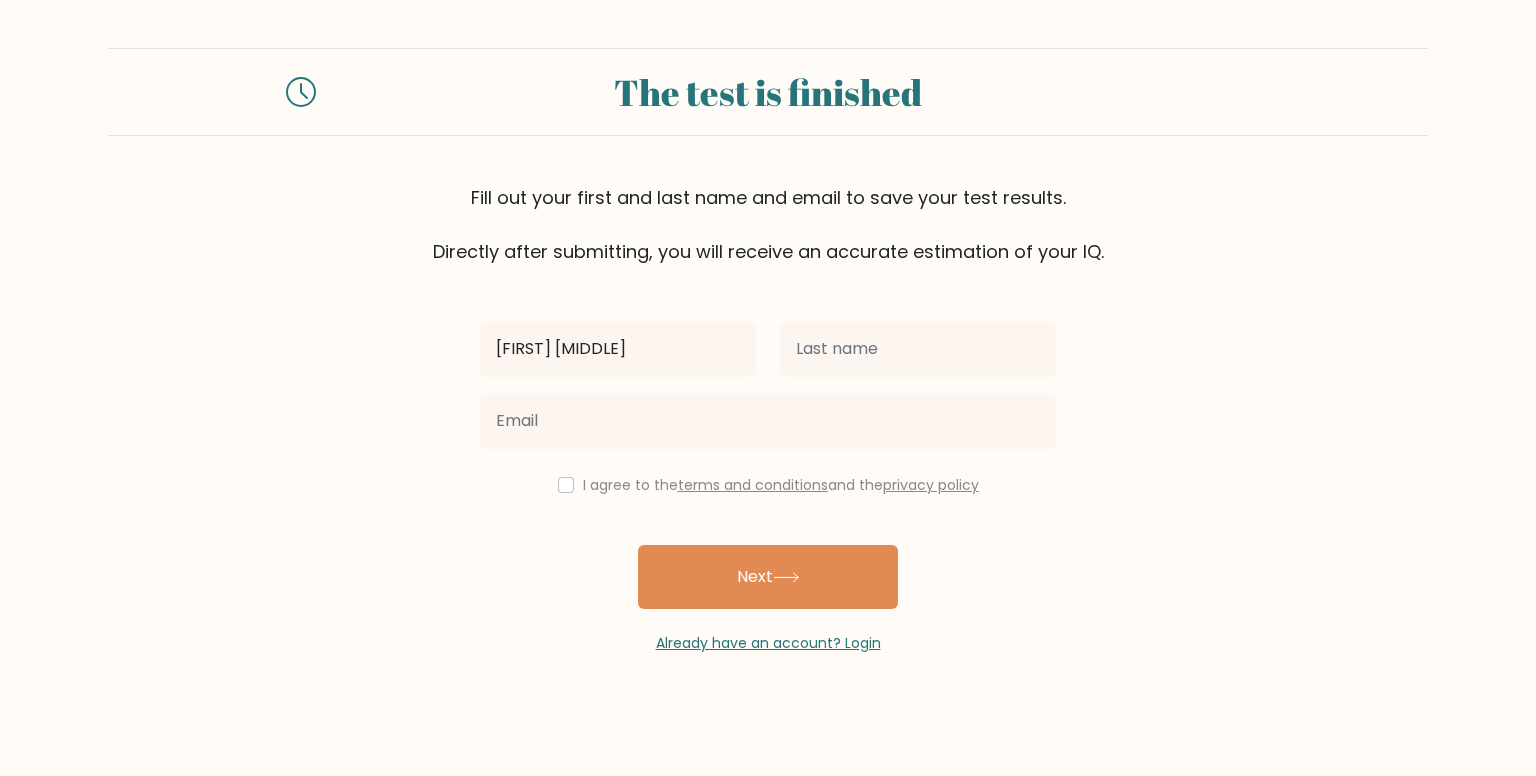 type on "[FIRST] [MIDDLE]" 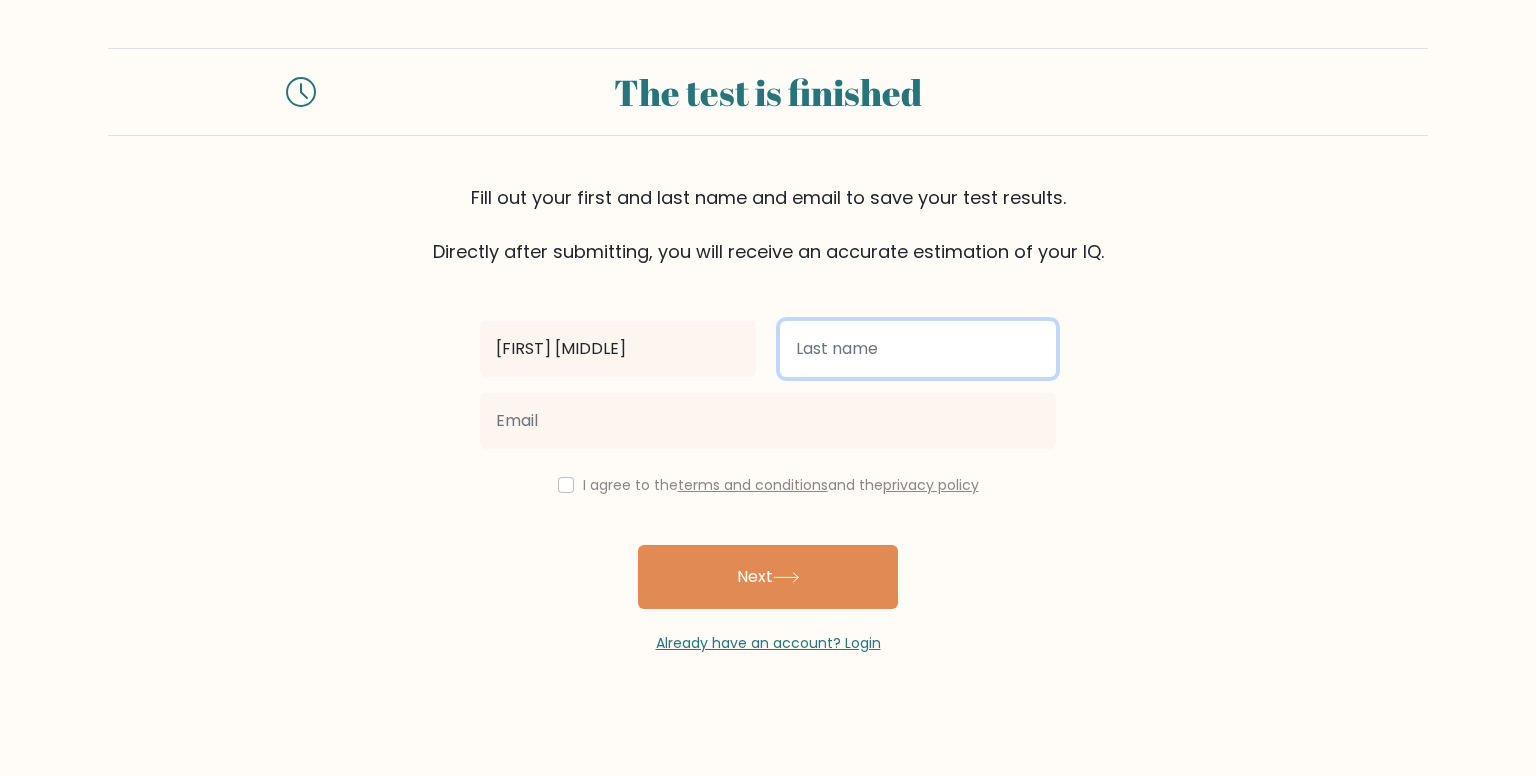click at bounding box center [918, 349] 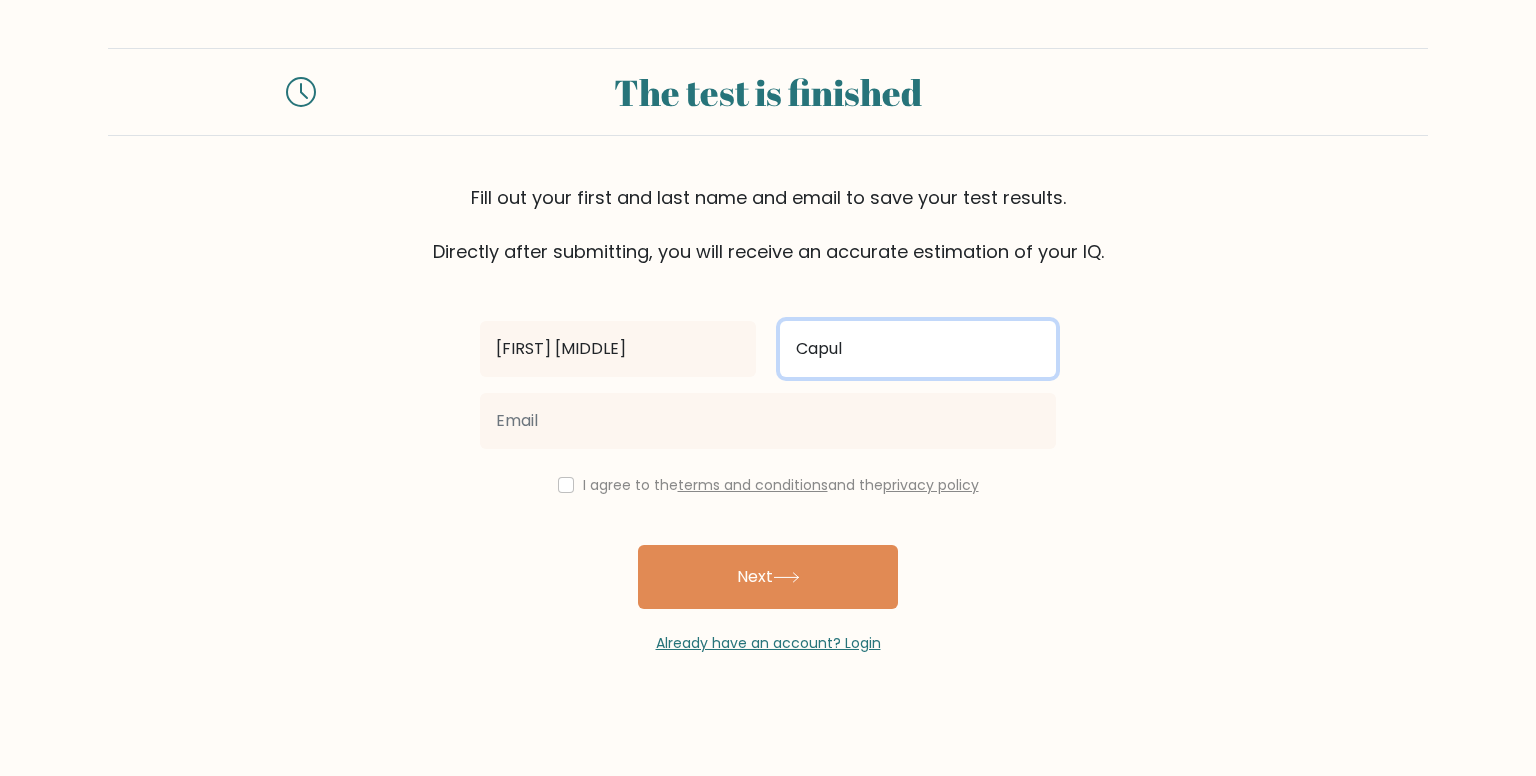 type on "Capul" 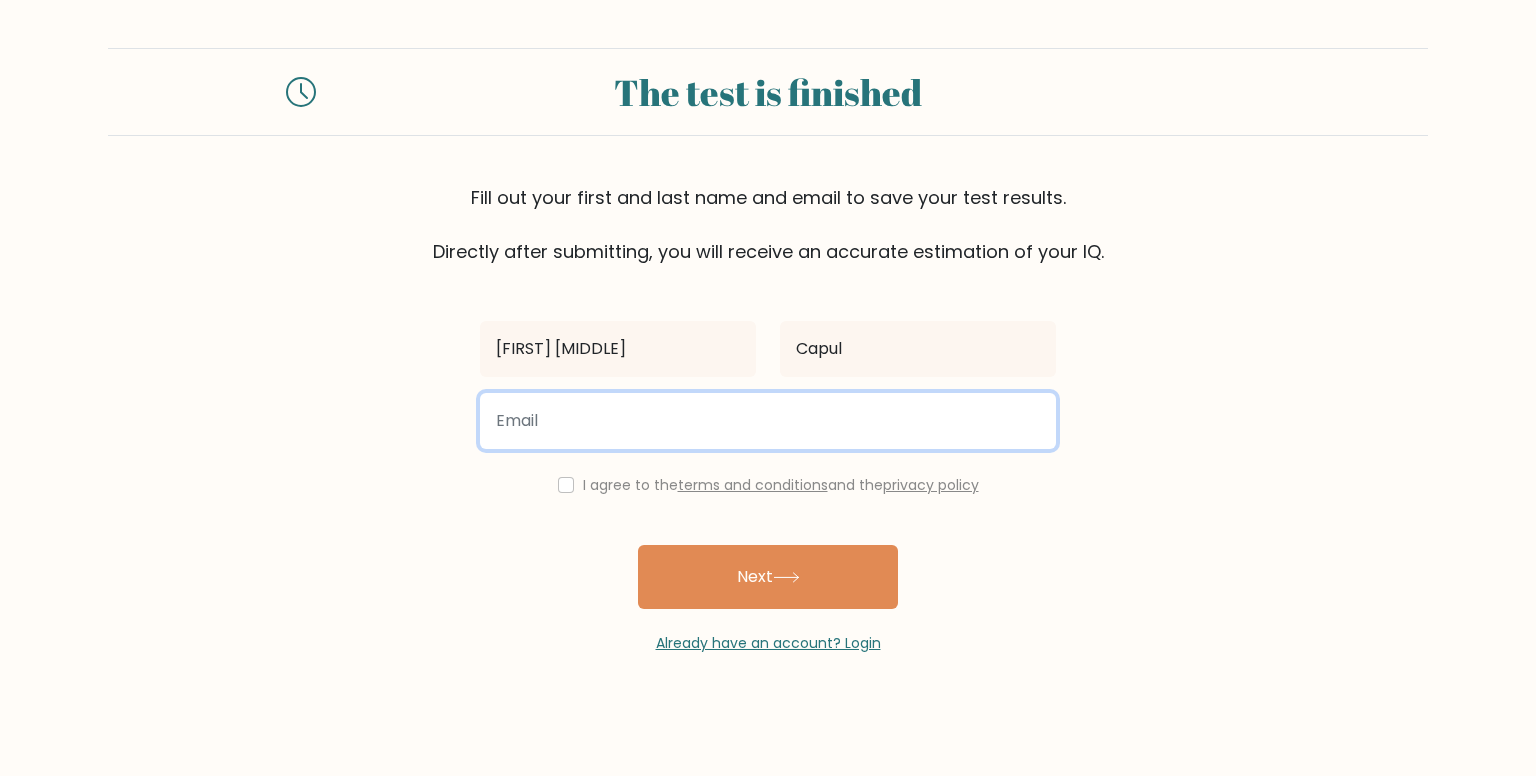 click at bounding box center [768, 421] 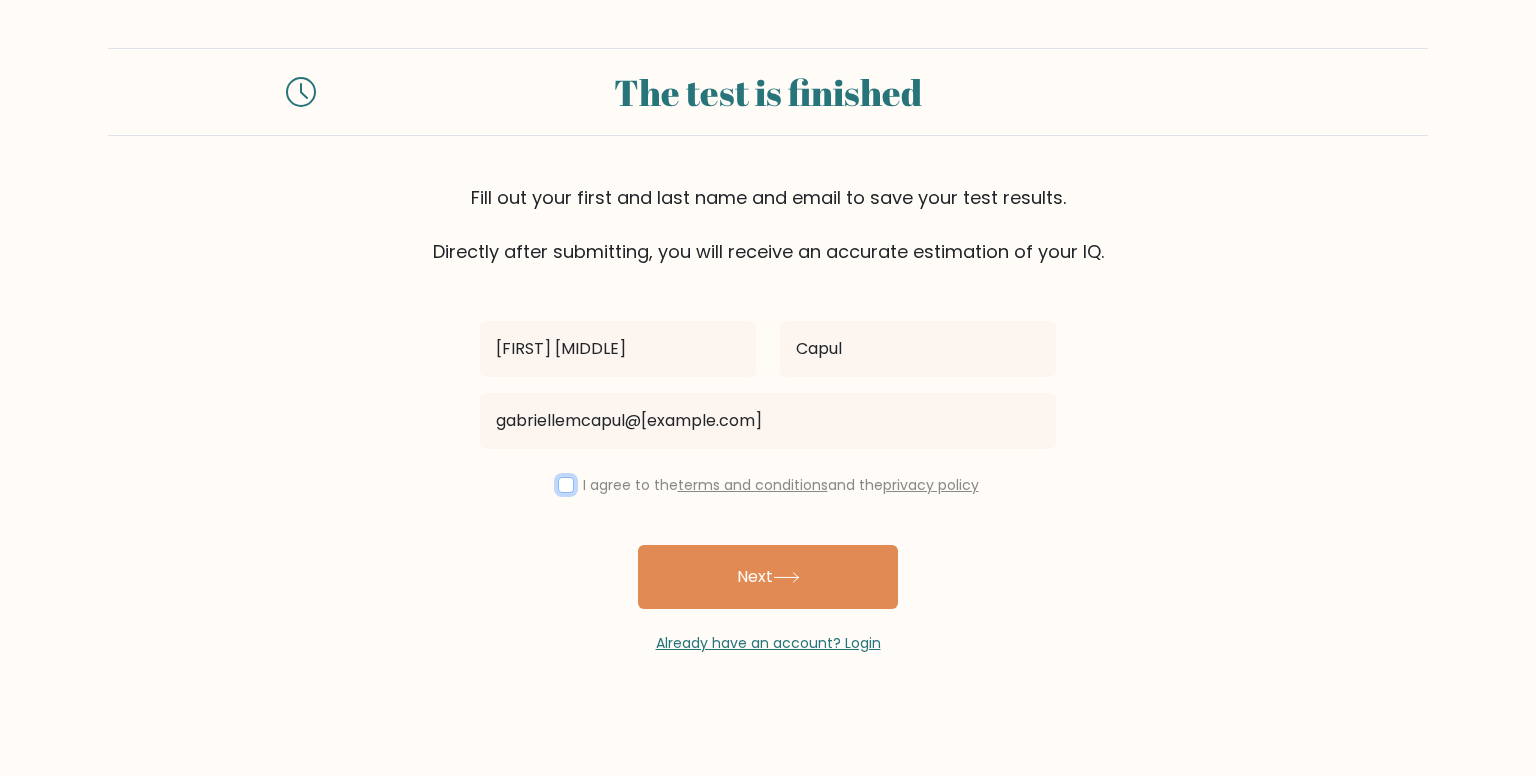 click at bounding box center [566, 485] 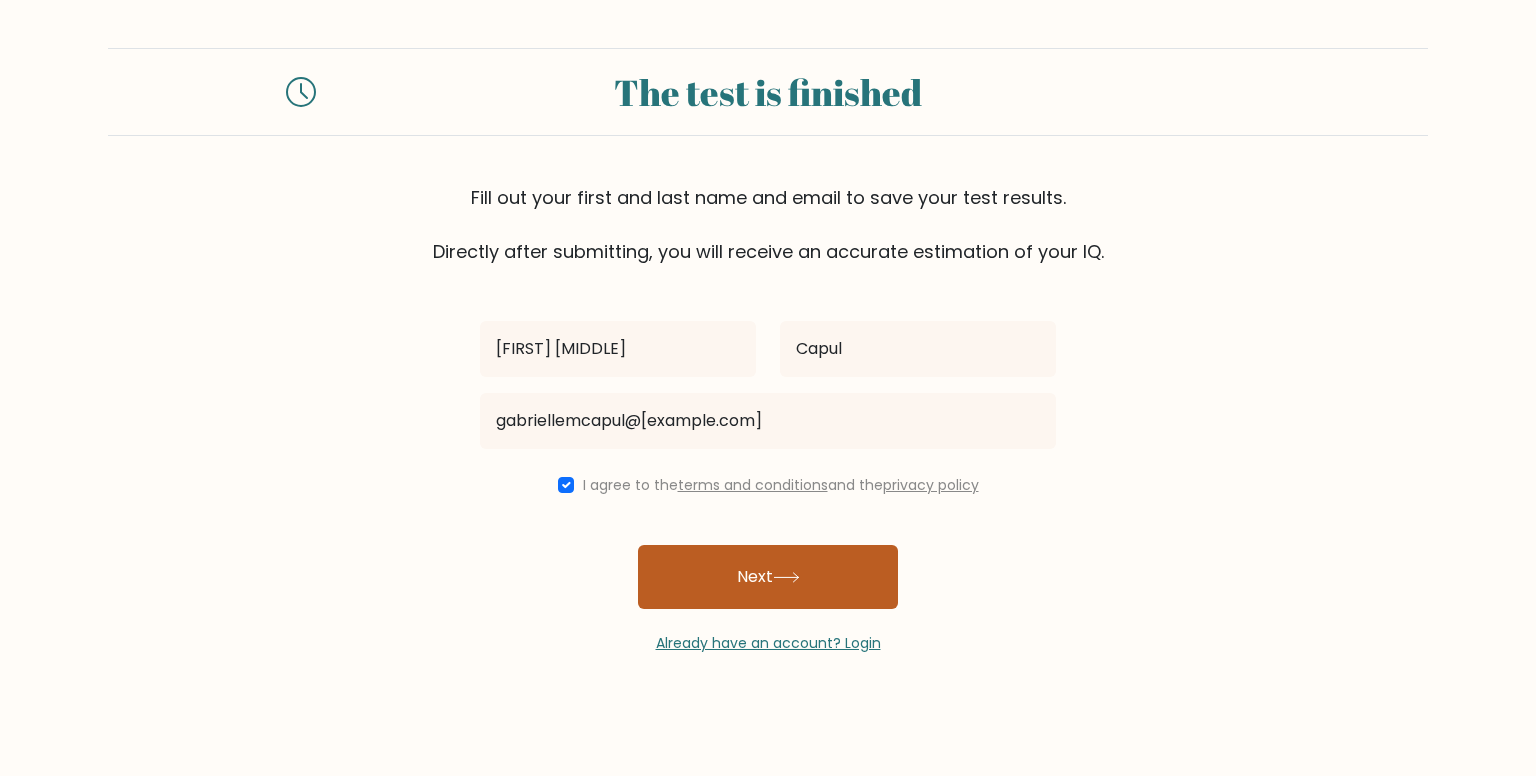 click on "Next" at bounding box center [768, 577] 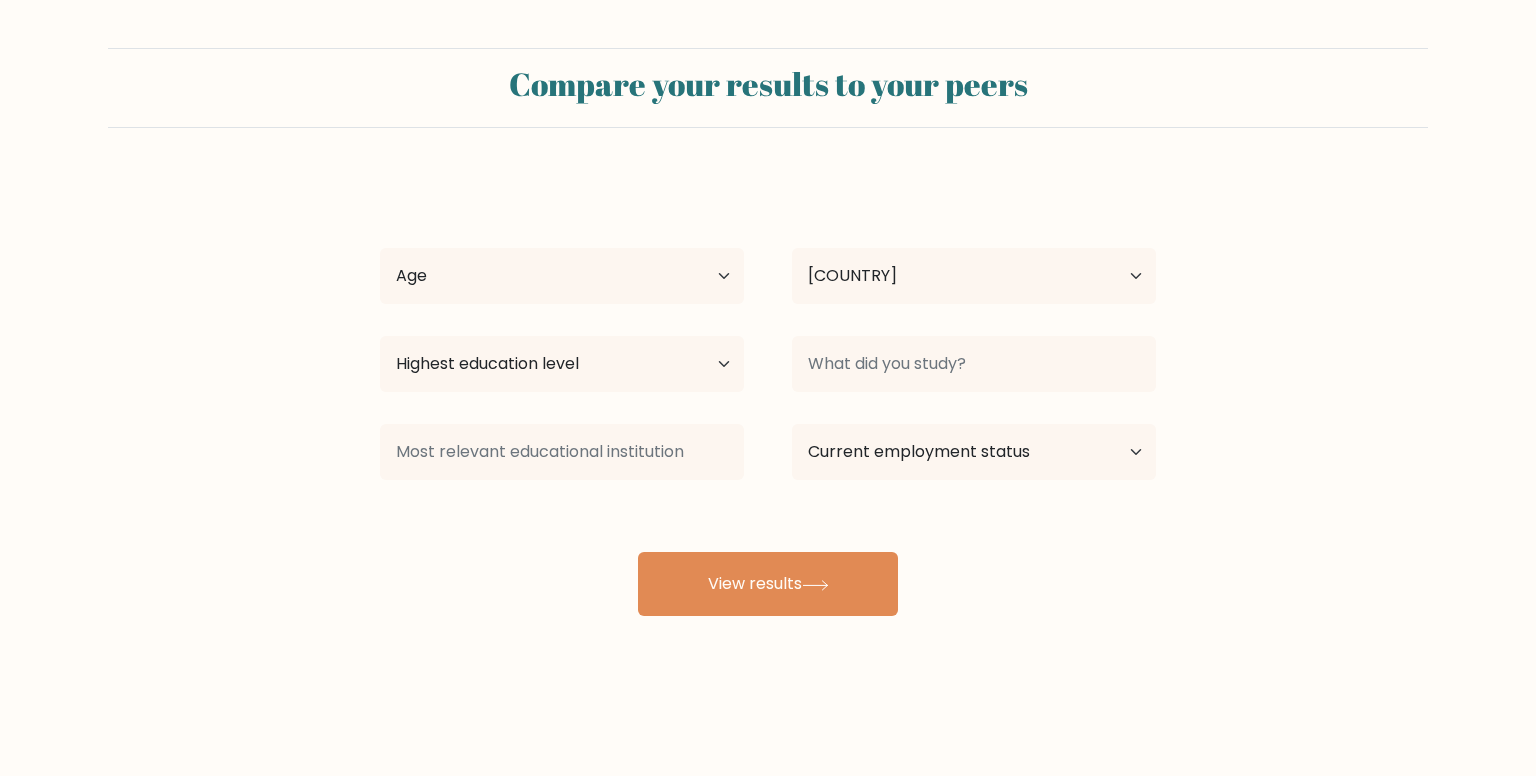 scroll, scrollTop: 0, scrollLeft: 0, axis: both 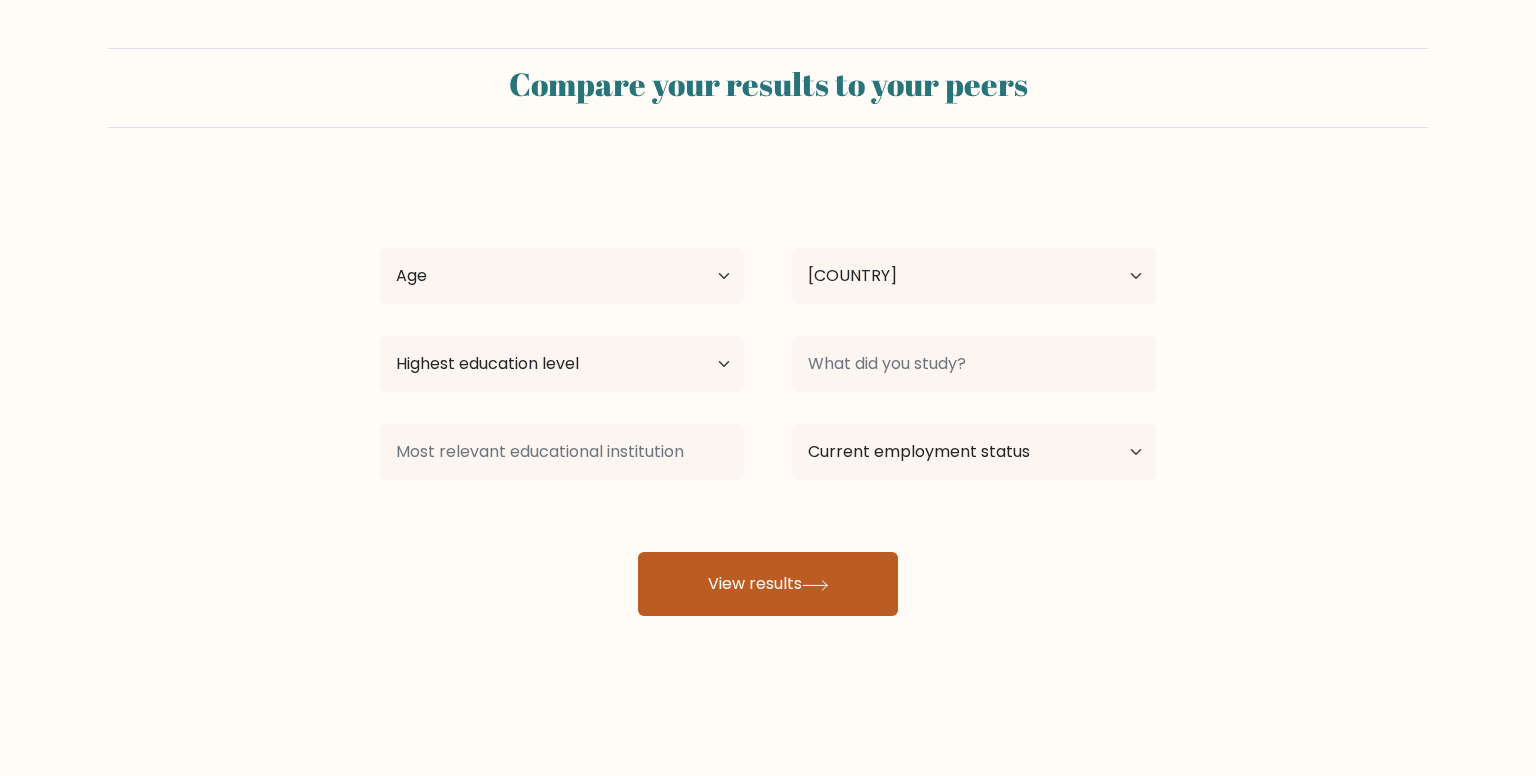 click on "View results" at bounding box center [768, 584] 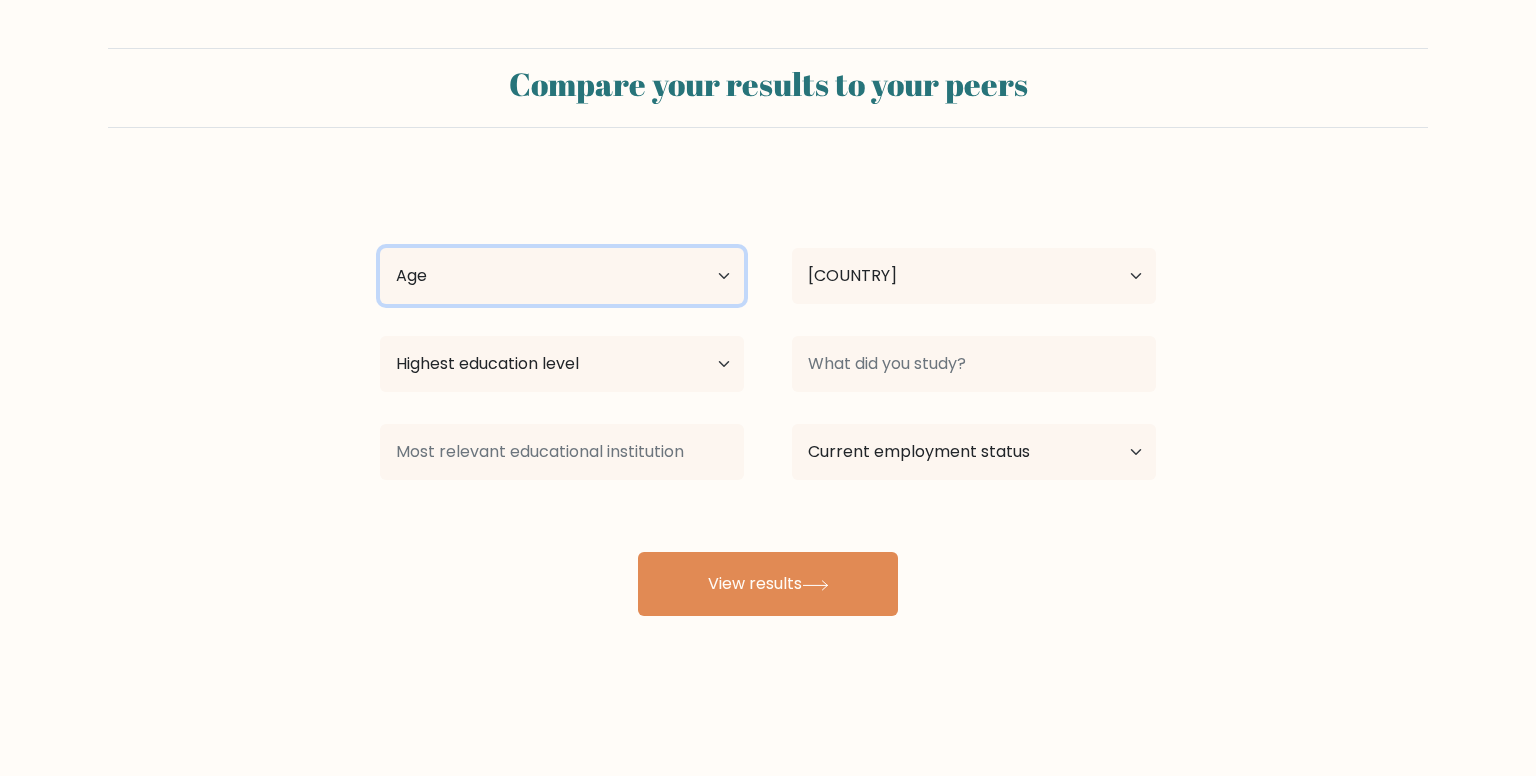 click on "Age
Under 18 years old
18-24 years old
25-34 years old
35-44 years old
45-54 years old
55-64 years old
65 years old and above" at bounding box center [562, 276] 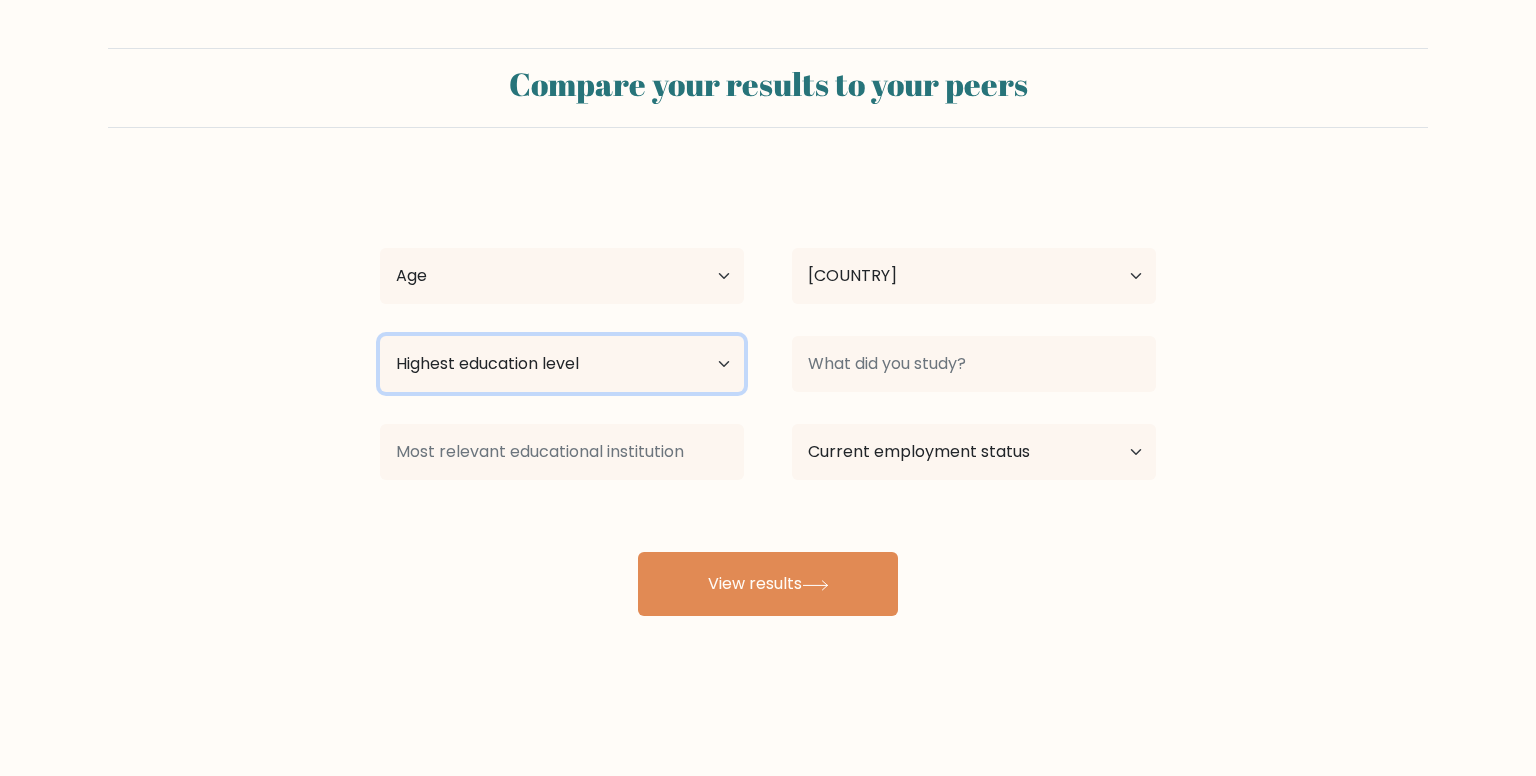 click on "Highest education level
No schooling
Primary
Lower Secondary
Upper Secondary
Occupation Specific
Bachelor's degree
Master's degree
Doctoral degree" at bounding box center [562, 364] 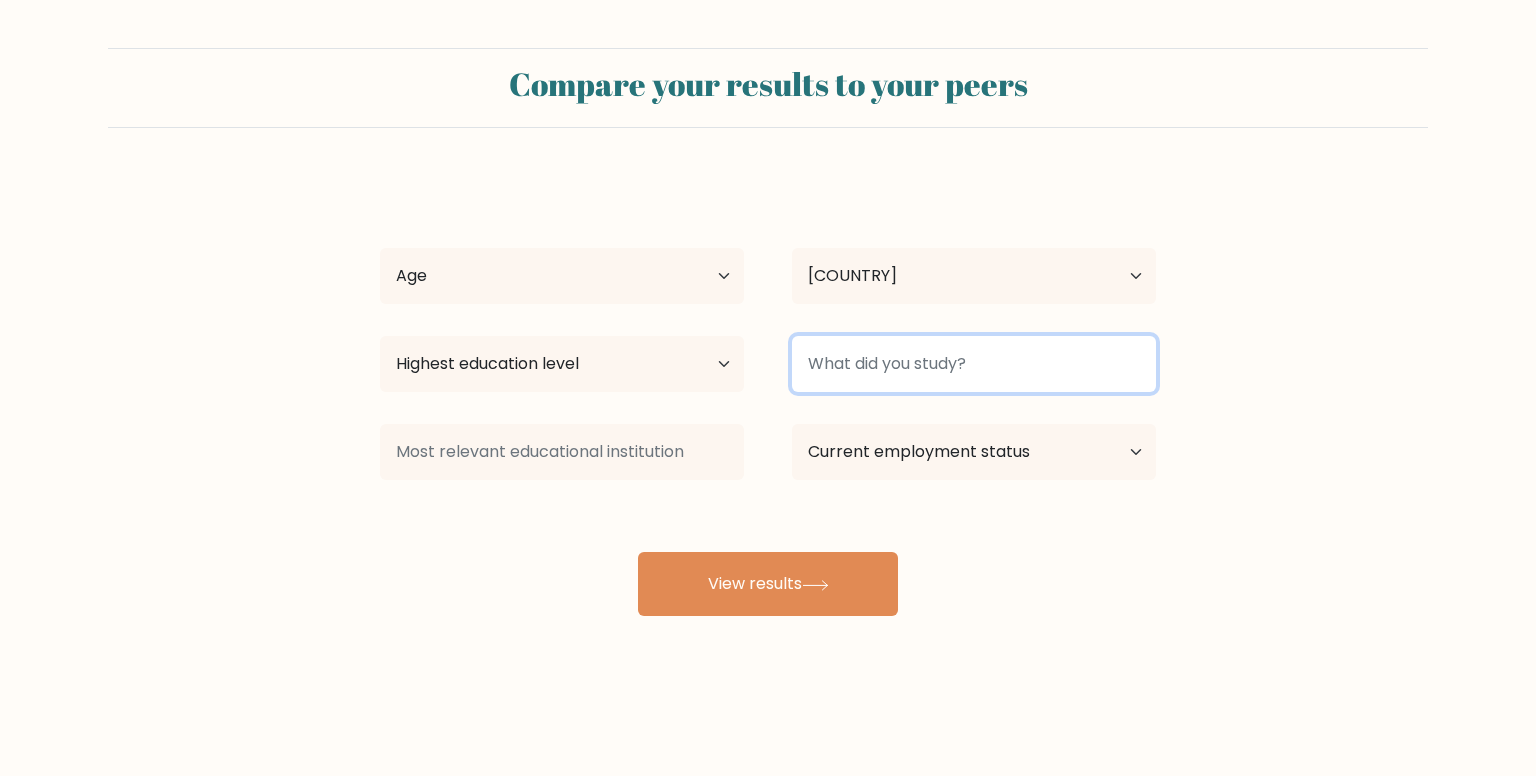 click at bounding box center (974, 364) 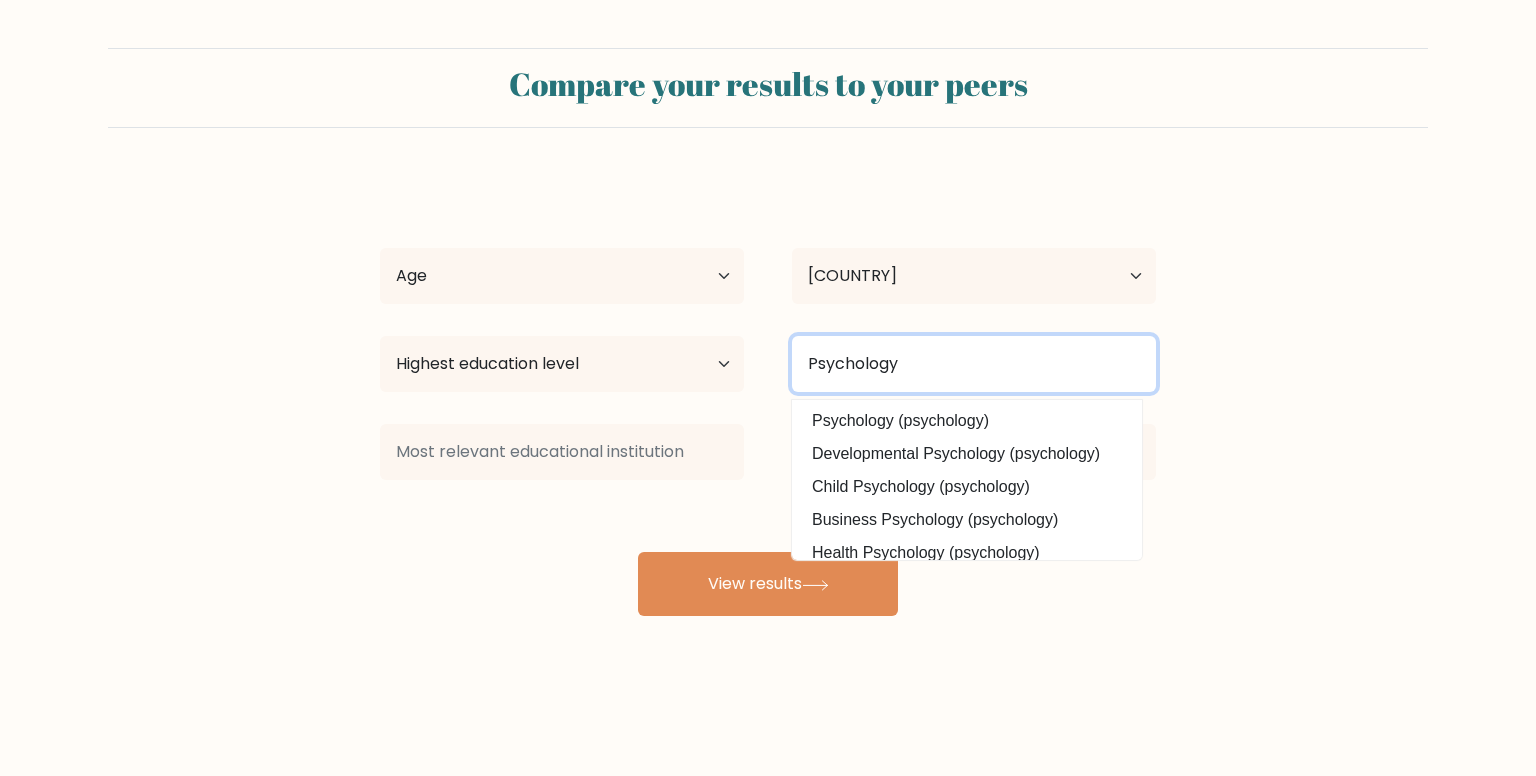 type on "Psychology" 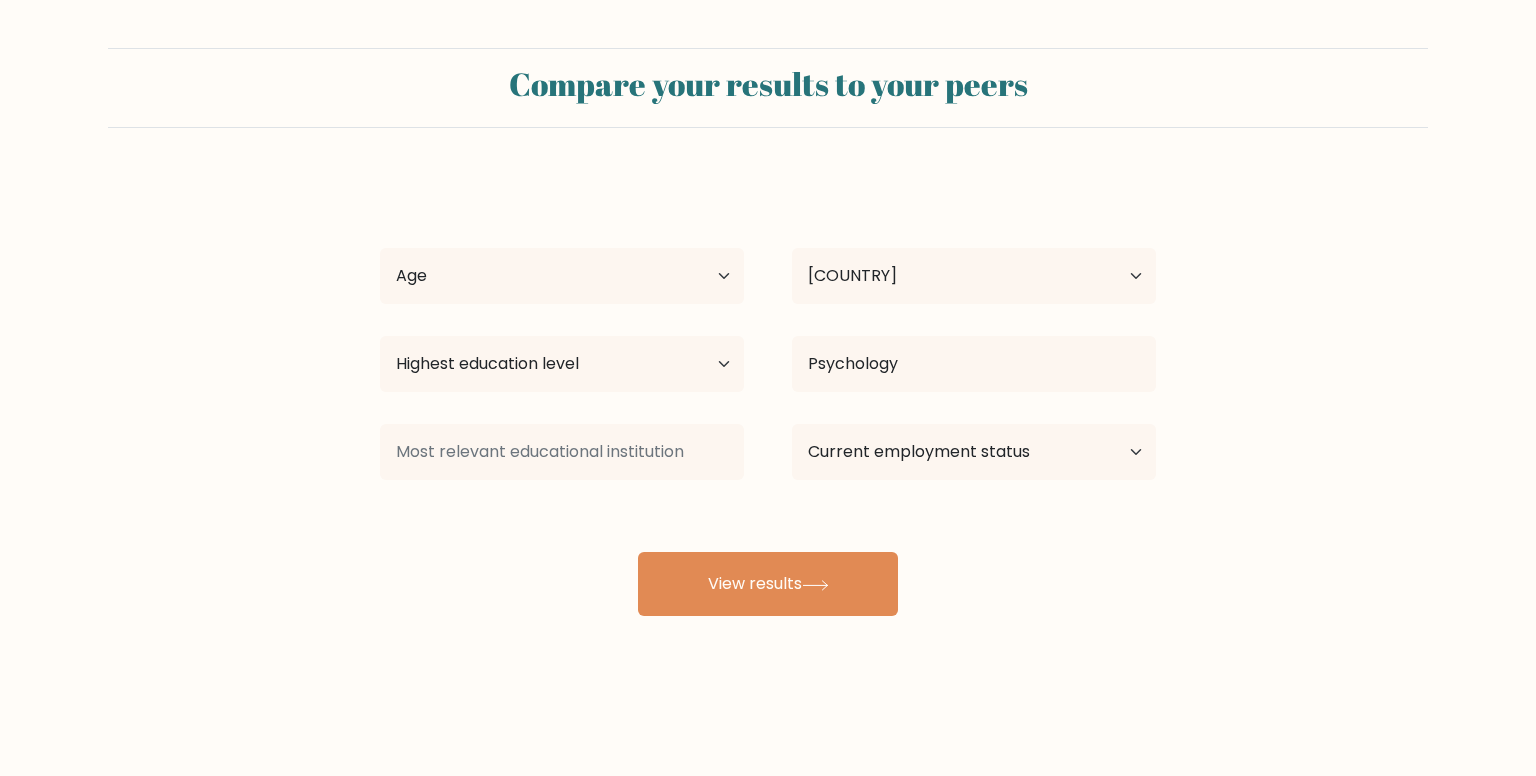 click on "[FIRST] [LAST]
[CITY]
Age
Under 18 years old
18-24 years old
25-34 years old
35-44 years old
45-54 years old
55-64 years old
65 years old and above
Country
Afghanistan
Albania
Algeria
American Samoa
Andorra
Angola
Anguilla
Antarctica
Antigua and Barbuda
Argentina
Armenia
Aruba
Australia
Austria
Azerbaijan
Bahamas
Bahrain
Bangladesh
Barbados
Belarus
Belgium
Belize
Benin
Bermuda
Bhutan
Bolivia
Bonaire, Sint Eustatius and Saba
Bosnia and Herzegovina
Botswana
Bouvet Island
Brazil" at bounding box center (768, 396) 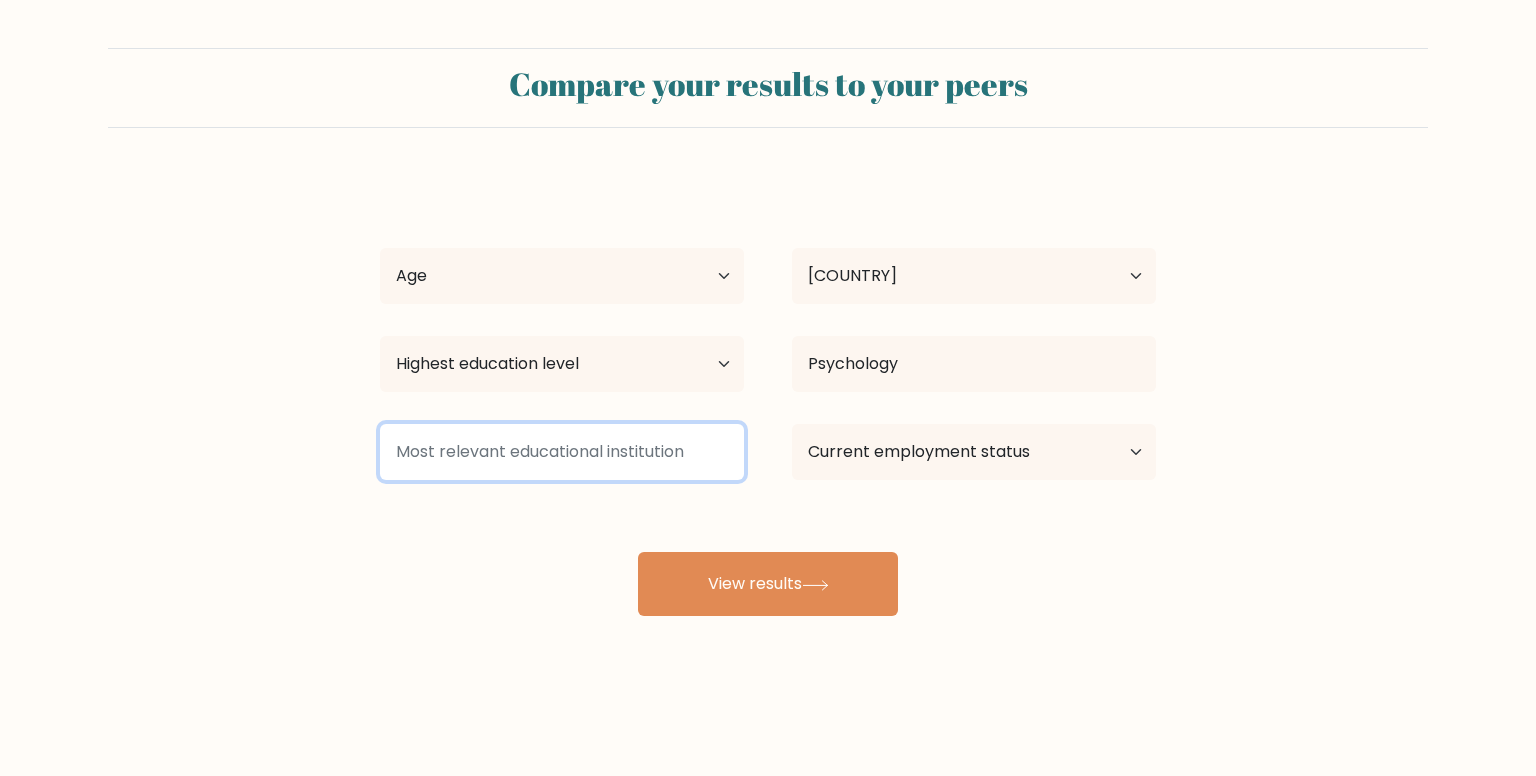 click at bounding box center [562, 452] 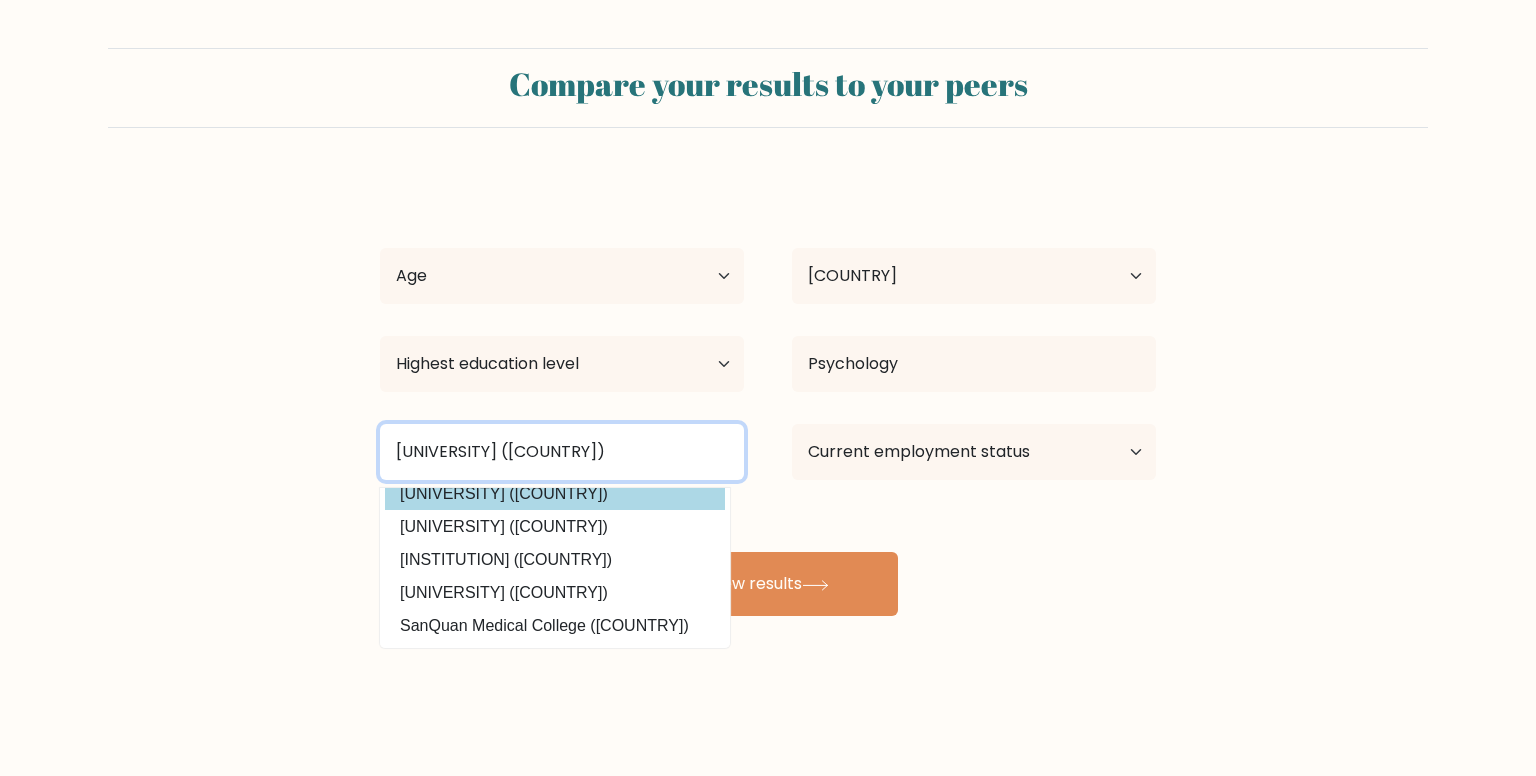 scroll, scrollTop: 195, scrollLeft: 0, axis: vertical 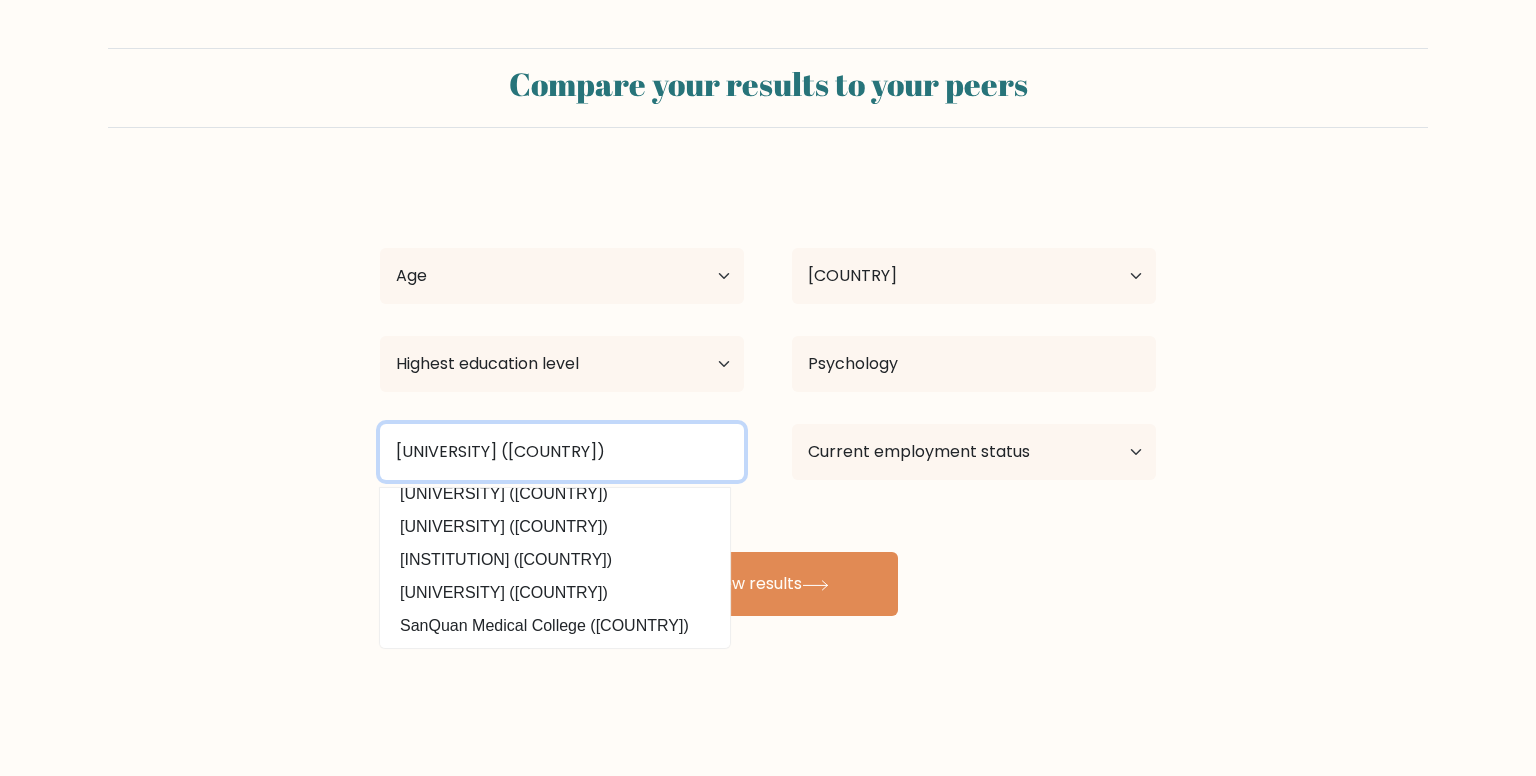 type on "[UNIVERSITY] ([COUNTRY])" 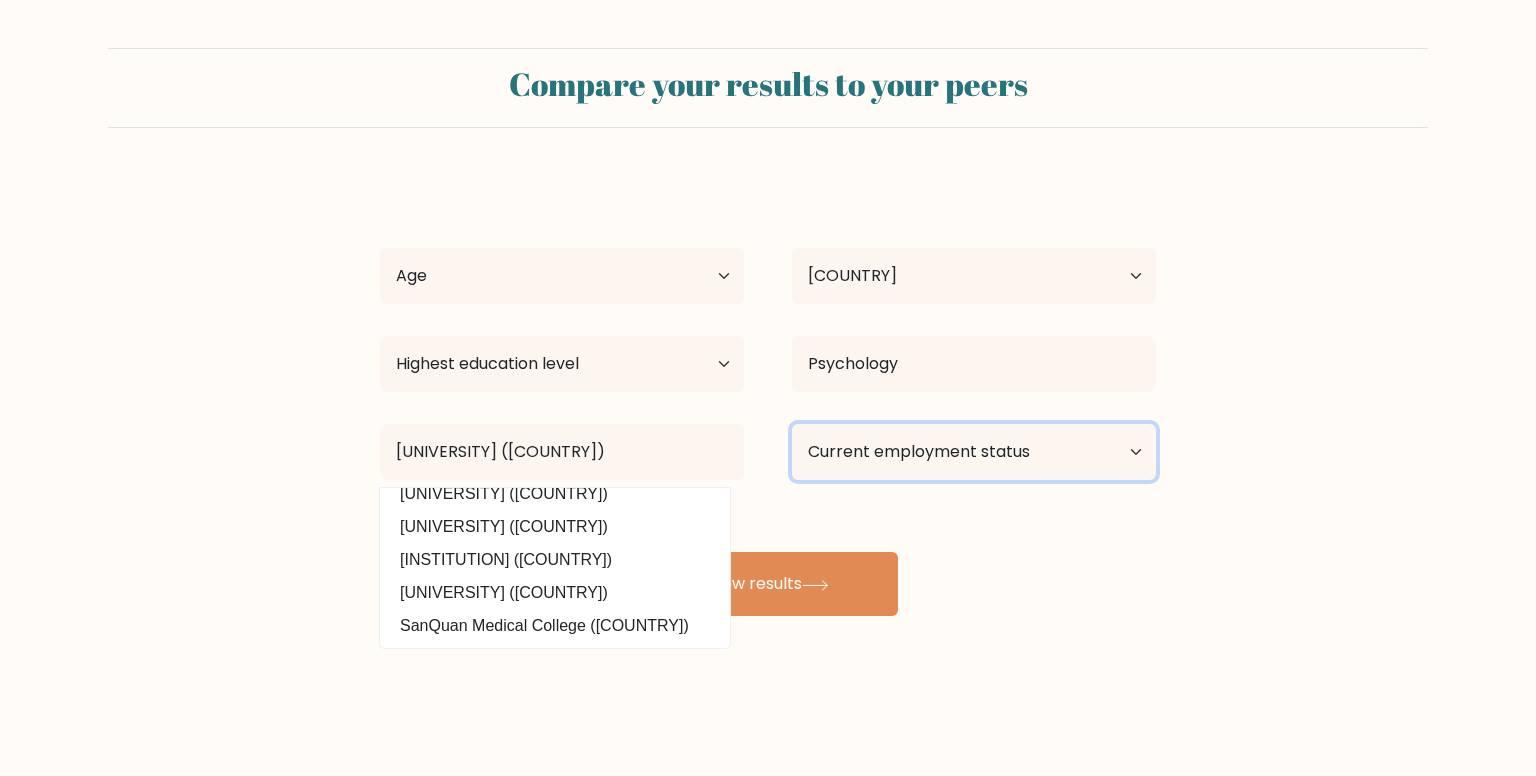 click on "Current employment status
Employed
Student
Retired
Other / prefer not to answer" at bounding box center (974, 452) 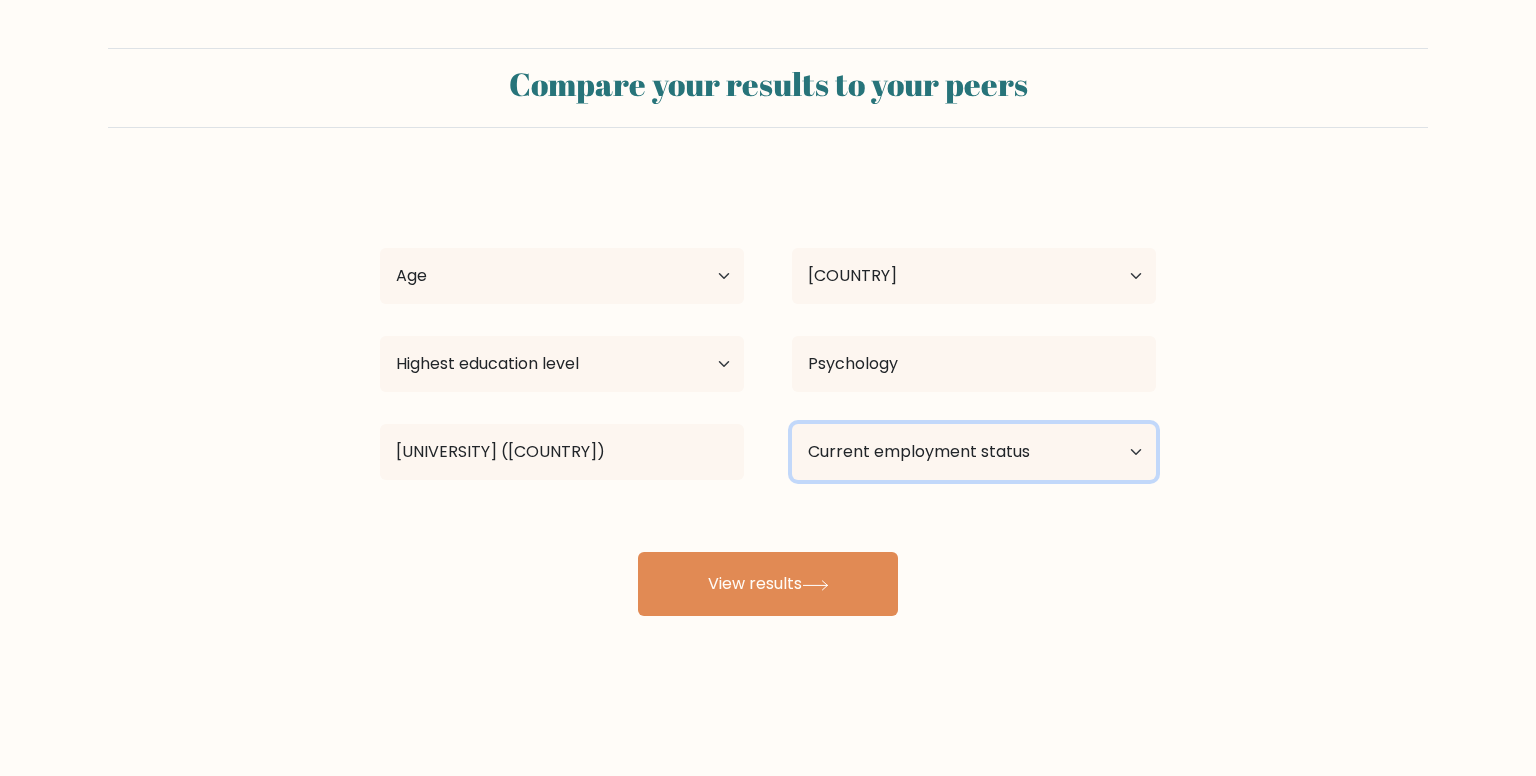 select on "[OTHER]" 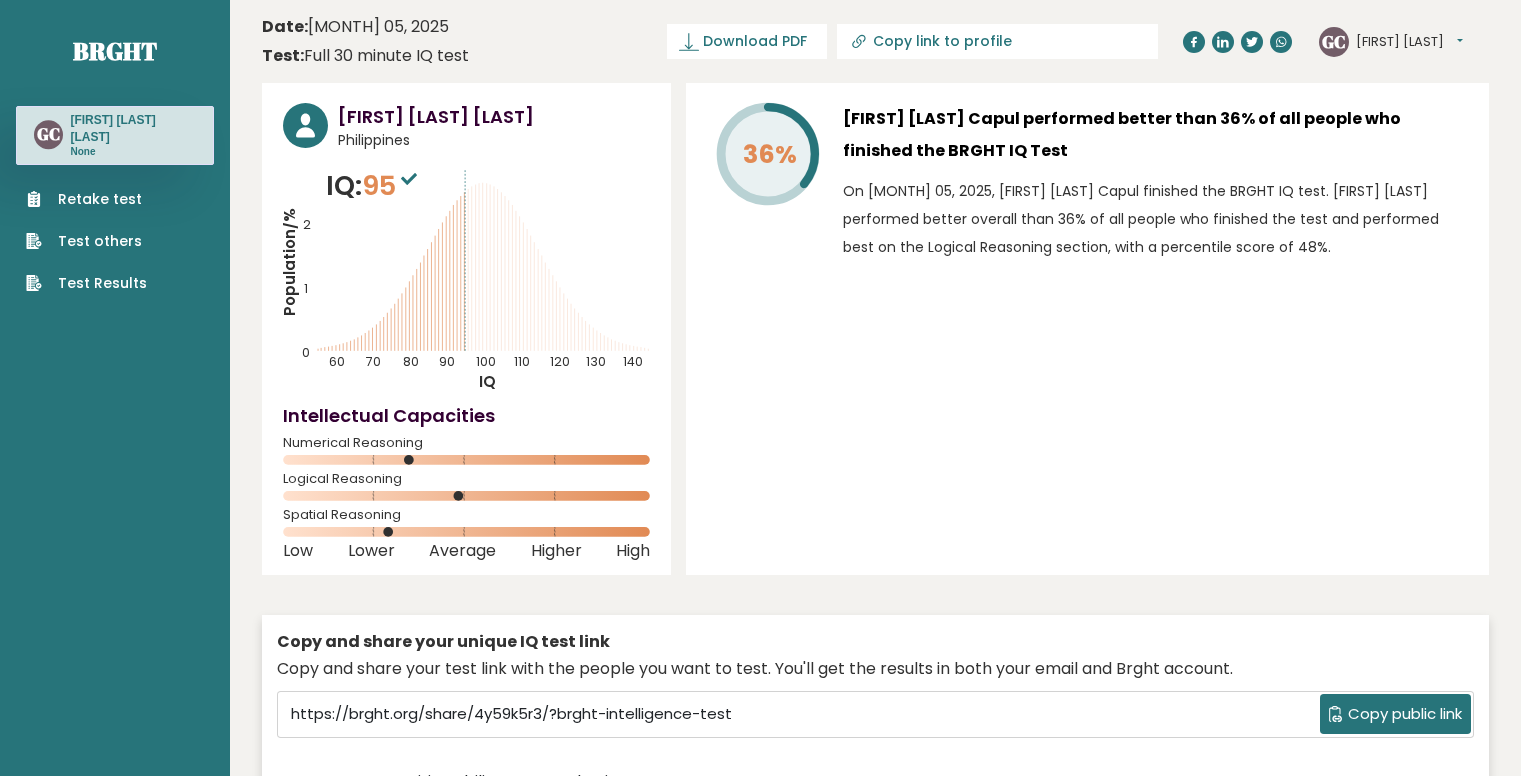scroll, scrollTop: 0, scrollLeft: 0, axis: both 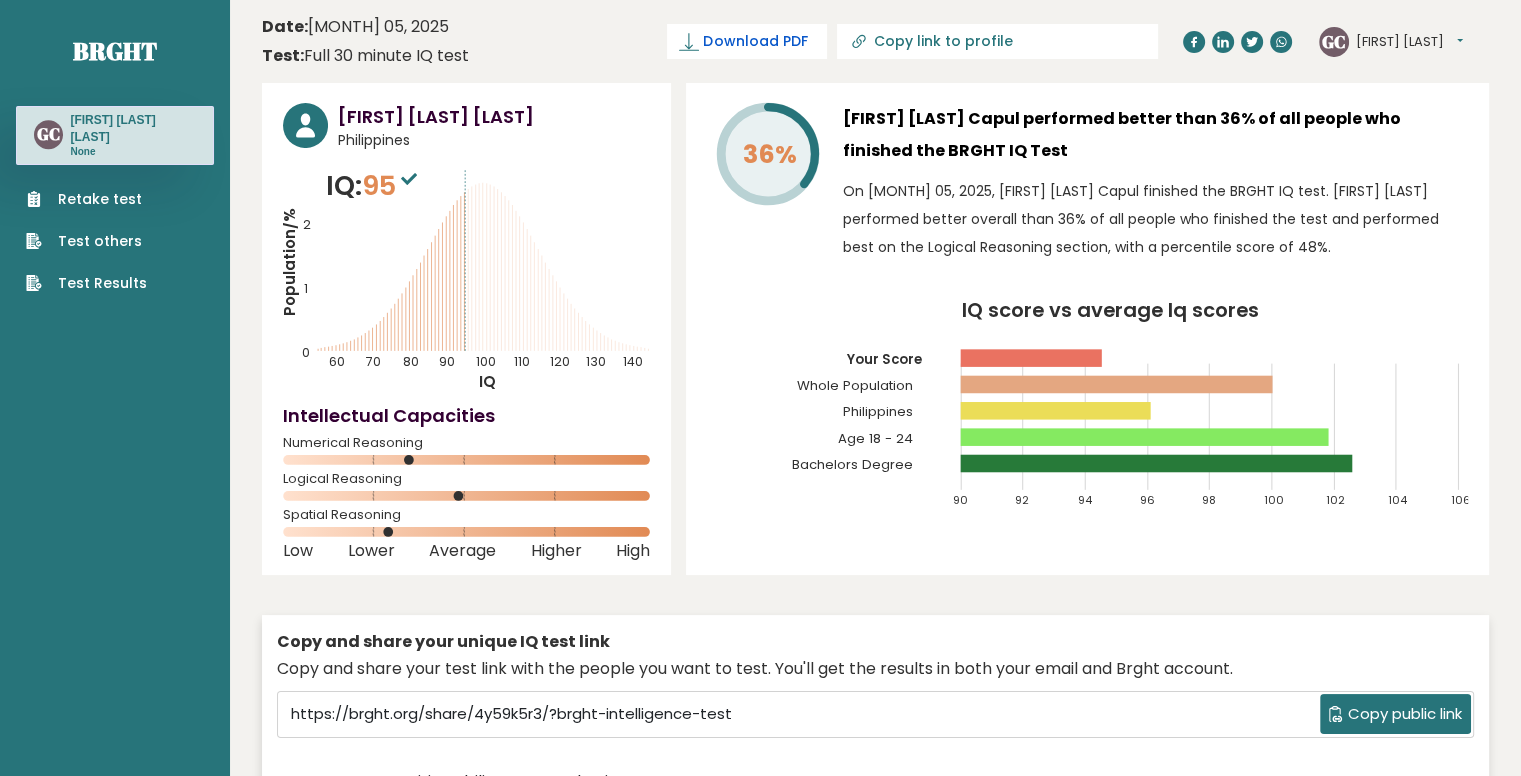 click on "Download PDF" at bounding box center [755, 41] 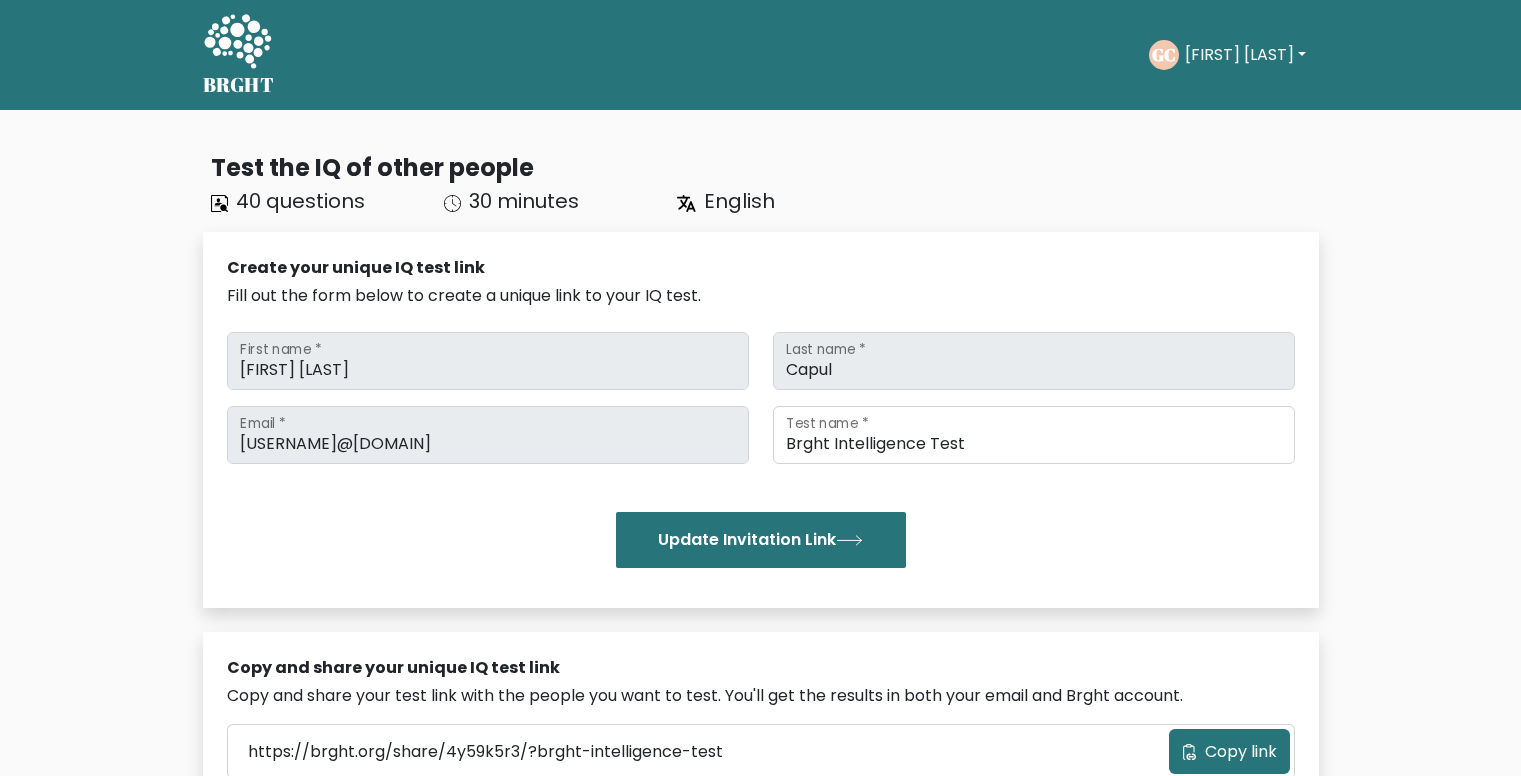 scroll, scrollTop: 0, scrollLeft: 0, axis: both 